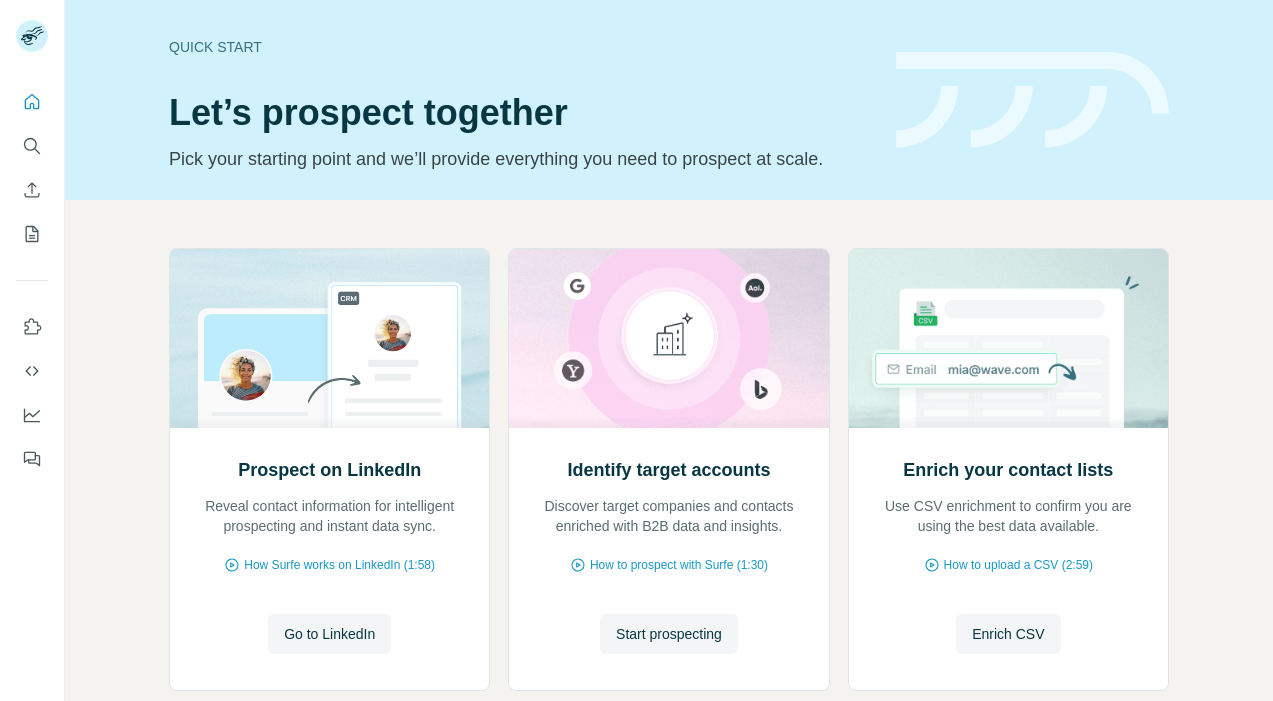 scroll, scrollTop: 0, scrollLeft: 0, axis: both 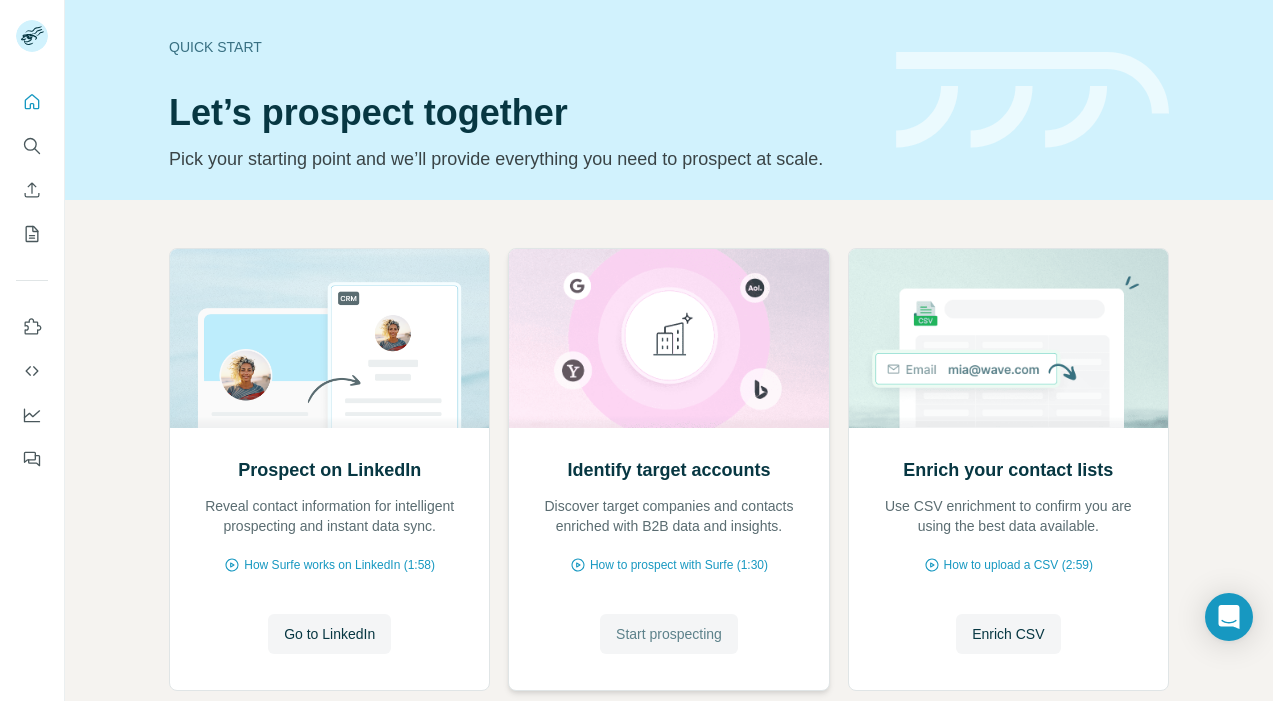 click on "Start prospecting" at bounding box center (669, 634) 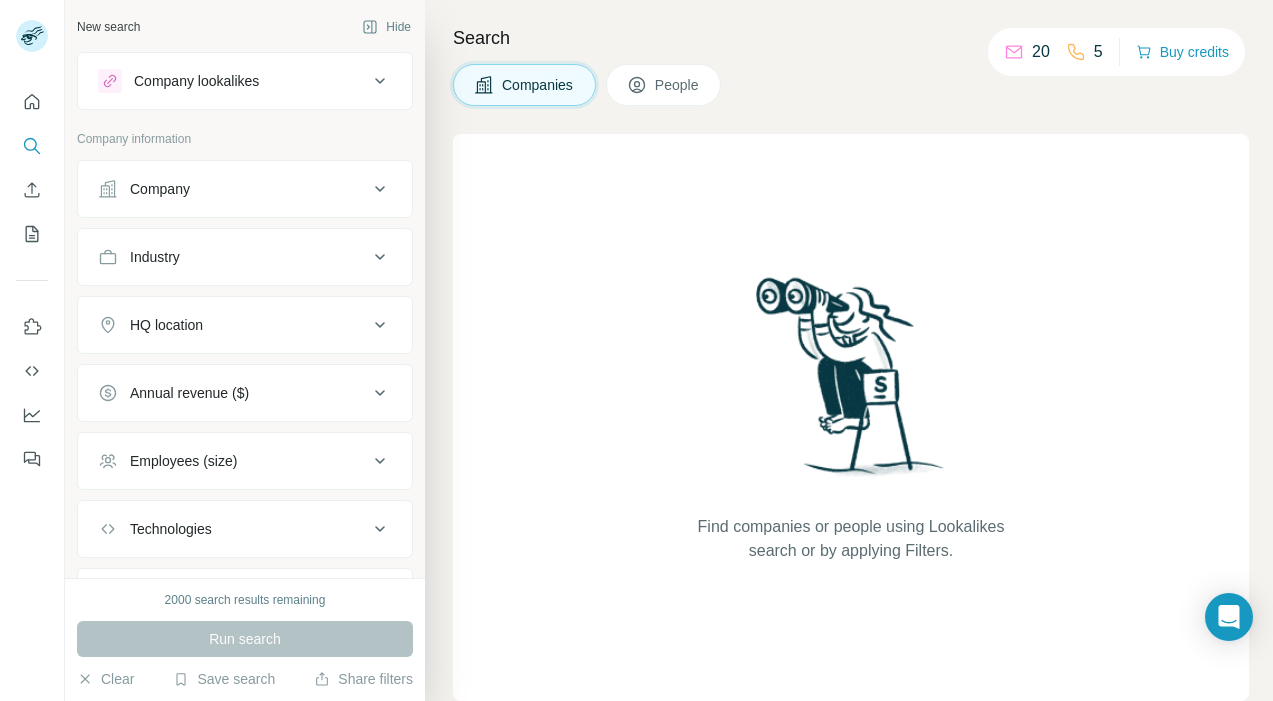 scroll, scrollTop: 104, scrollLeft: 0, axis: vertical 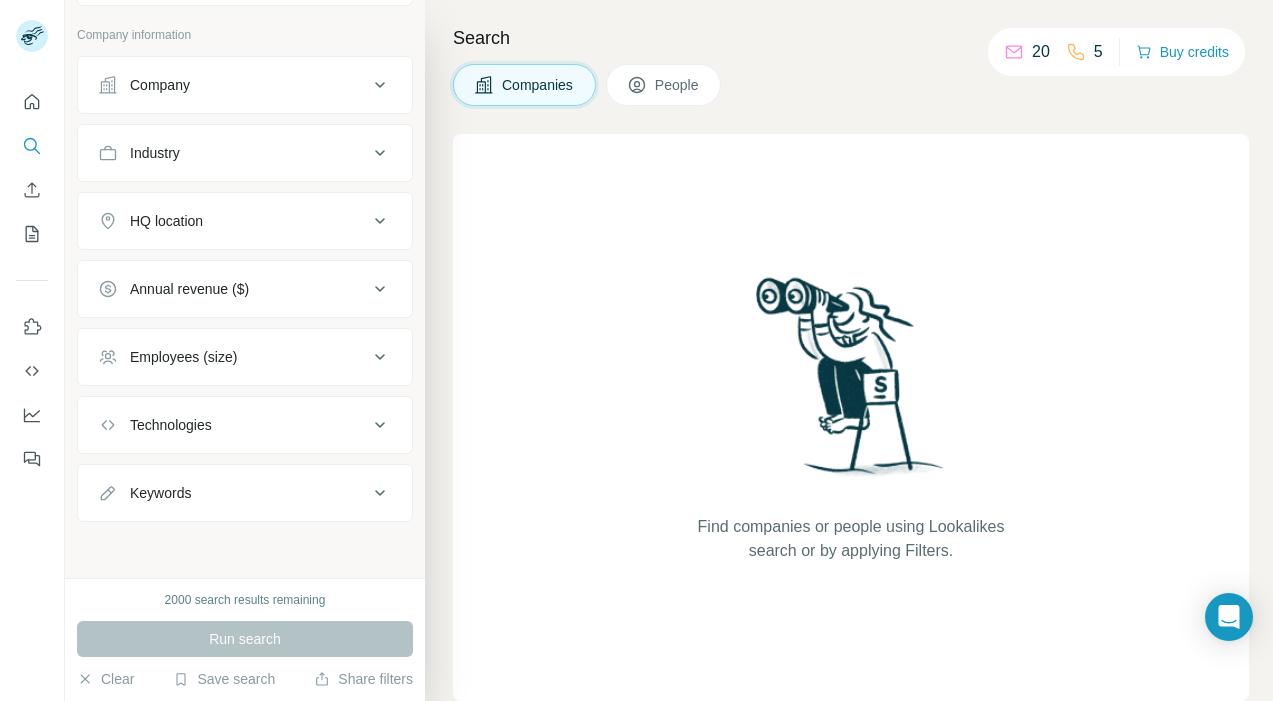 click on "Technologies" at bounding box center [233, 425] 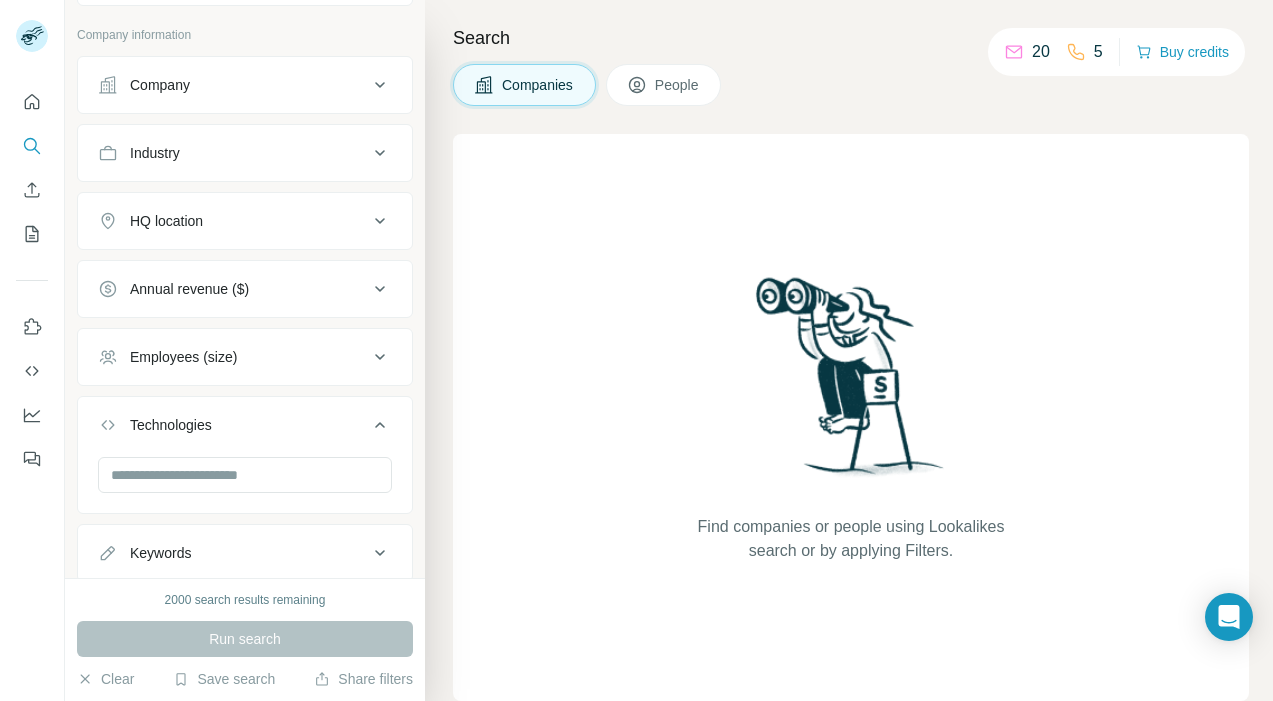 scroll, scrollTop: 164, scrollLeft: 0, axis: vertical 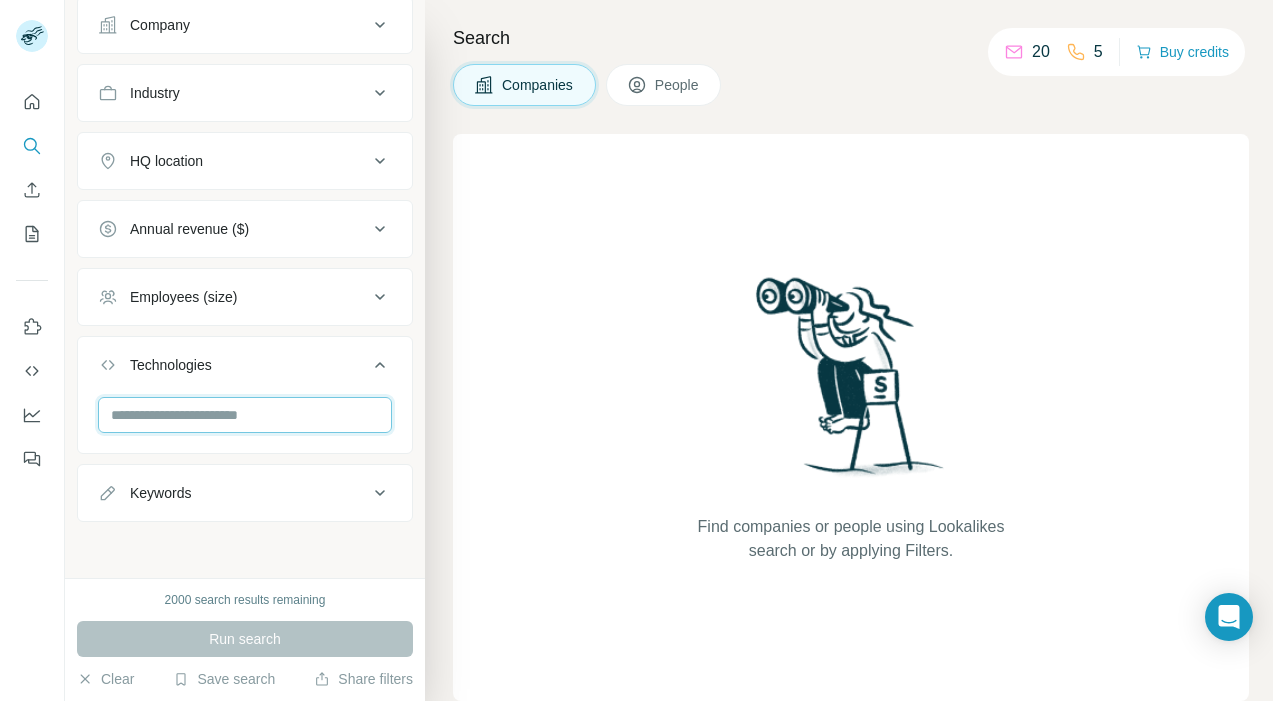 click at bounding box center (245, 415) 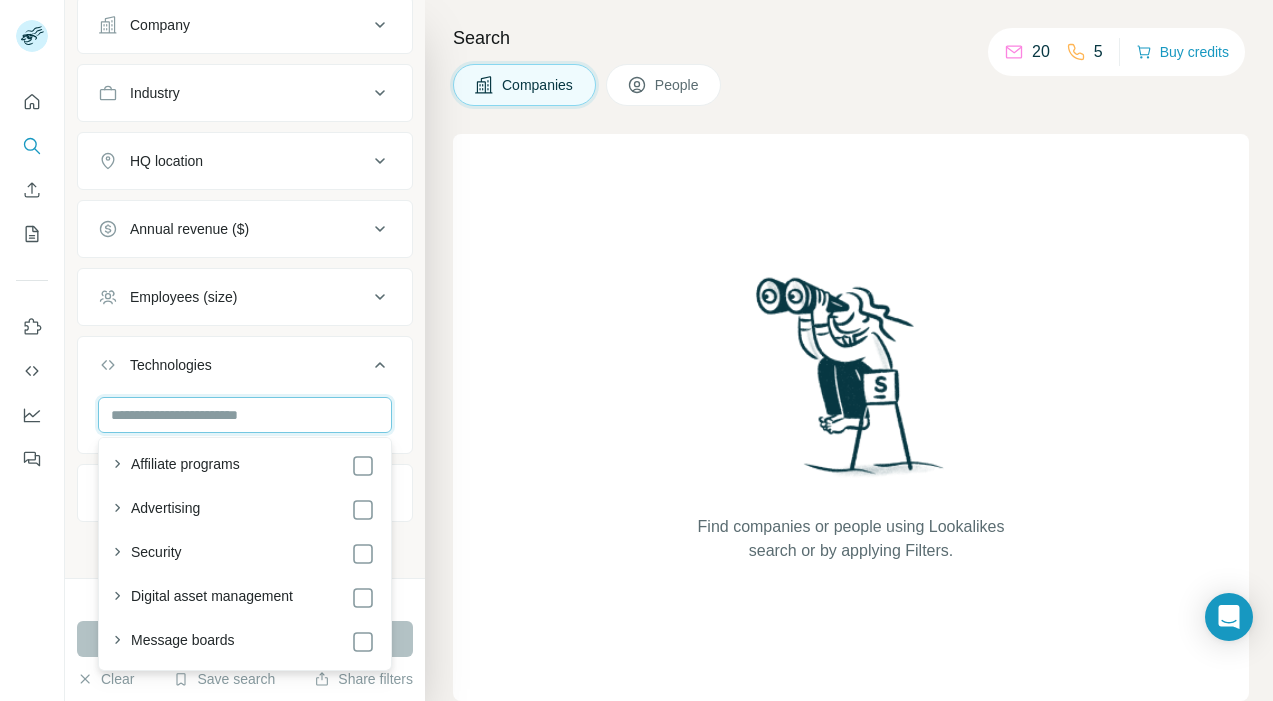 scroll, scrollTop: 788, scrollLeft: 0, axis: vertical 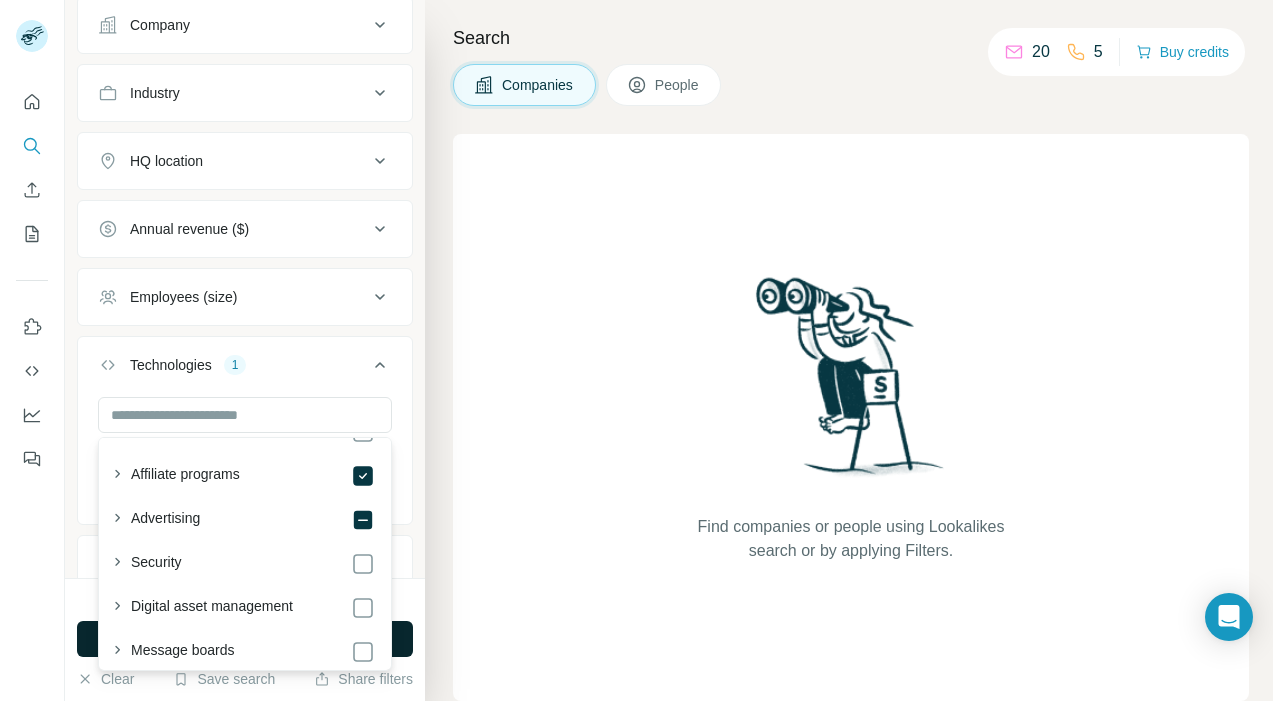 click on "Run search" at bounding box center (245, 639) 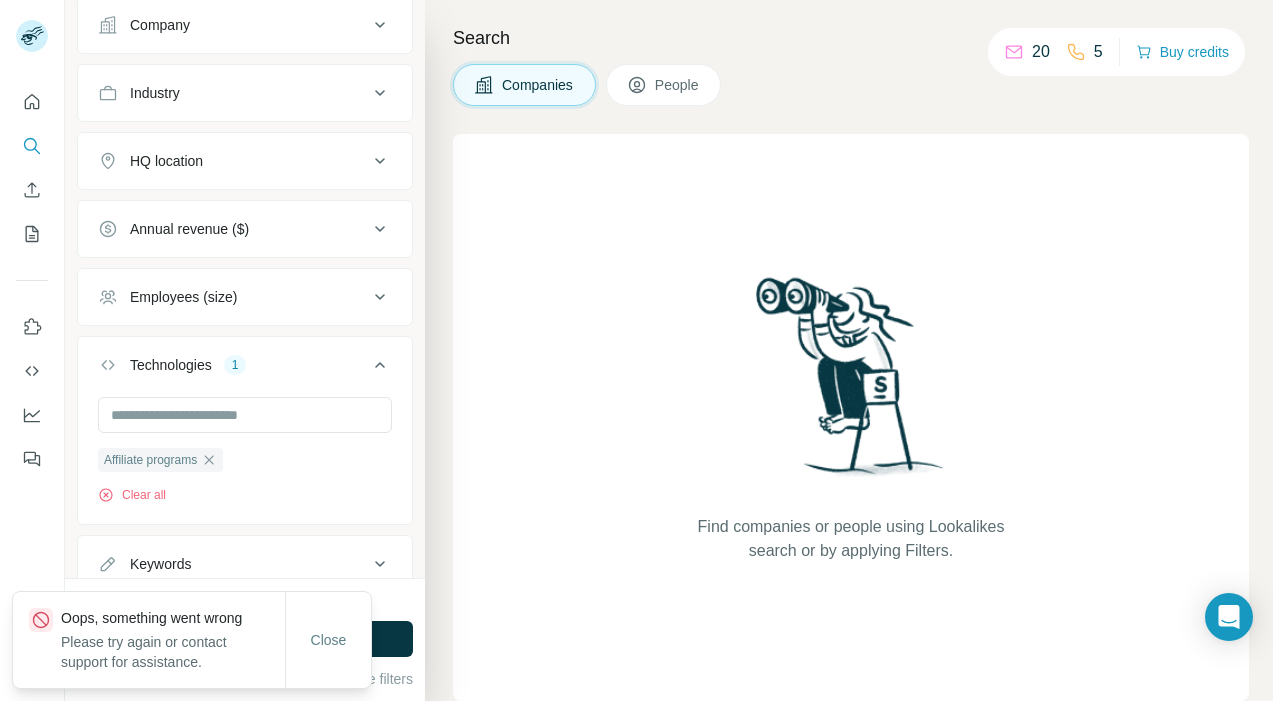 click on "Close" at bounding box center [328, 640] 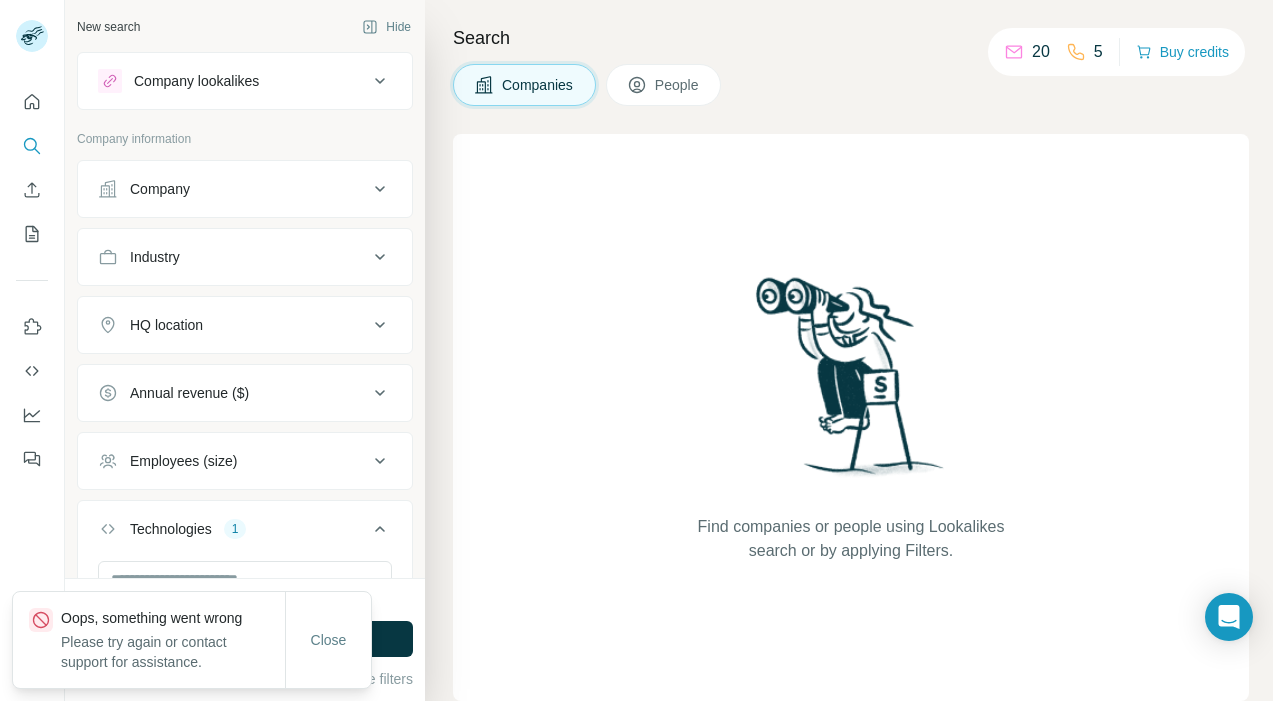 click on "Company lookalikes" at bounding box center [233, 81] 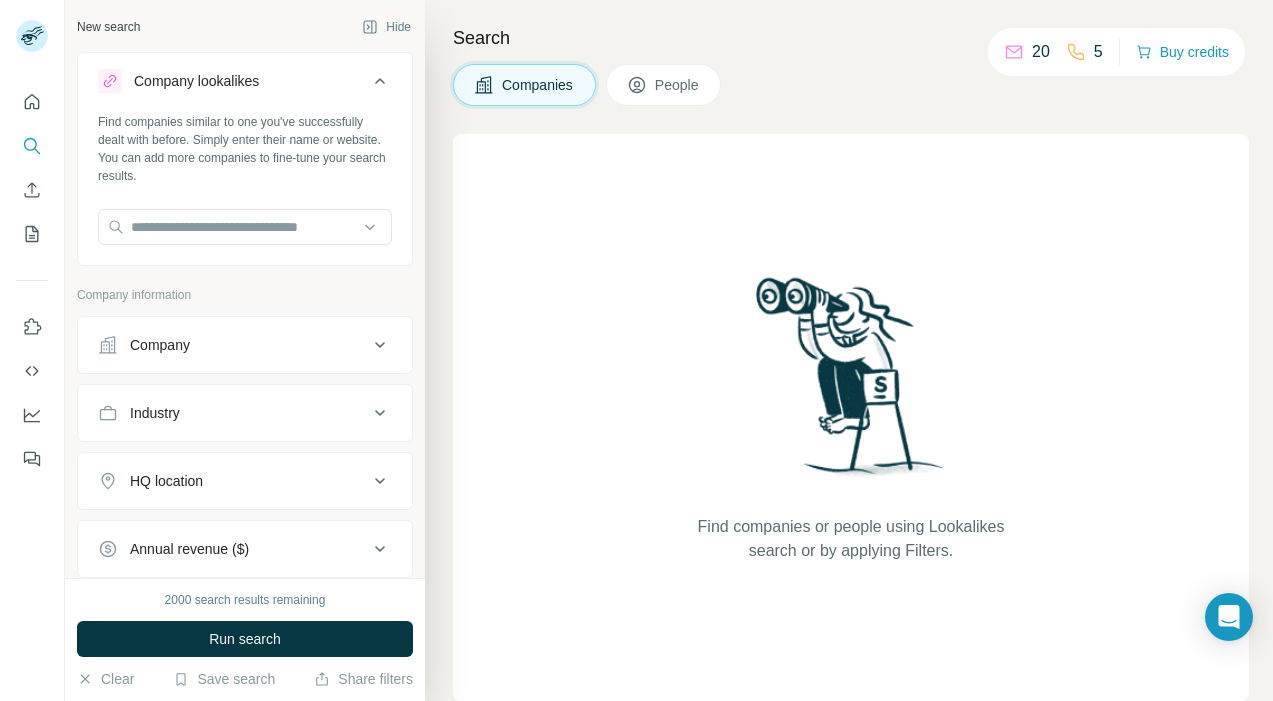click on "Company" at bounding box center (233, 345) 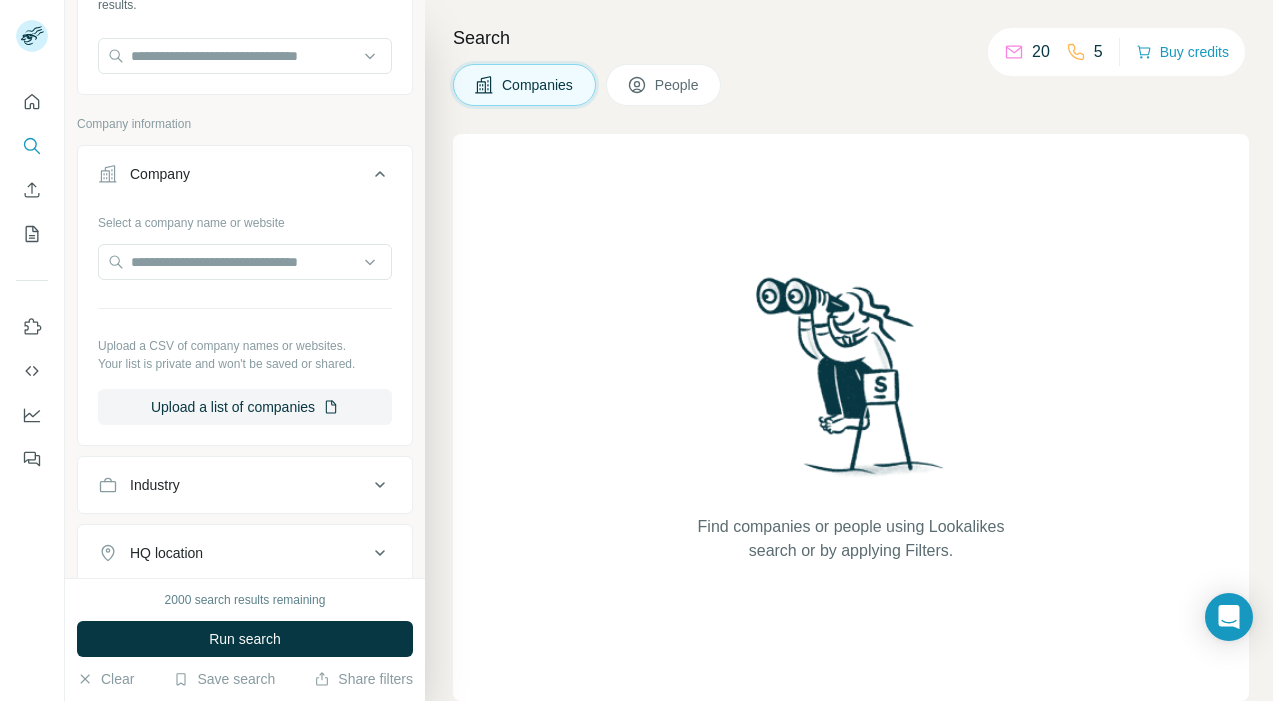 scroll, scrollTop: 188, scrollLeft: 0, axis: vertical 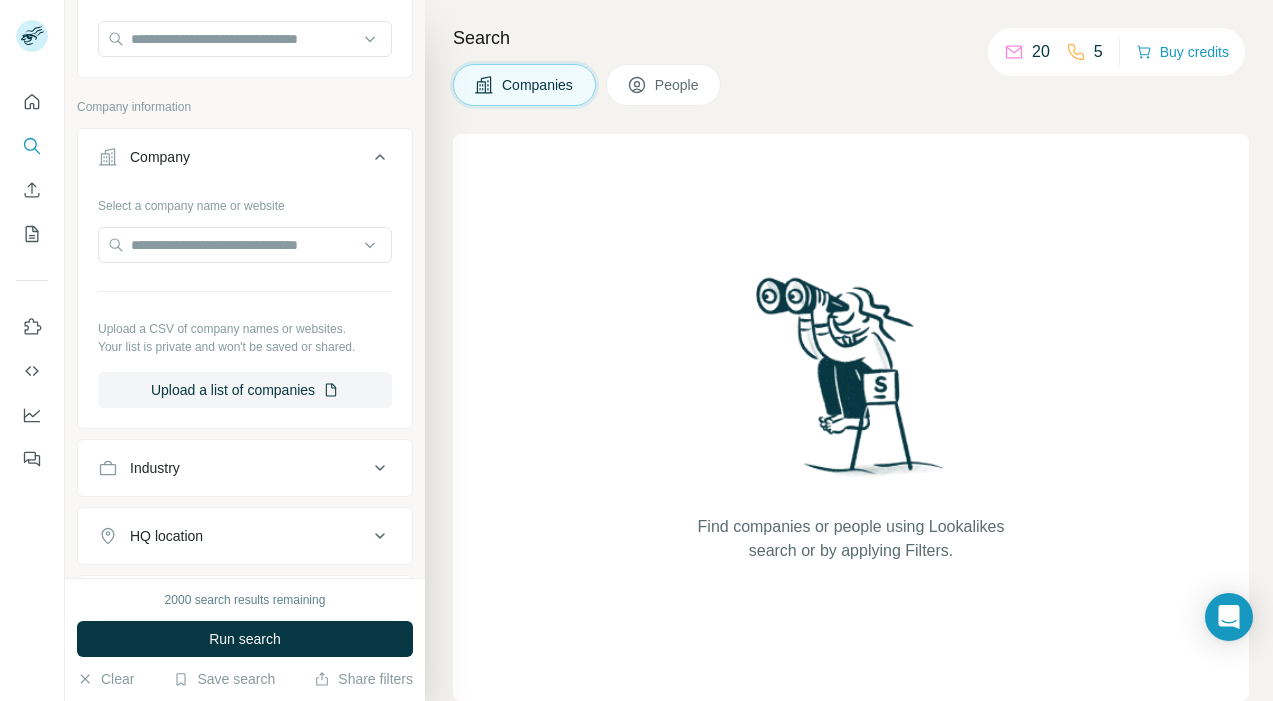 click on "Industry" at bounding box center [245, 468] 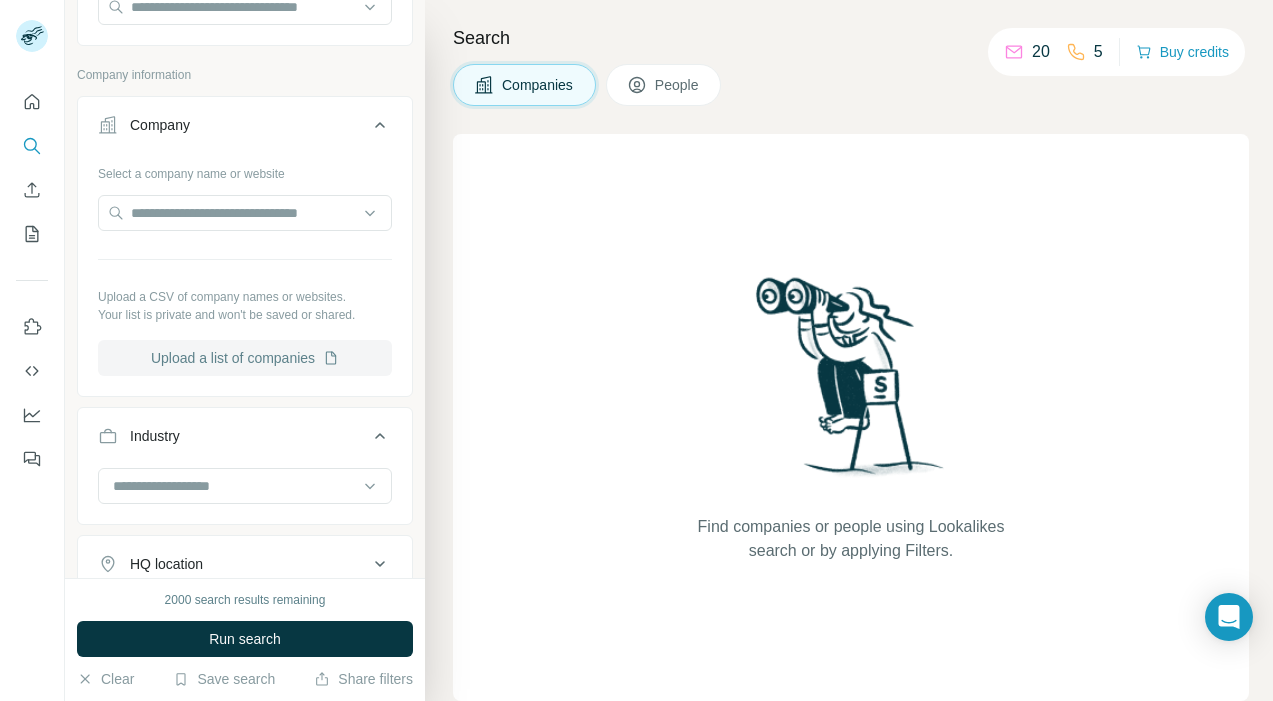 scroll, scrollTop: 328, scrollLeft: 0, axis: vertical 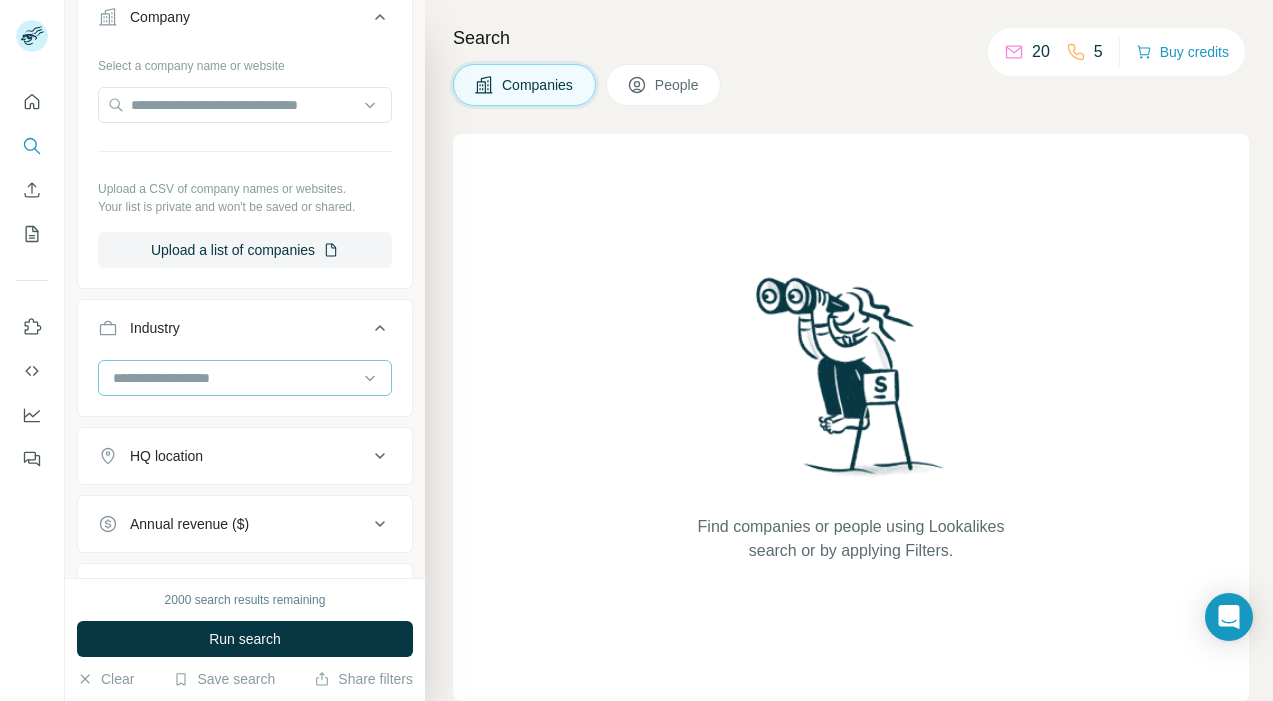 click at bounding box center (234, 378) 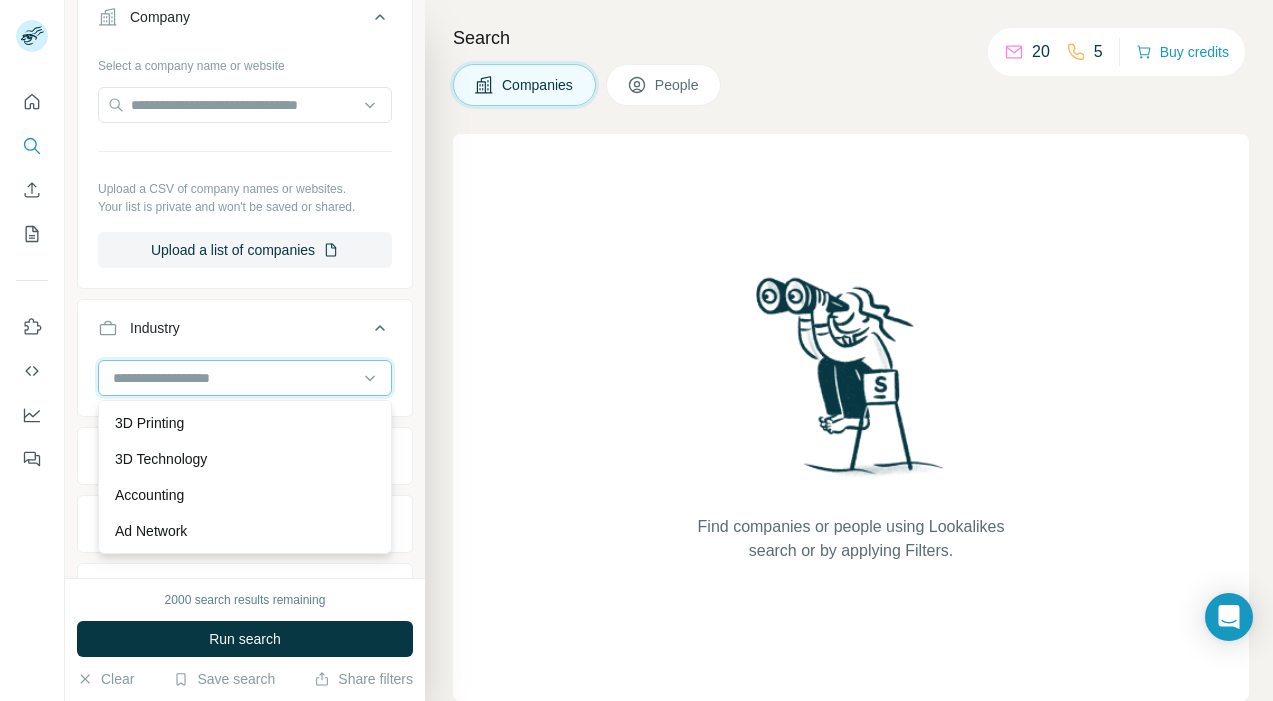 click at bounding box center (234, 378) 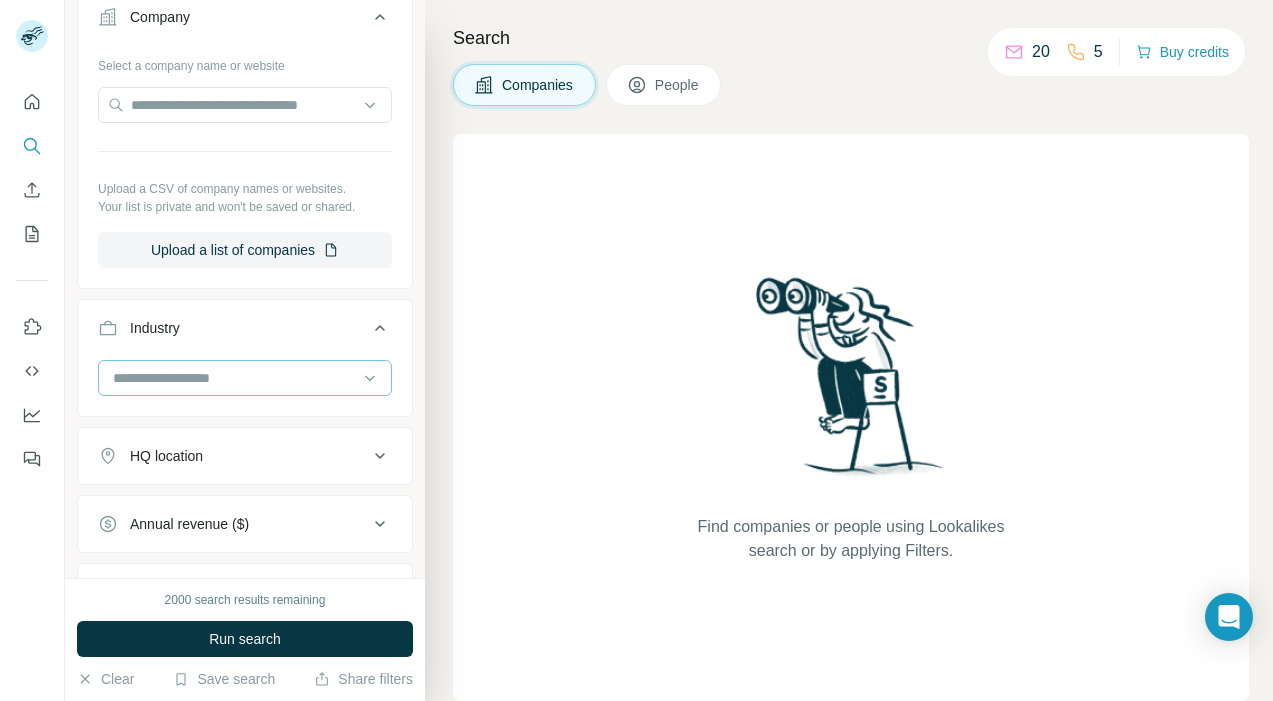 click at bounding box center (234, 378) 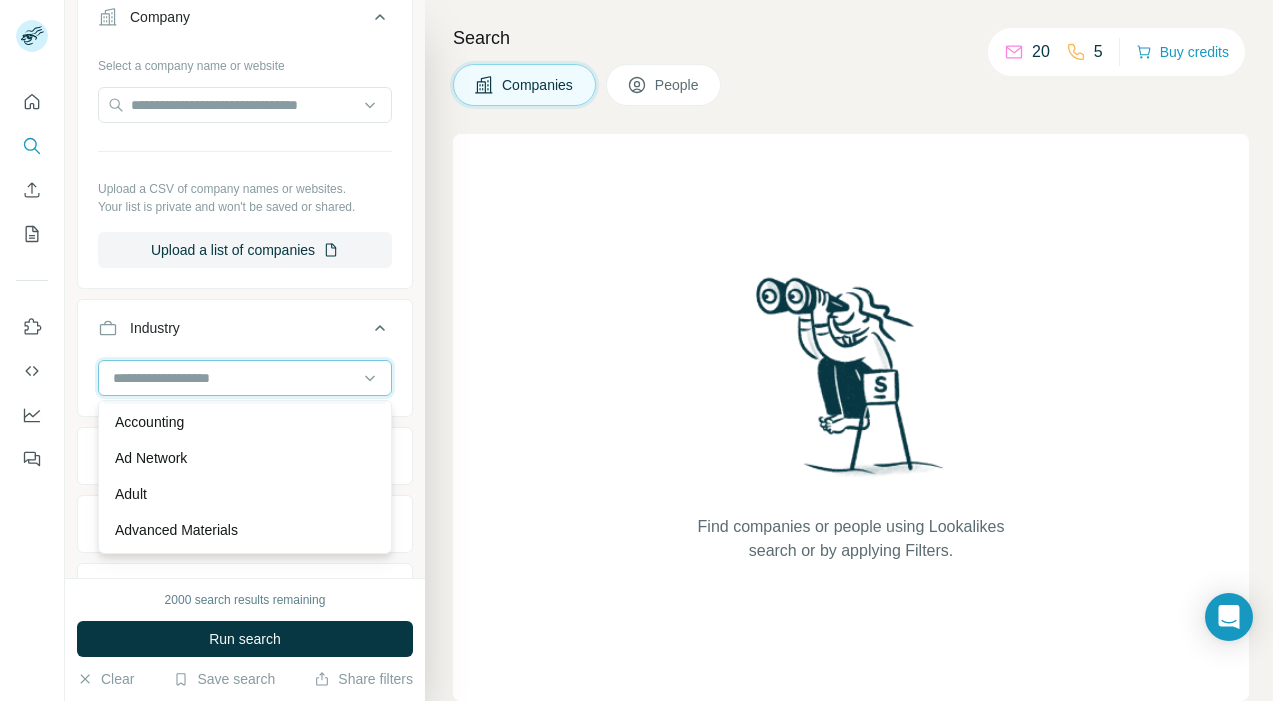 scroll, scrollTop: 96, scrollLeft: 0, axis: vertical 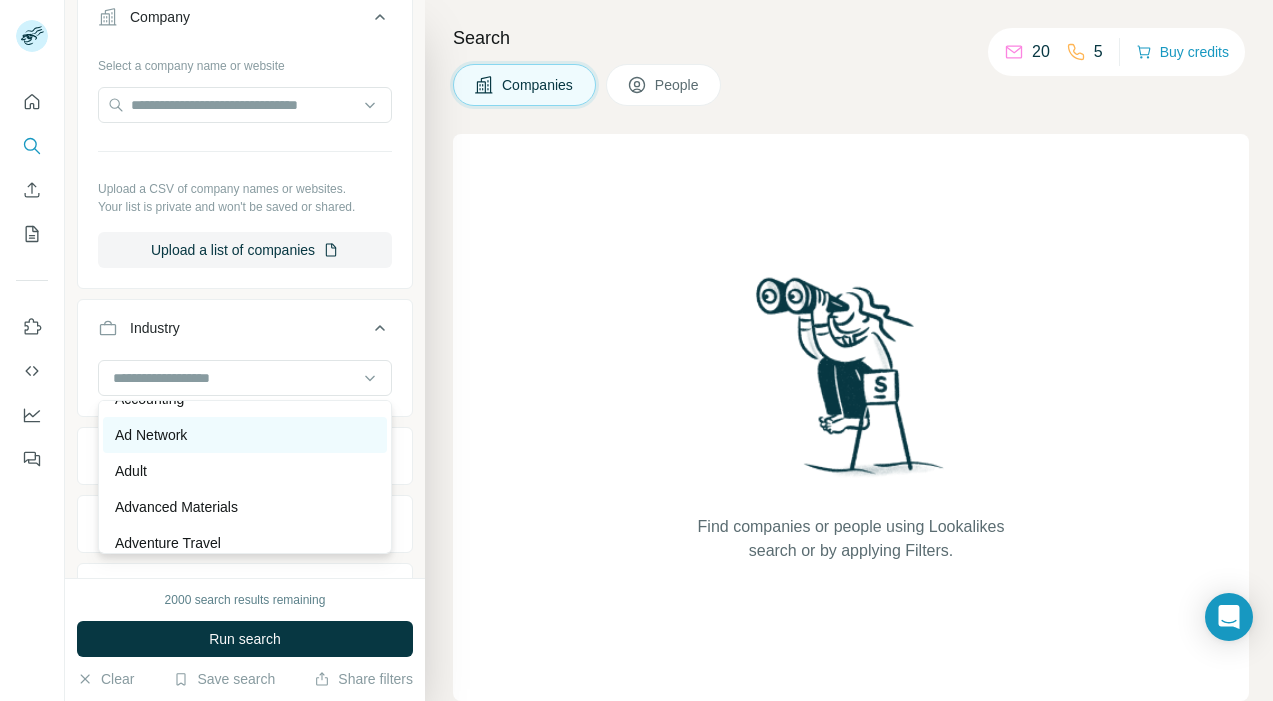 click on "Ad Network" at bounding box center (245, 435) 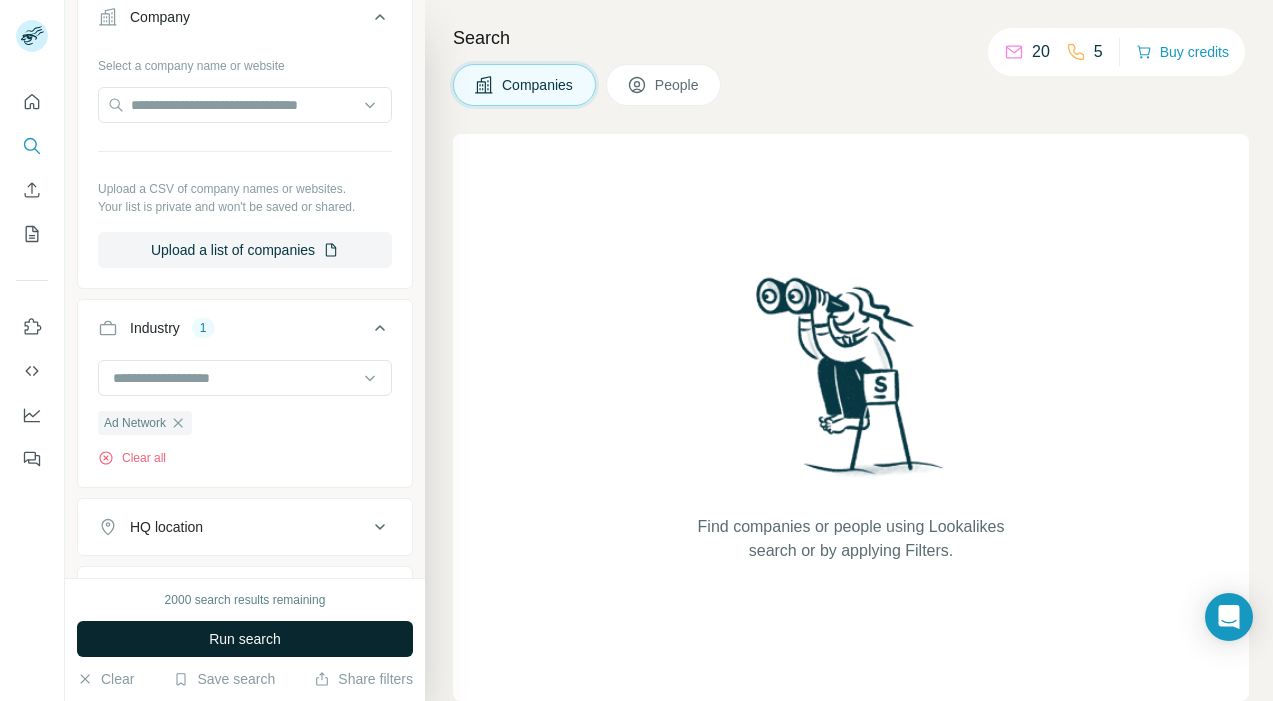 click on "Run search" at bounding box center (245, 639) 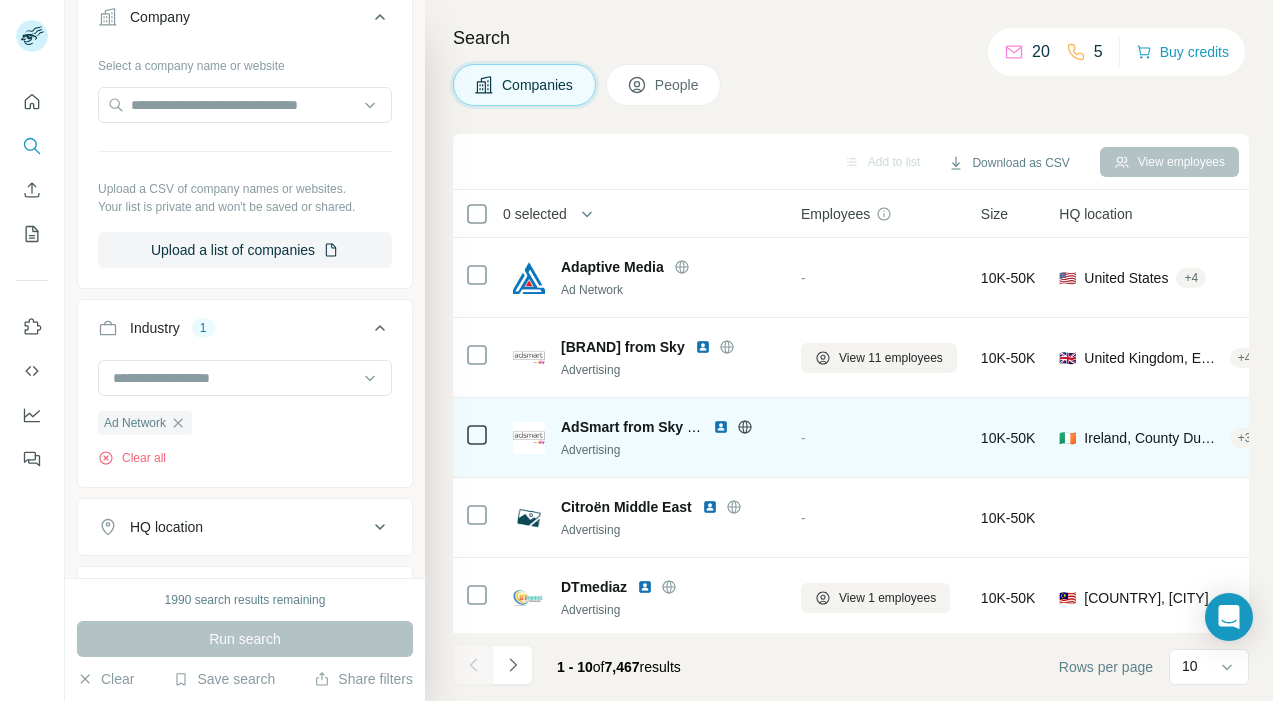 scroll, scrollTop: 405, scrollLeft: 0, axis: vertical 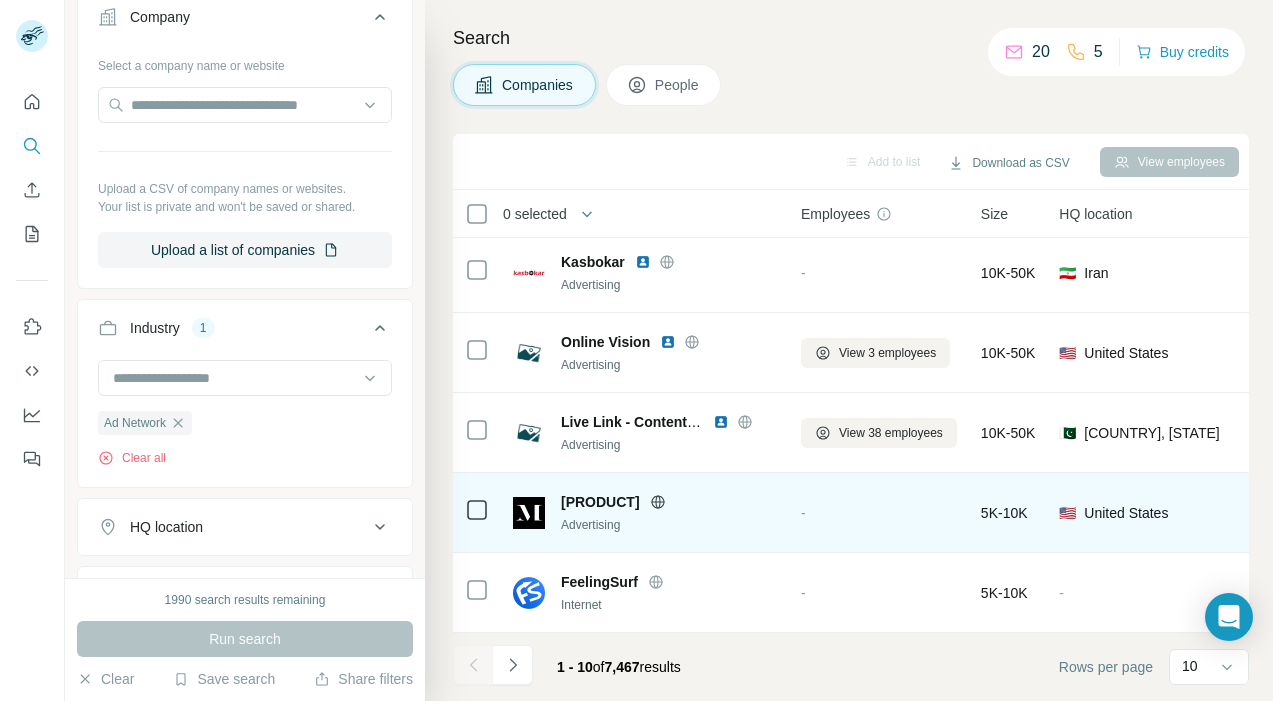 click 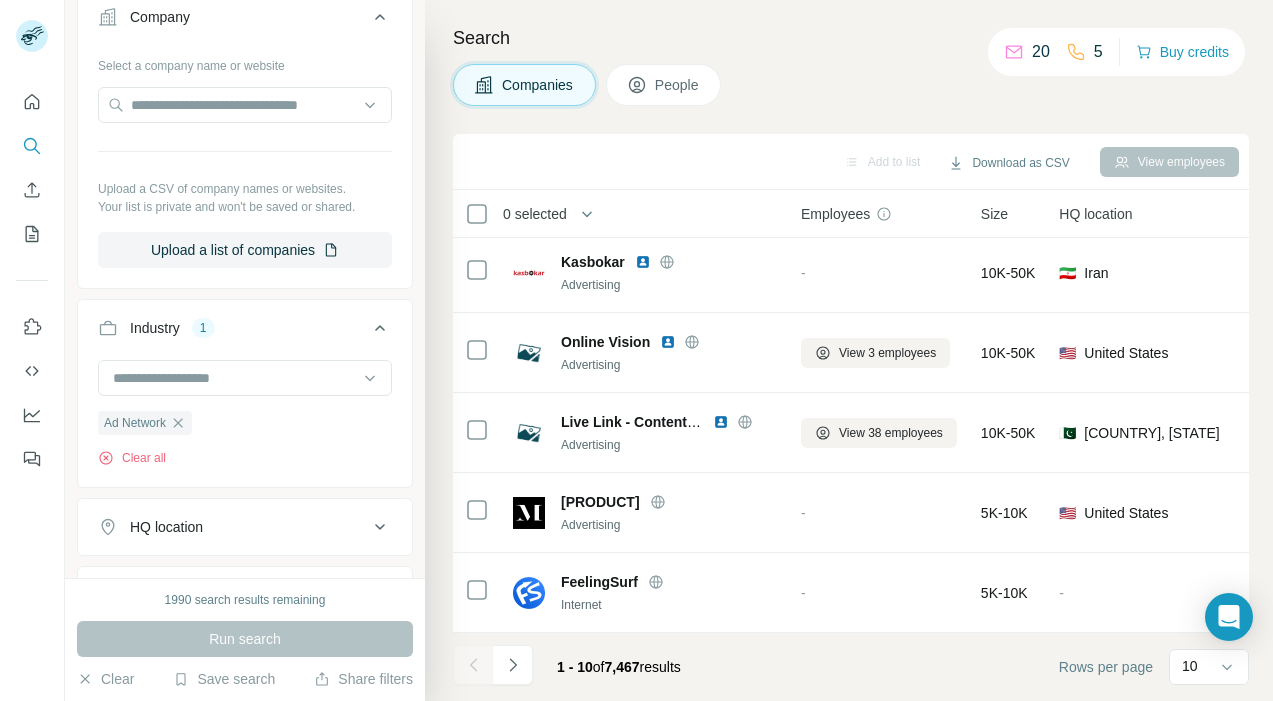 scroll, scrollTop: 479, scrollLeft: 0, axis: vertical 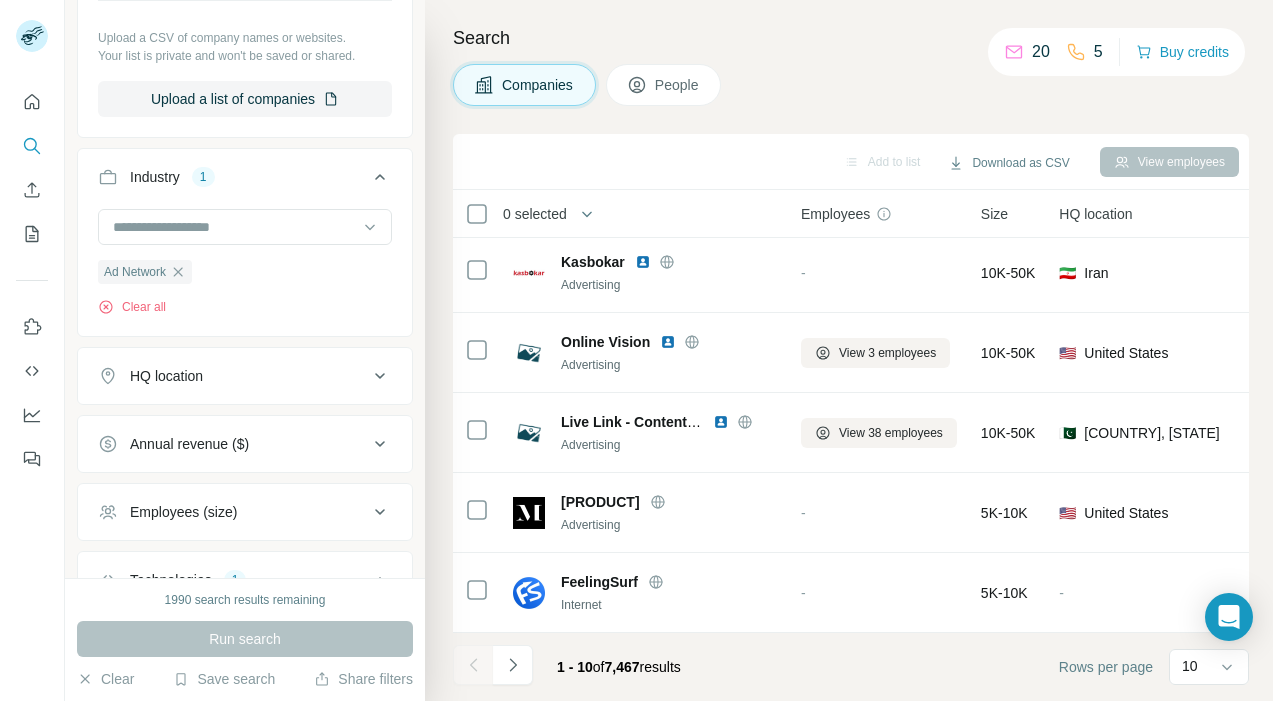 click on "HQ location" at bounding box center (245, 376) 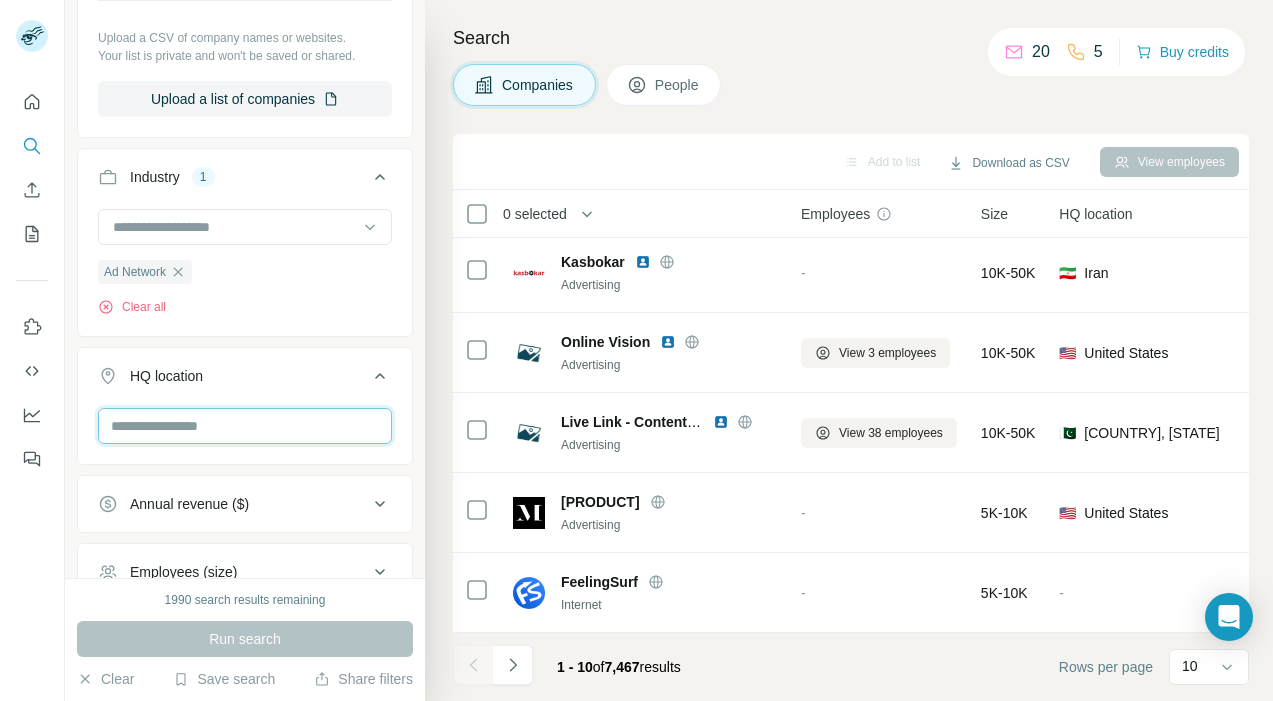 click at bounding box center (245, 426) 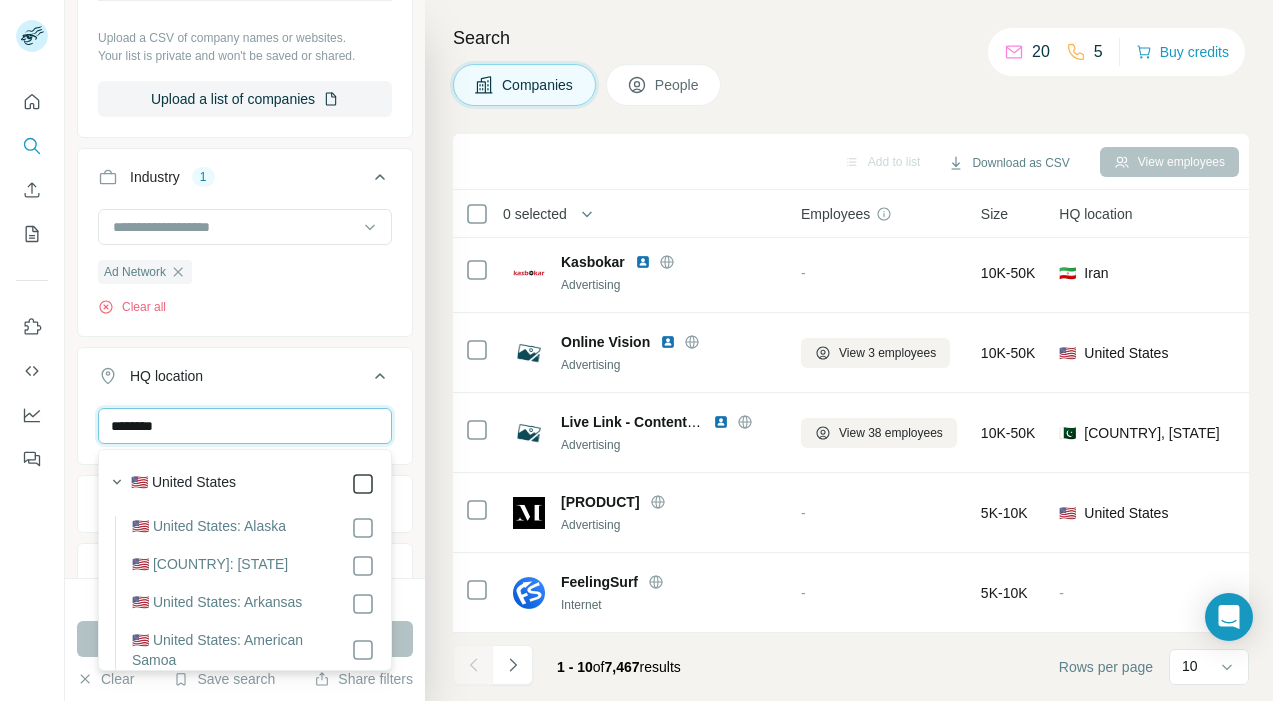 type on "********" 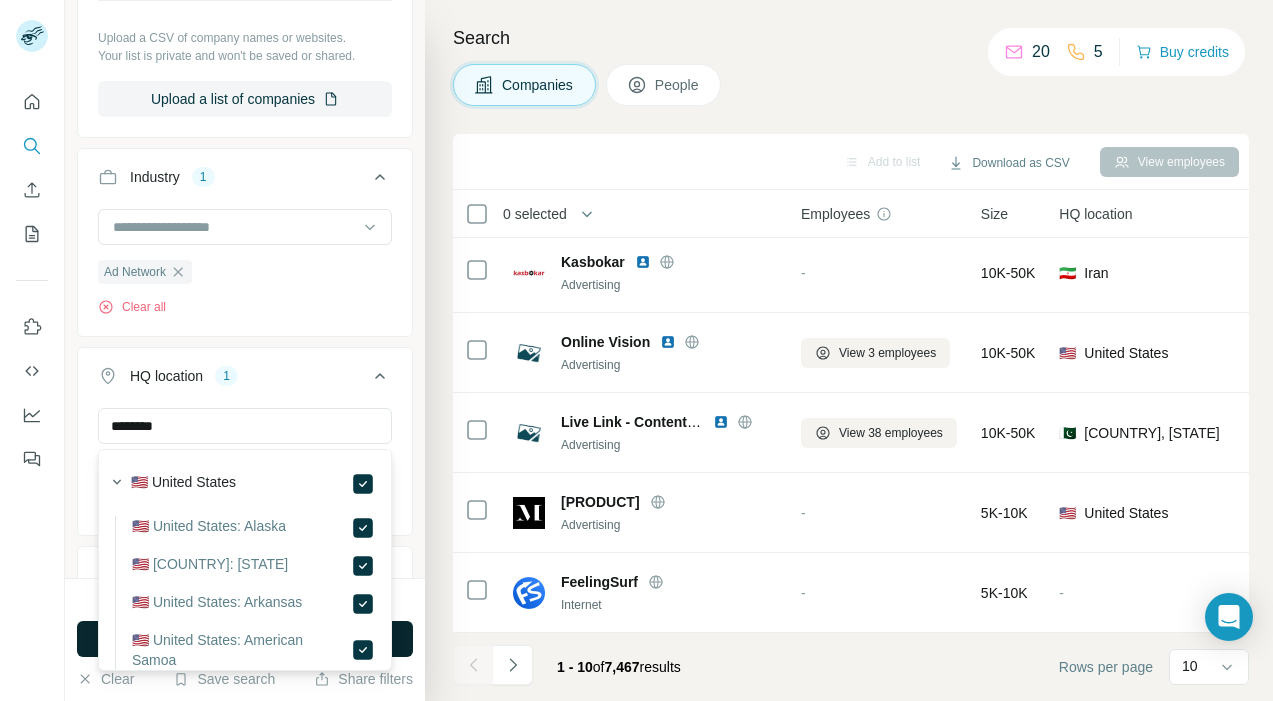 type 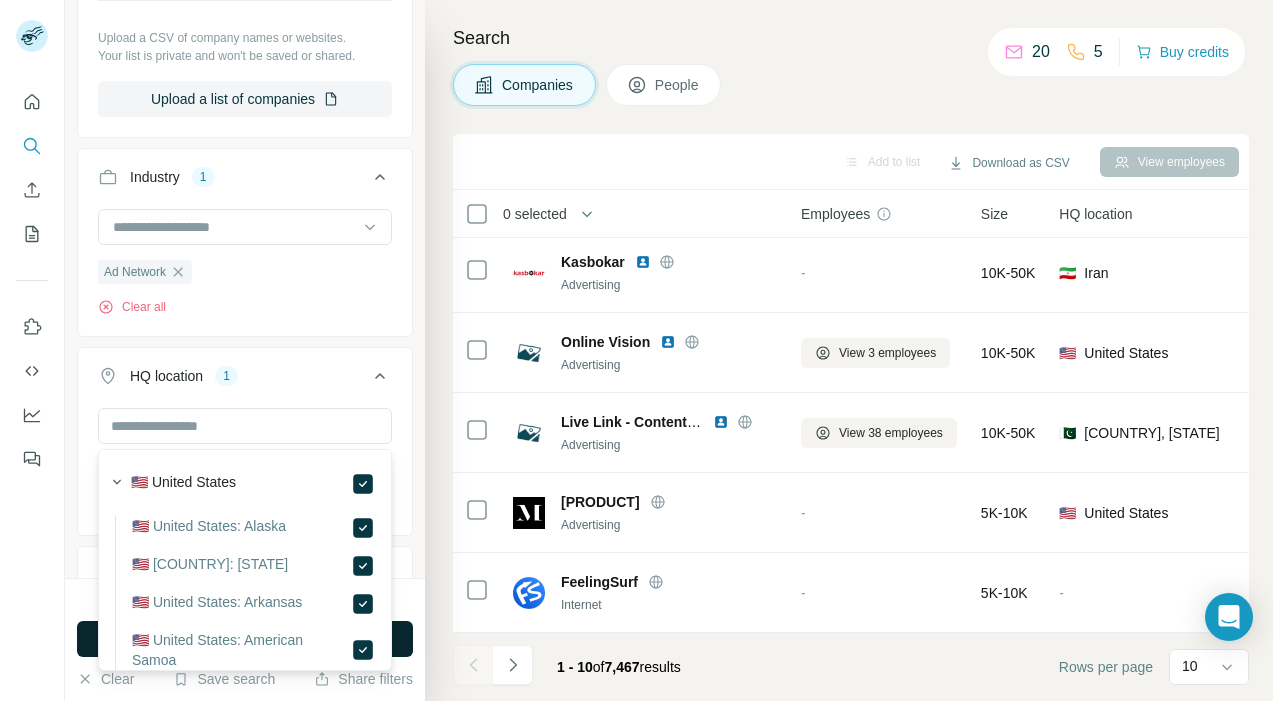 click on "Run search" at bounding box center (245, 639) 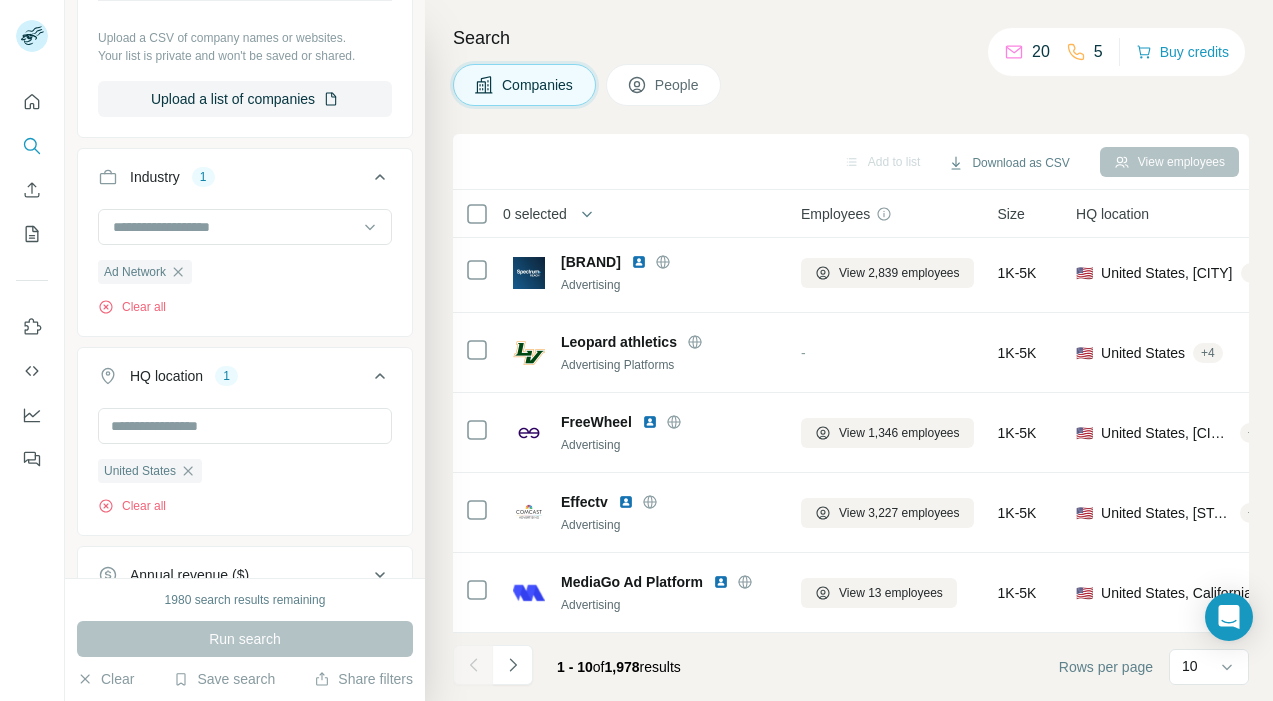 scroll, scrollTop: 705, scrollLeft: 0, axis: vertical 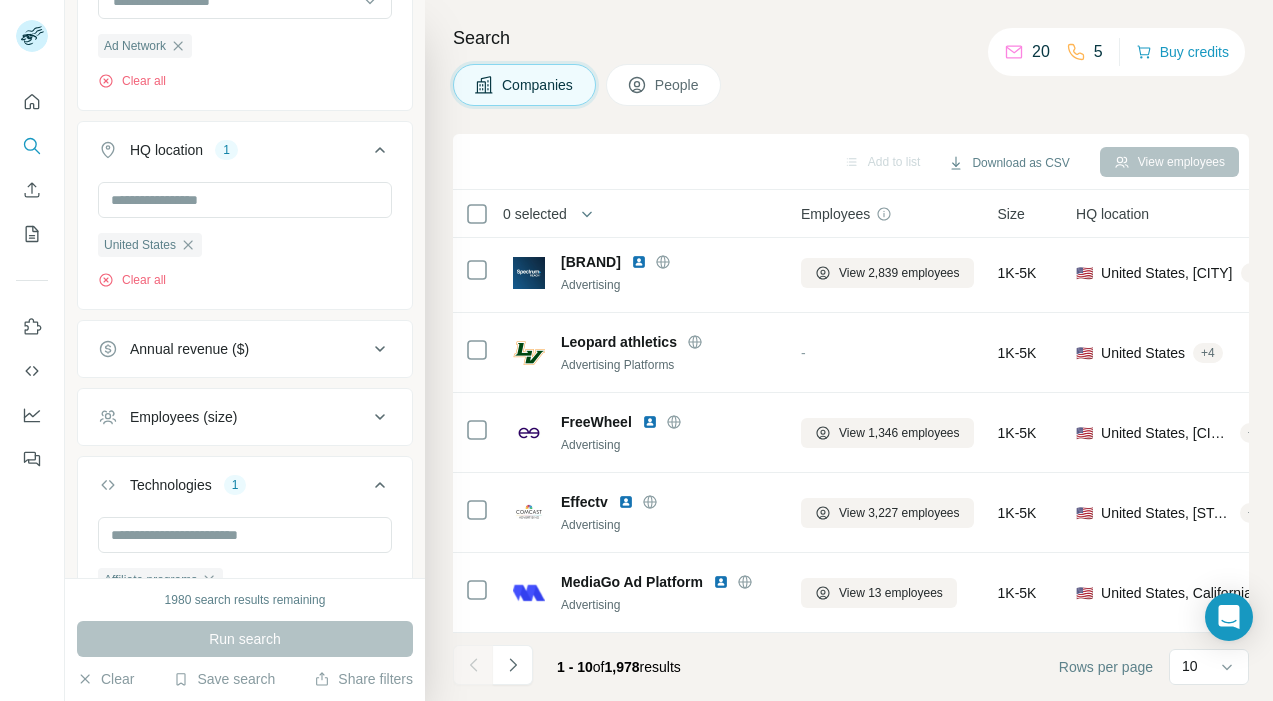 click on "Employees (size)" at bounding box center (233, 417) 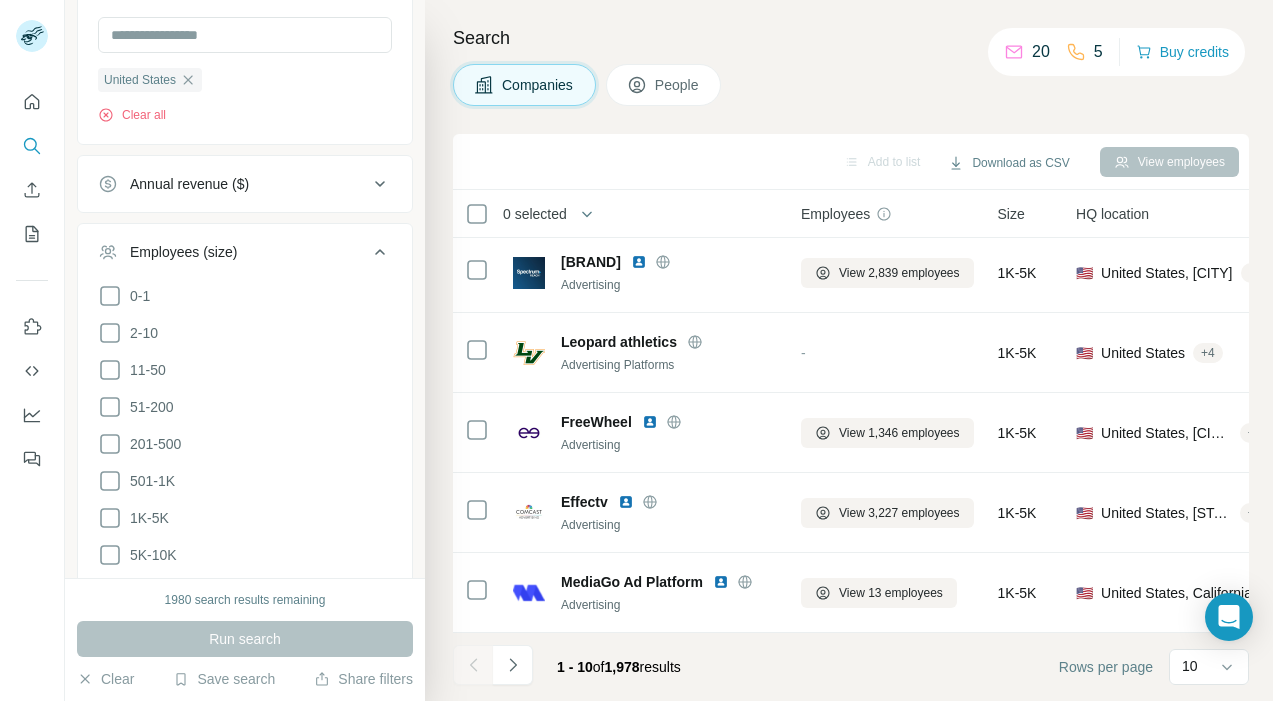 scroll, scrollTop: 1080, scrollLeft: 0, axis: vertical 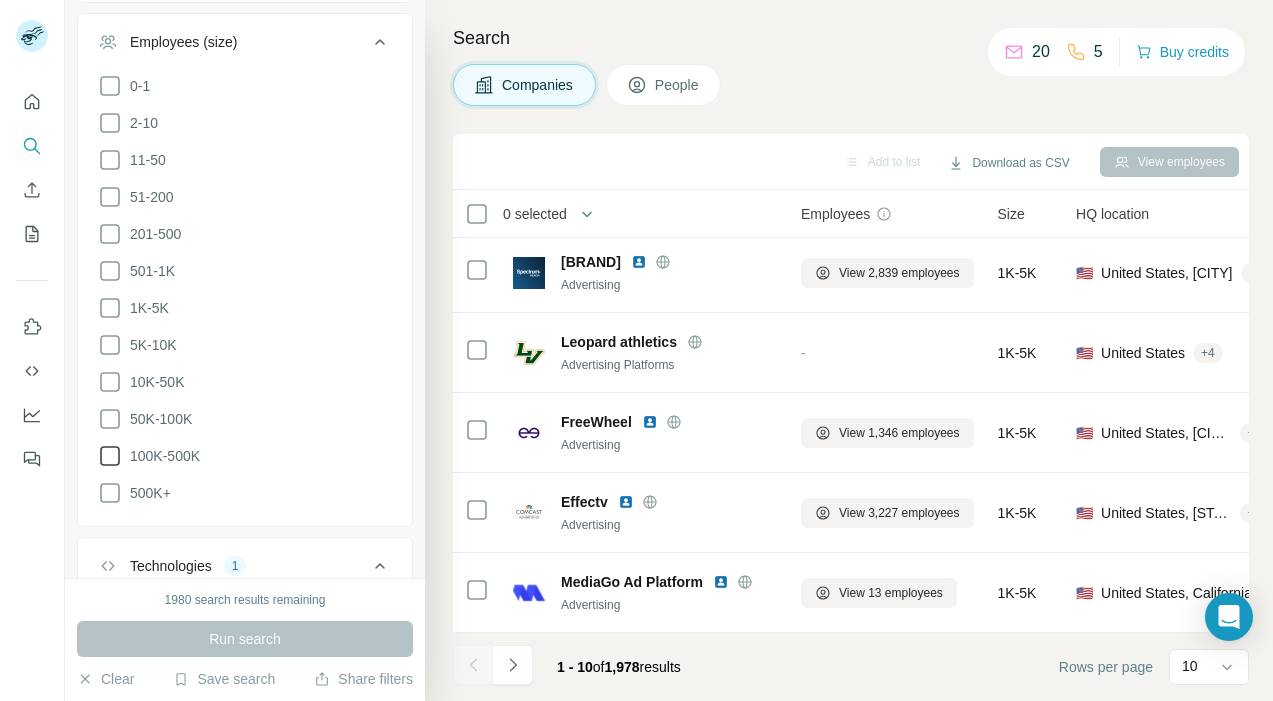 click 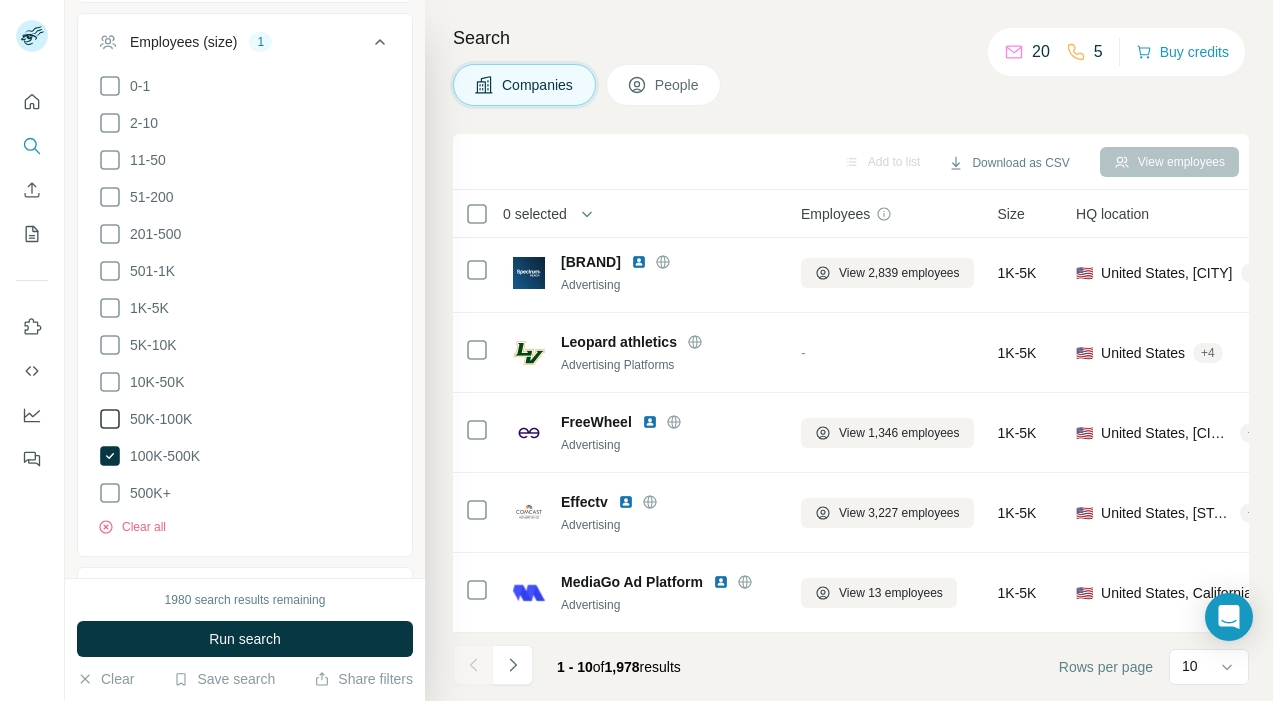 click 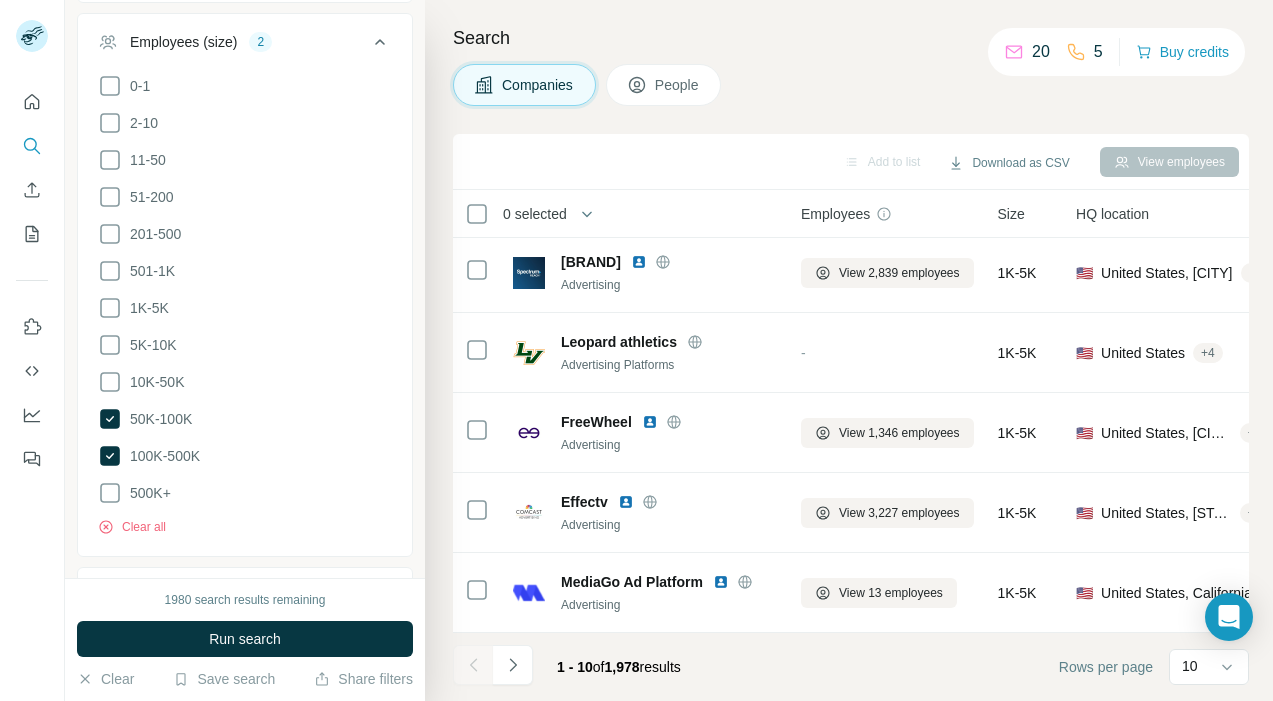 click on "0-1 2-10 11-50 51-200 201-500 501-1K 1K-5K 5K-10K 10K-50K 50K-100K 100K-500K 500K+" at bounding box center [245, 290] 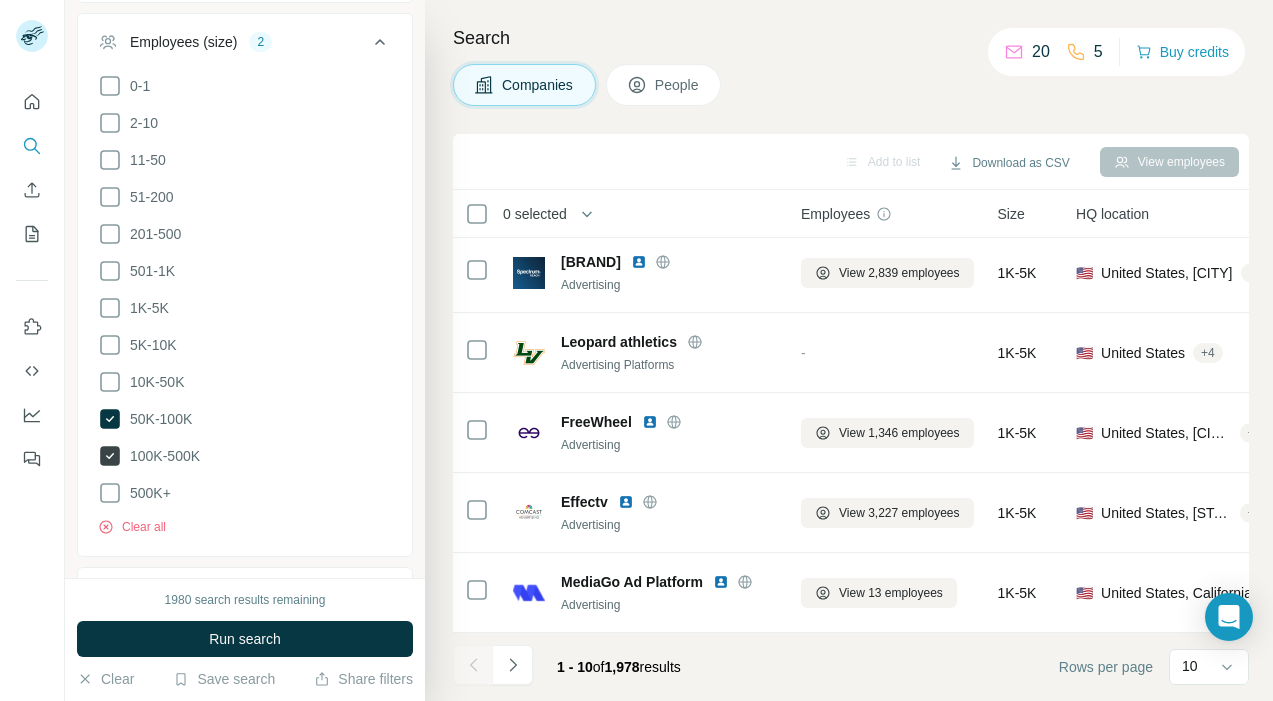 click 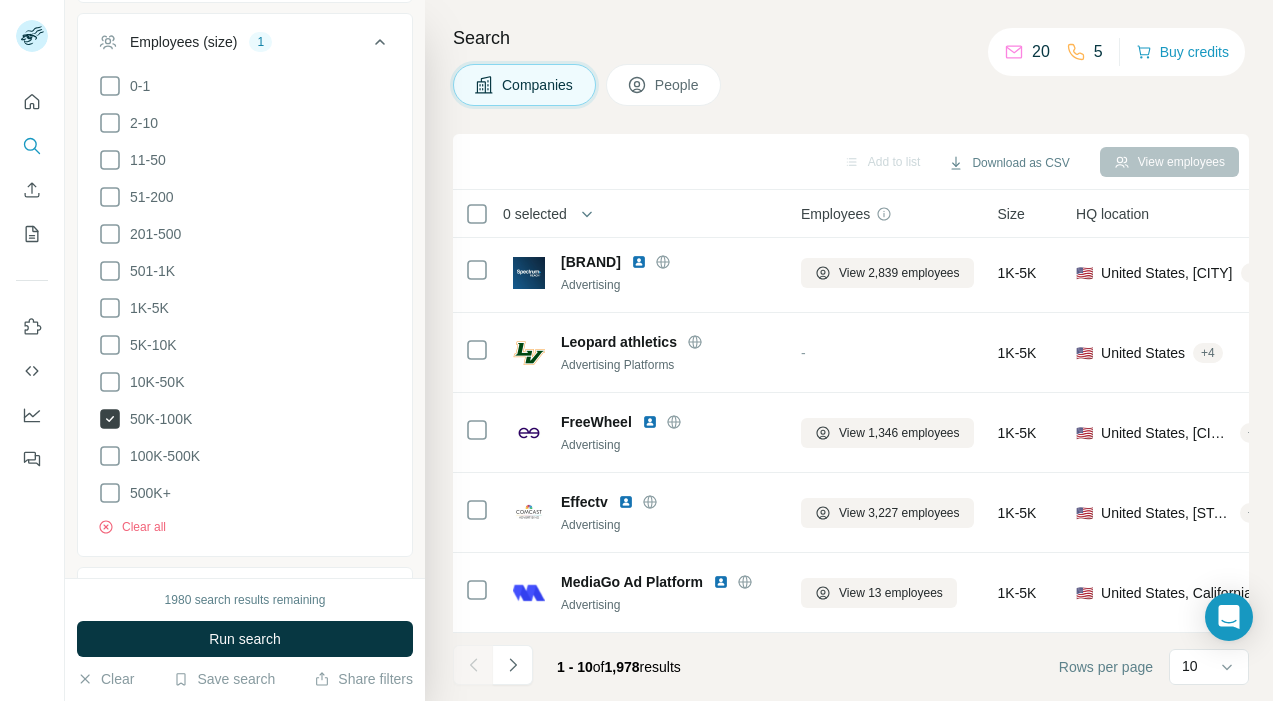 click 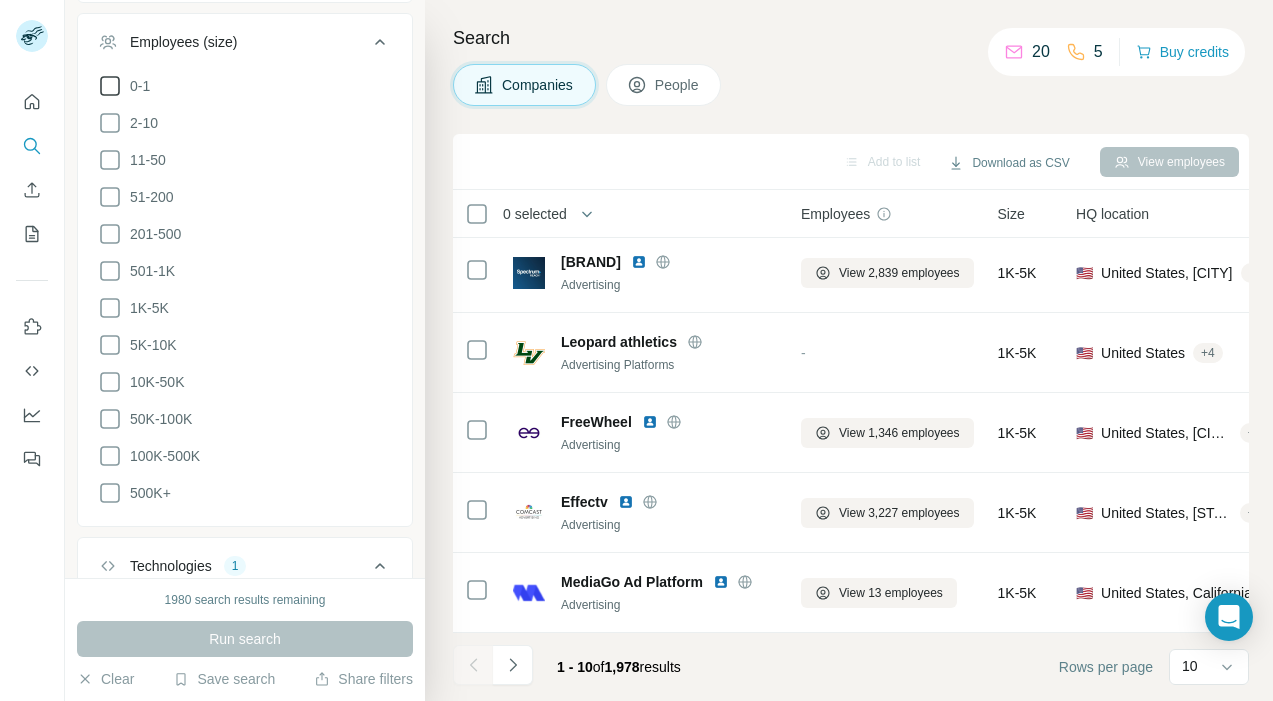 click 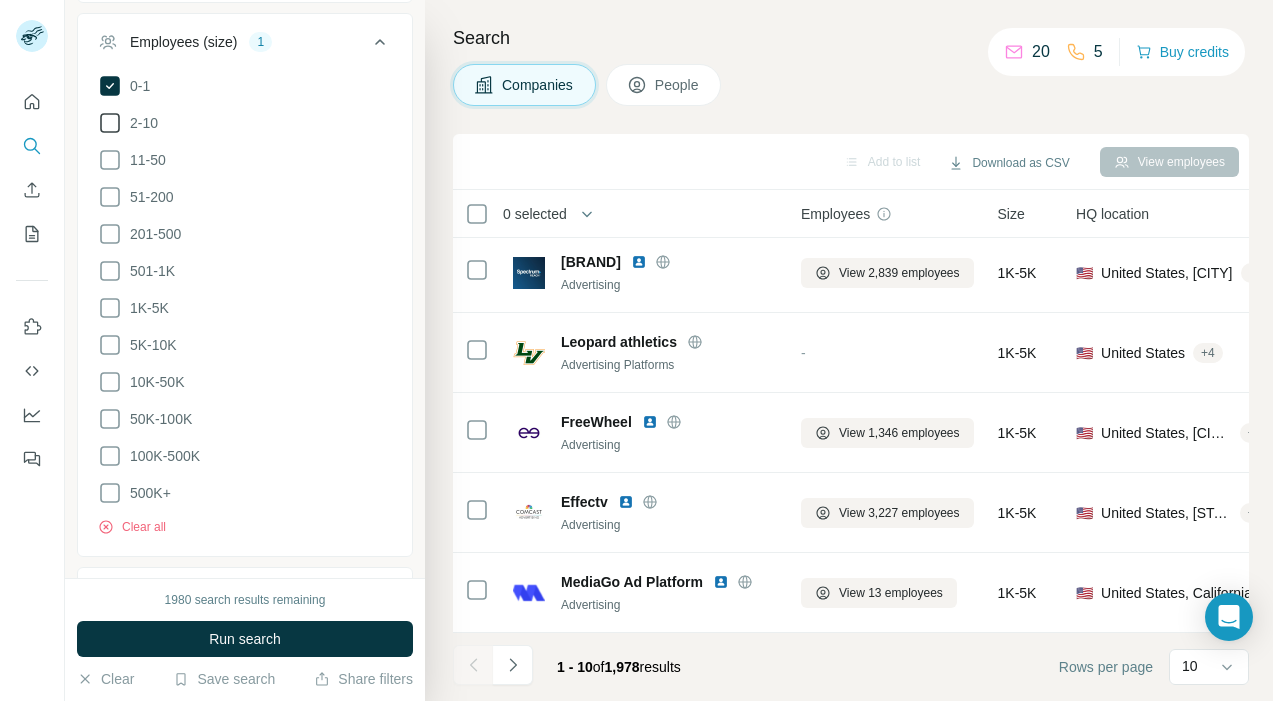 click 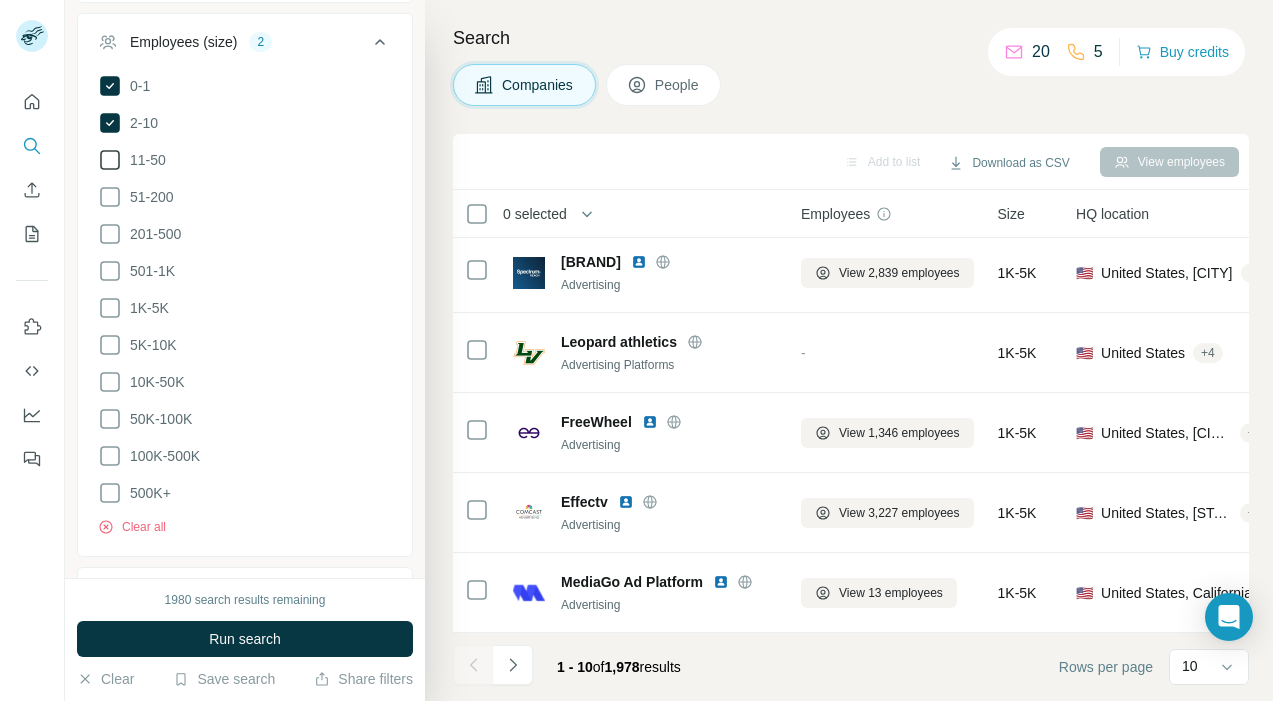 click 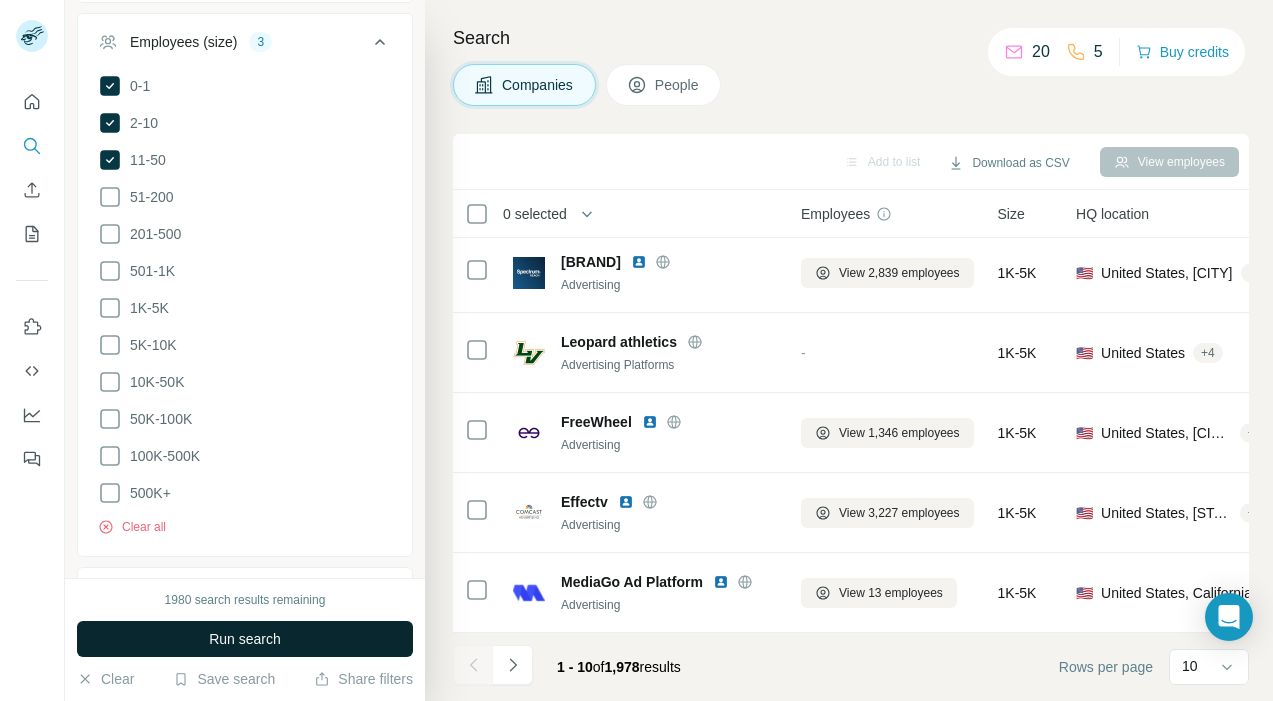 click on "Run search" at bounding box center (245, 639) 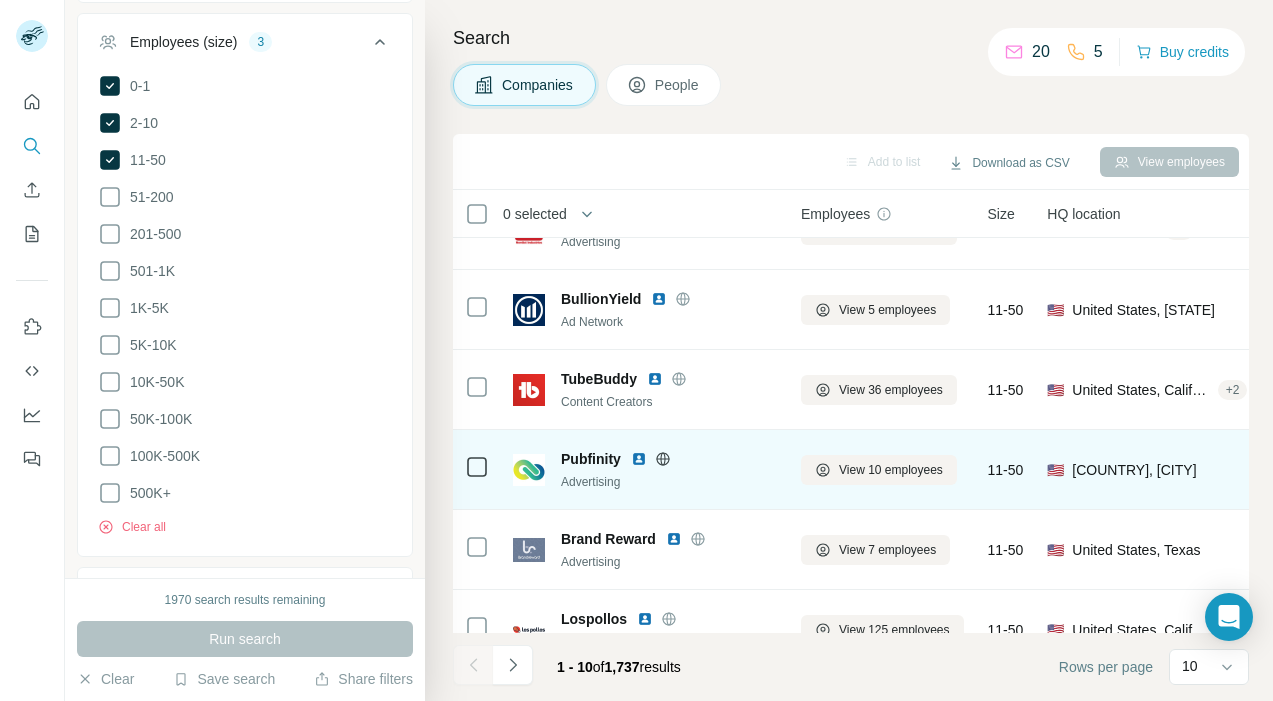 scroll, scrollTop: 399, scrollLeft: 0, axis: vertical 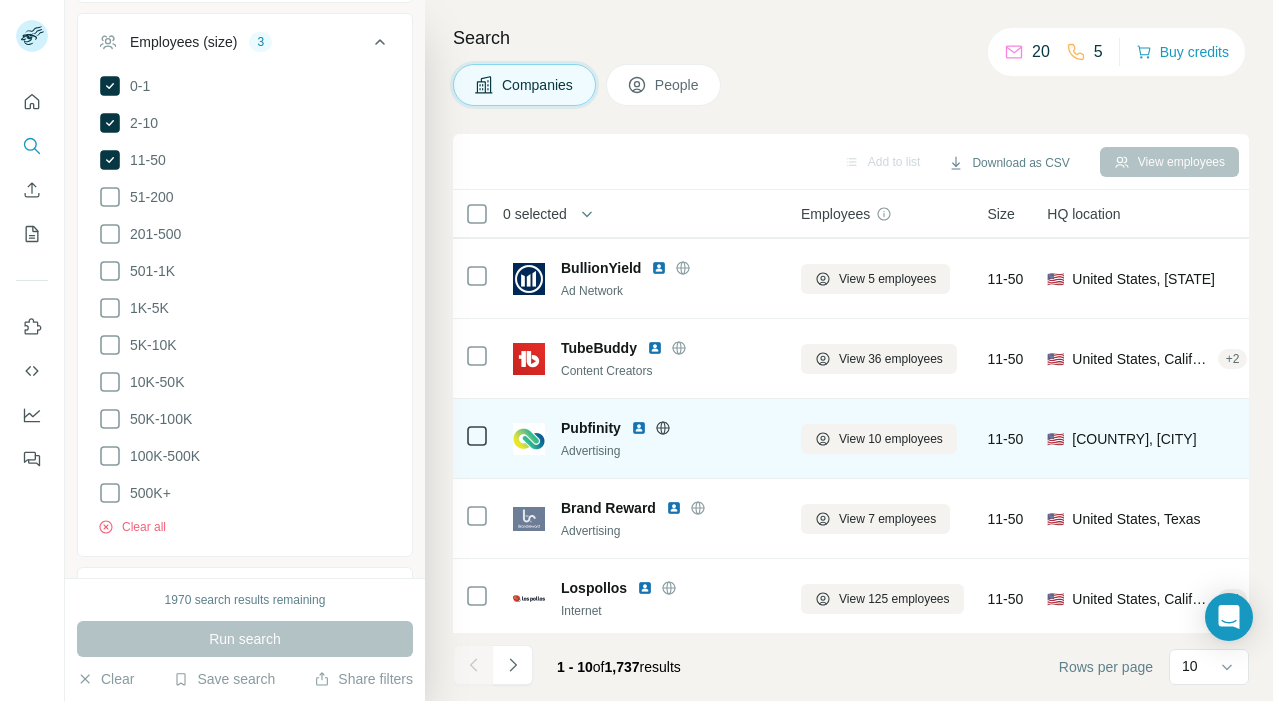click 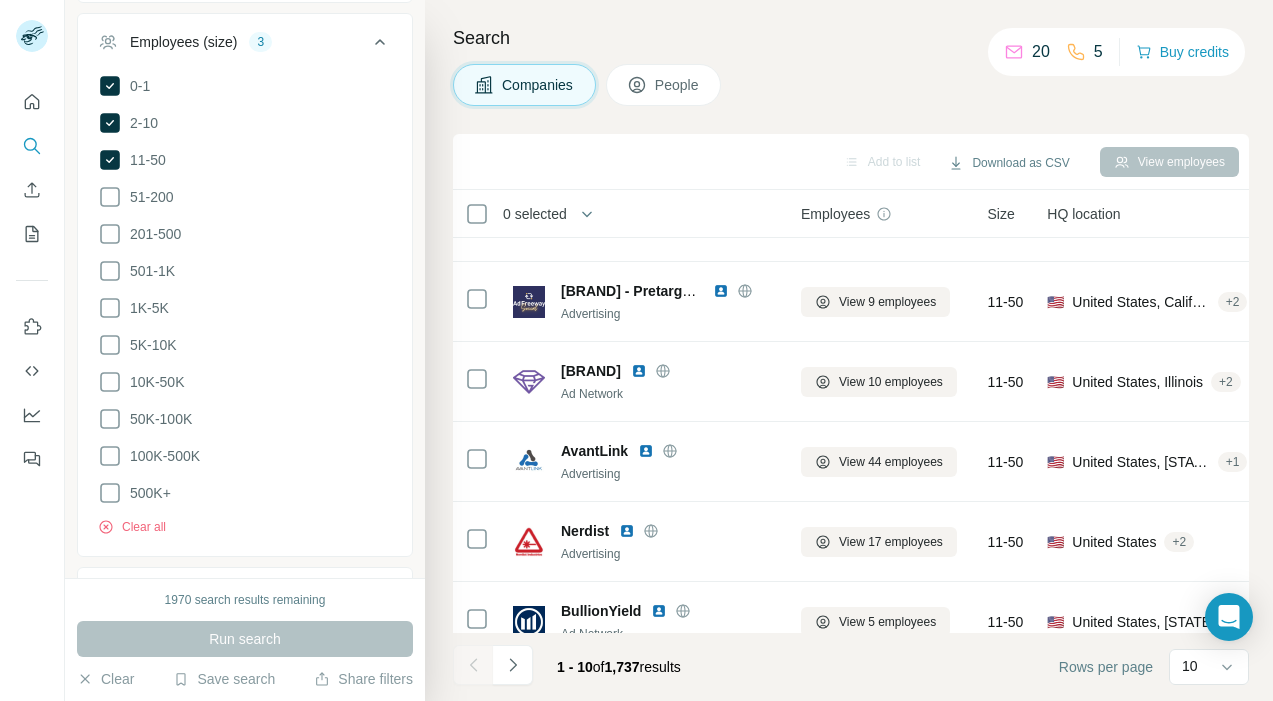 scroll, scrollTop: 0, scrollLeft: 0, axis: both 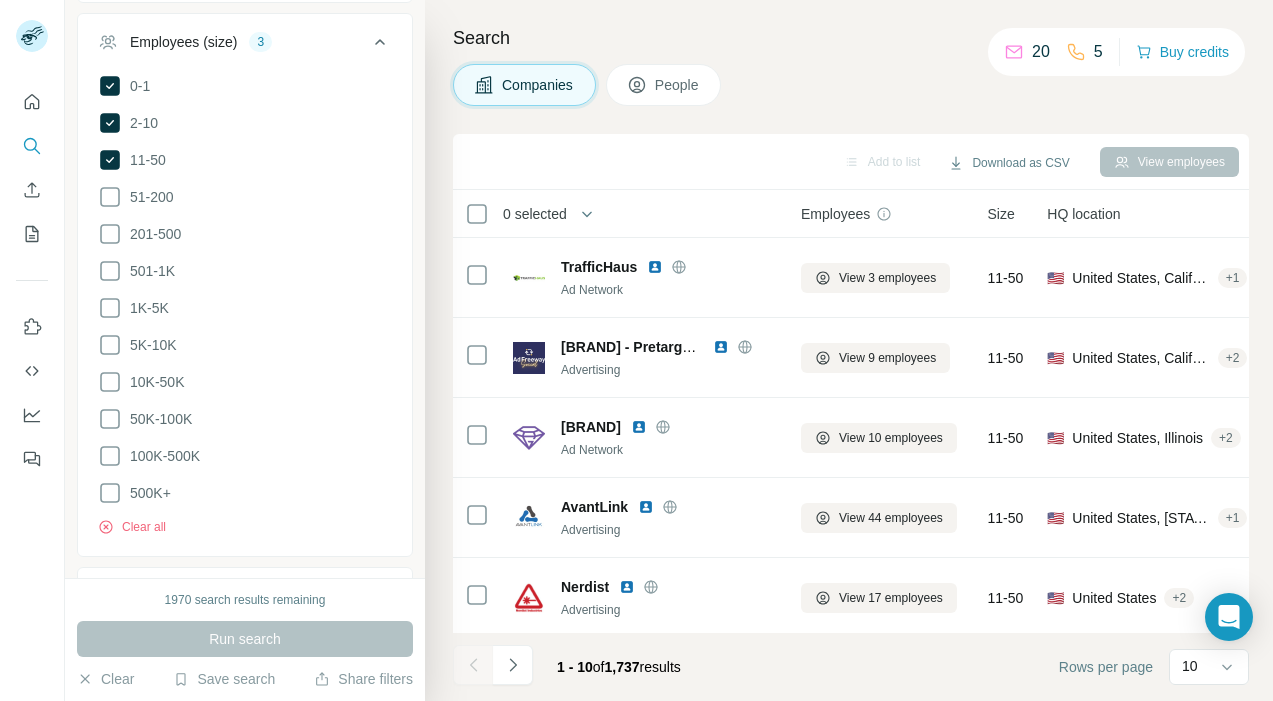 click on "0 selected" at bounding box center [535, 214] 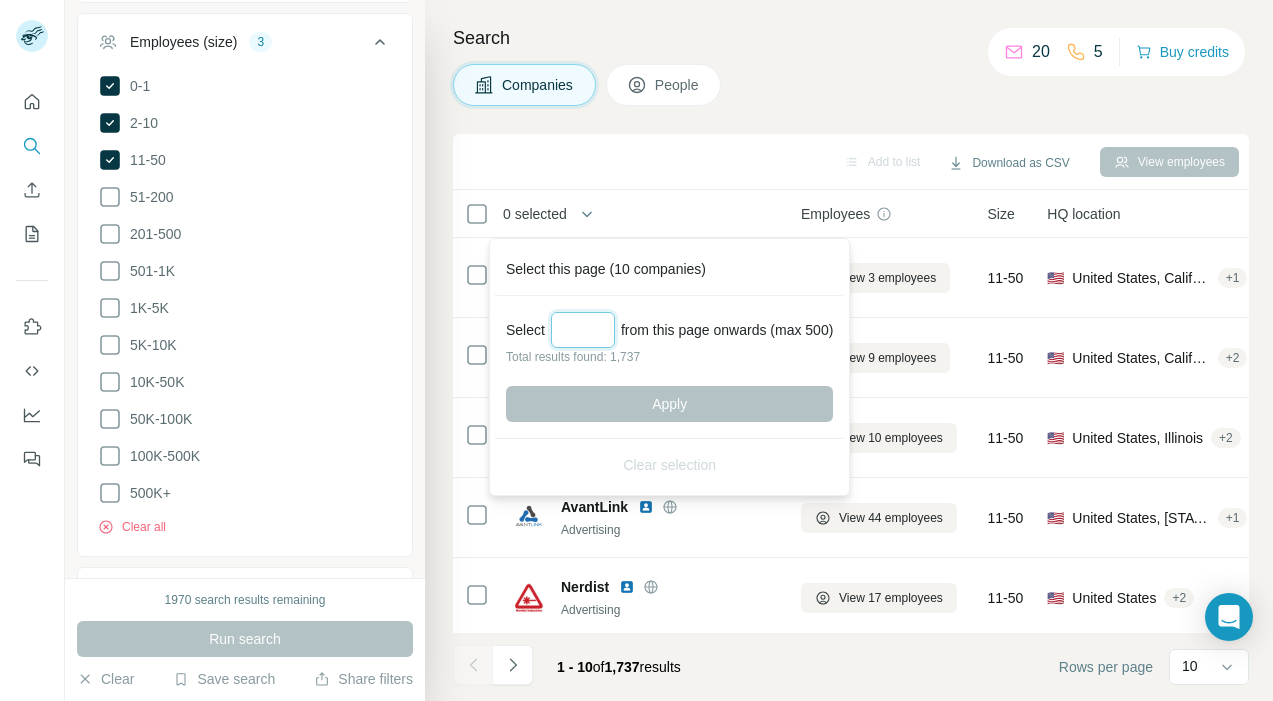 click at bounding box center (583, 330) 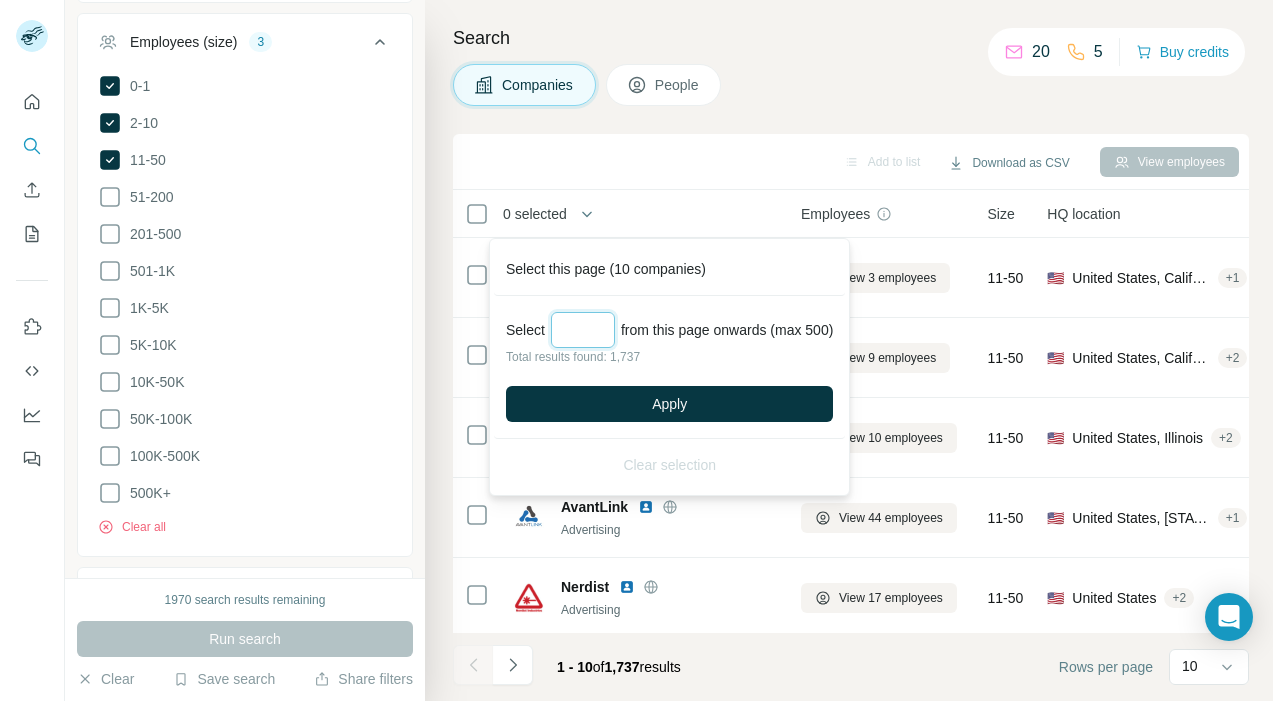 type on "*" 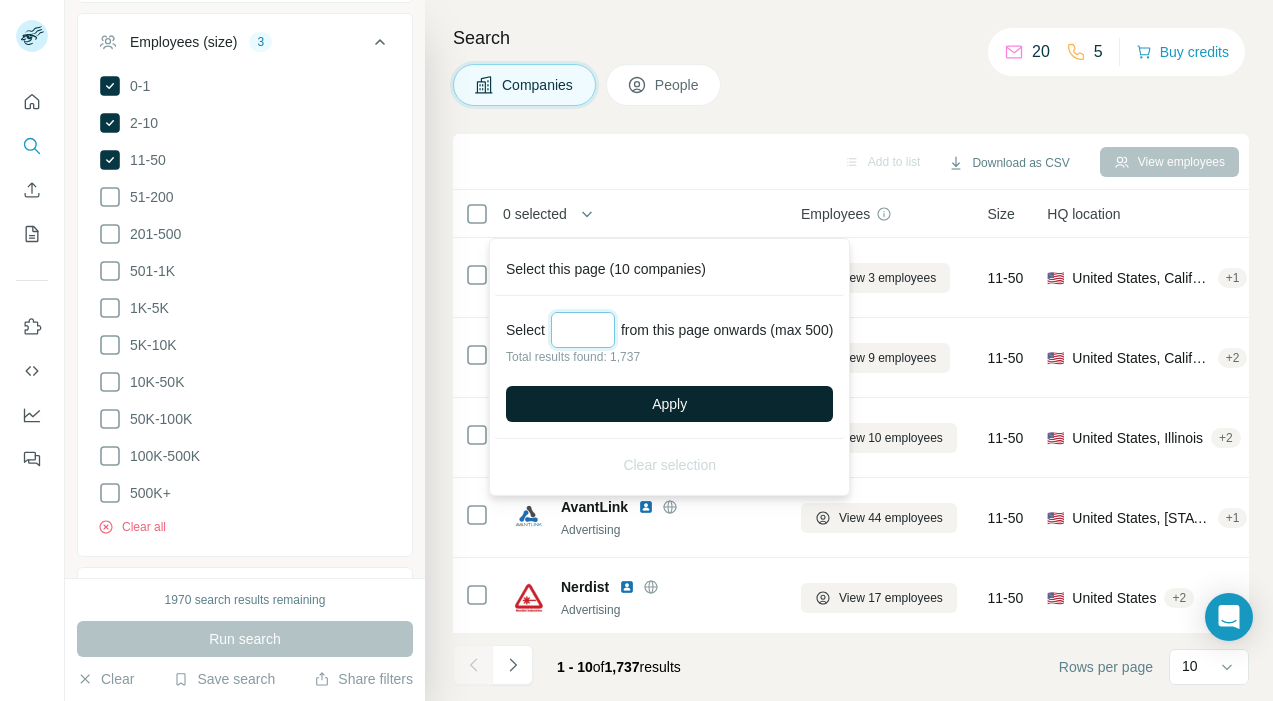 type on "***" 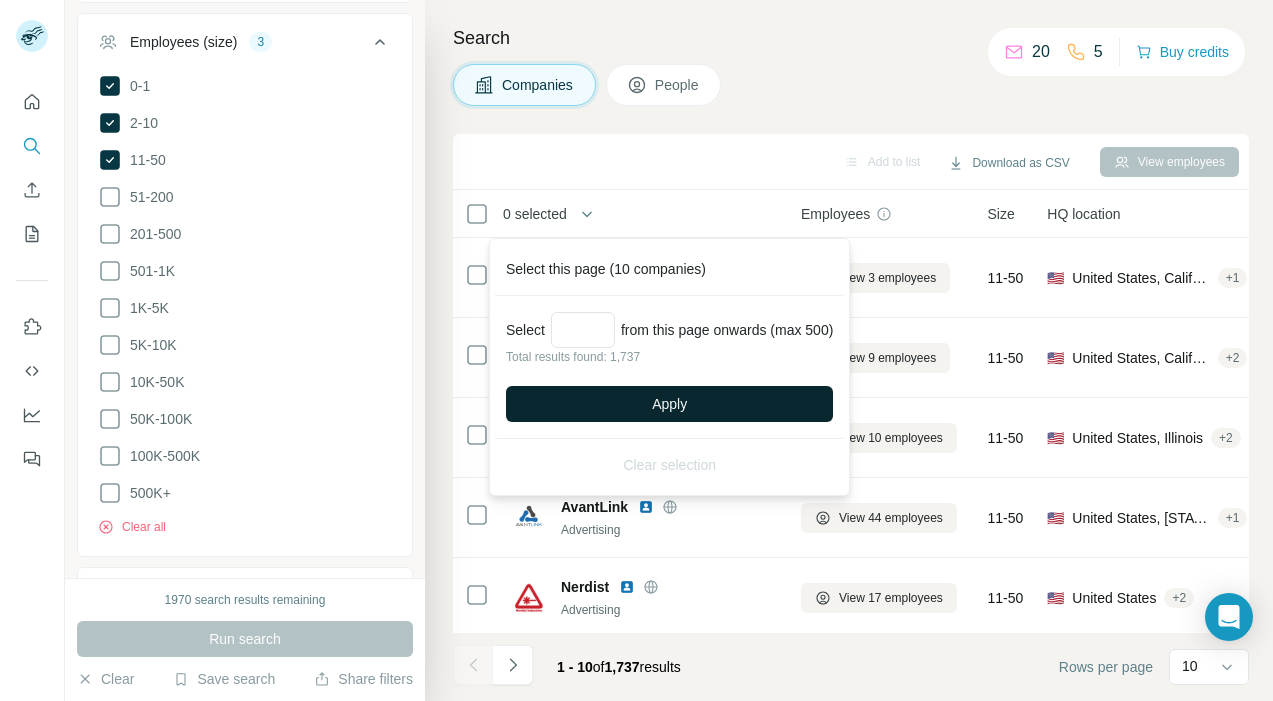 click on "Apply" at bounding box center (669, 404) 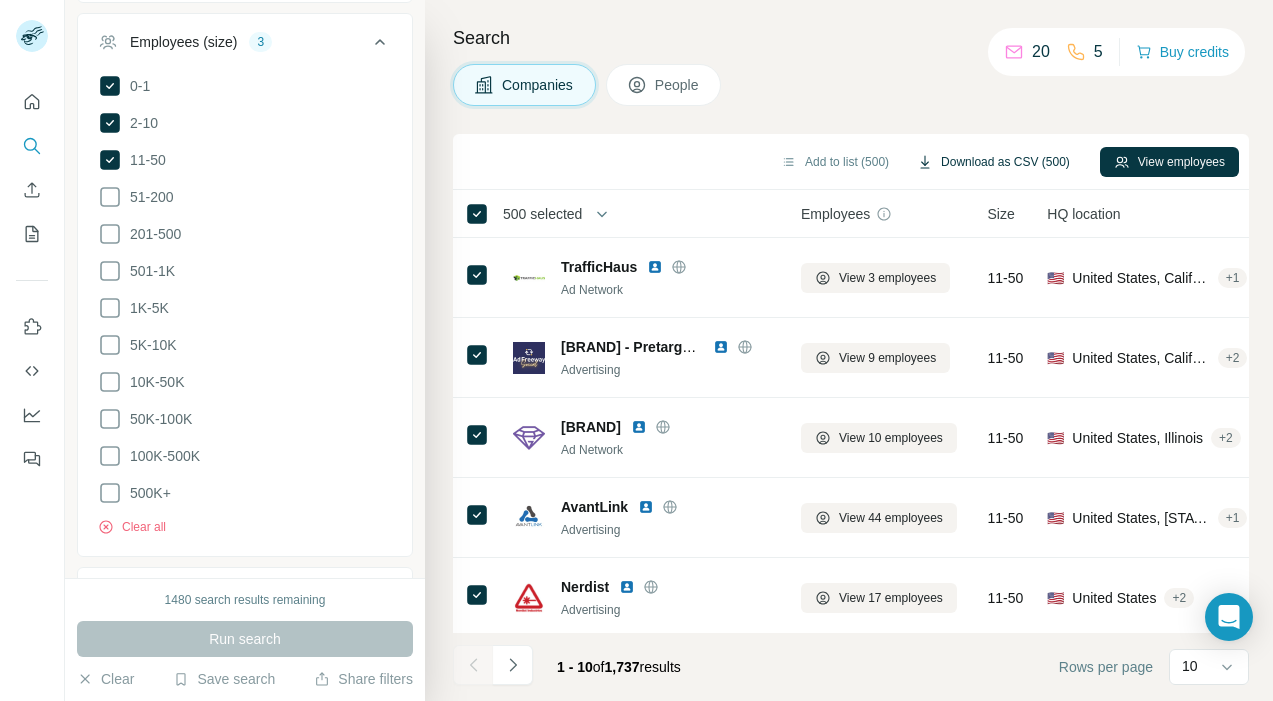 click on "Download as CSV (500)" at bounding box center [993, 162] 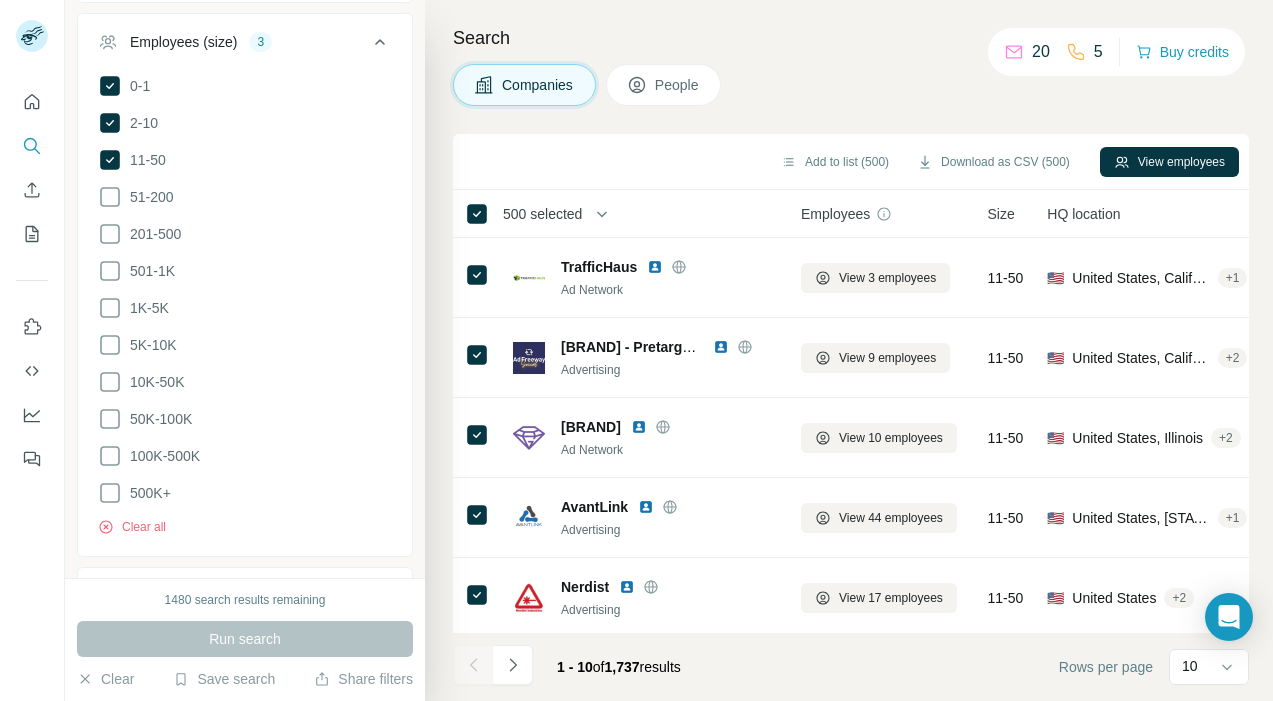 click on "Add to list (500) Download as CSV (500) View employees" at bounding box center [851, 161] 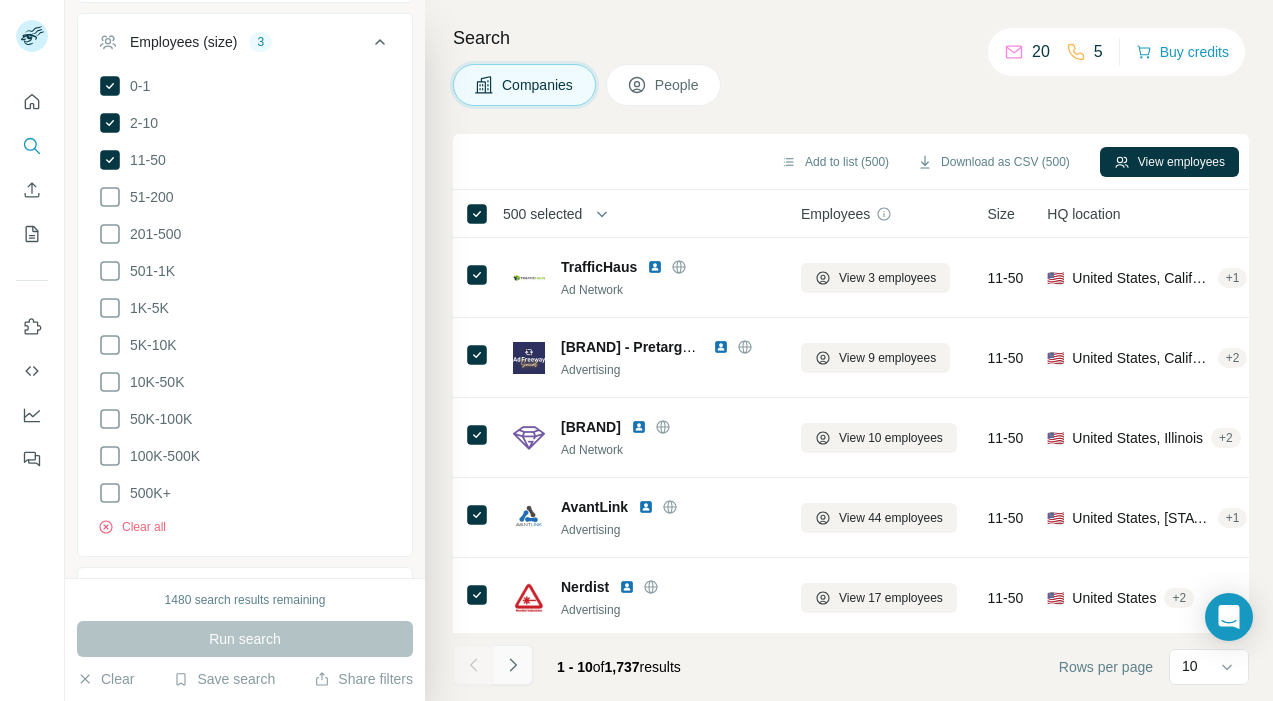 click 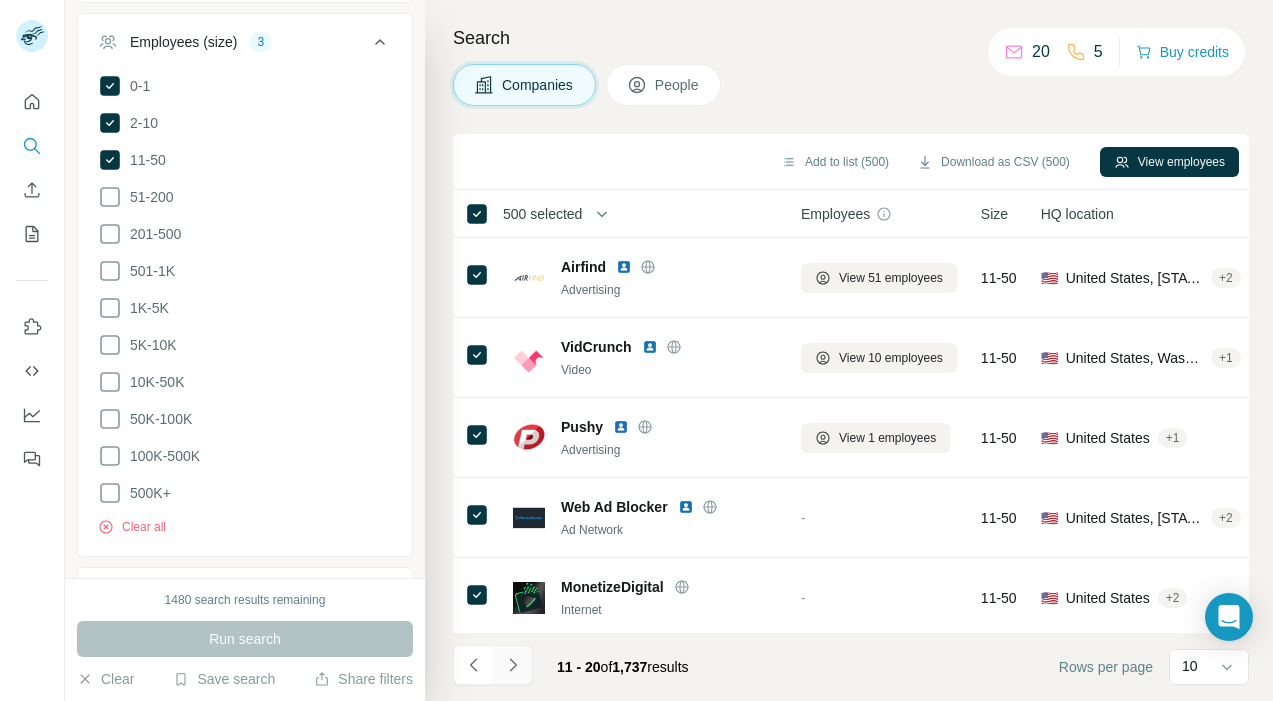 click 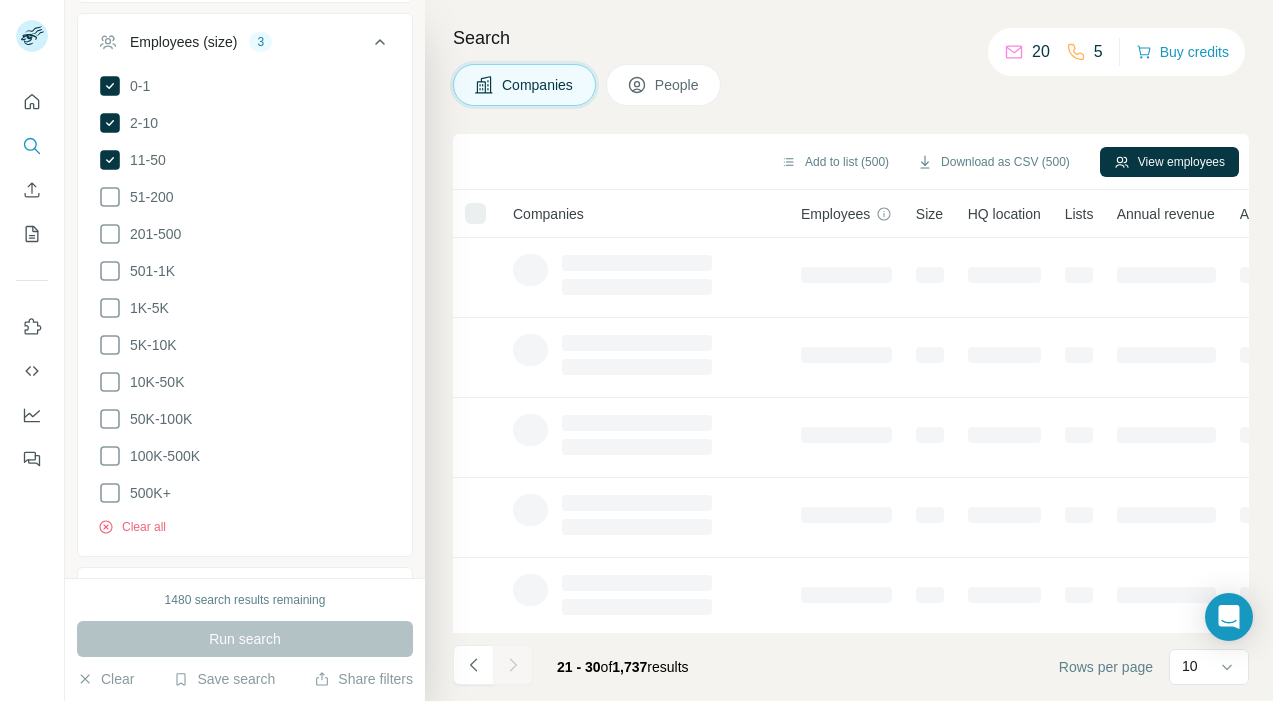 click at bounding box center [513, 665] 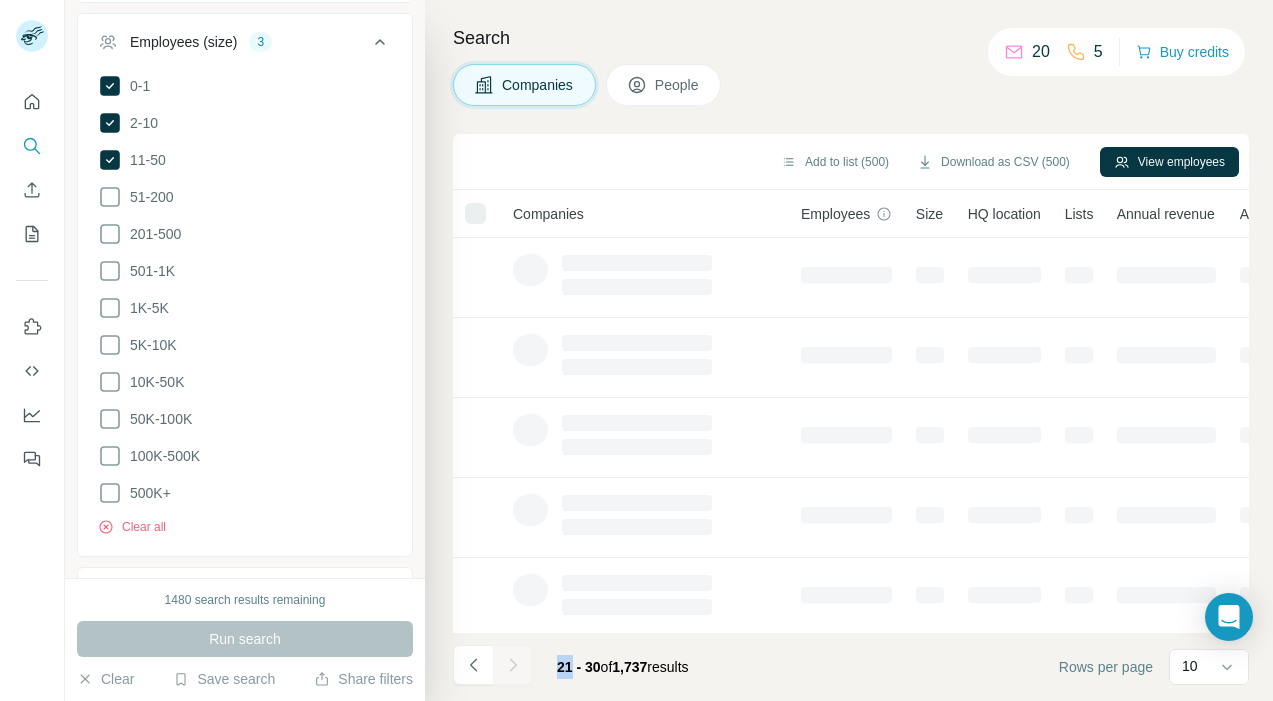 click 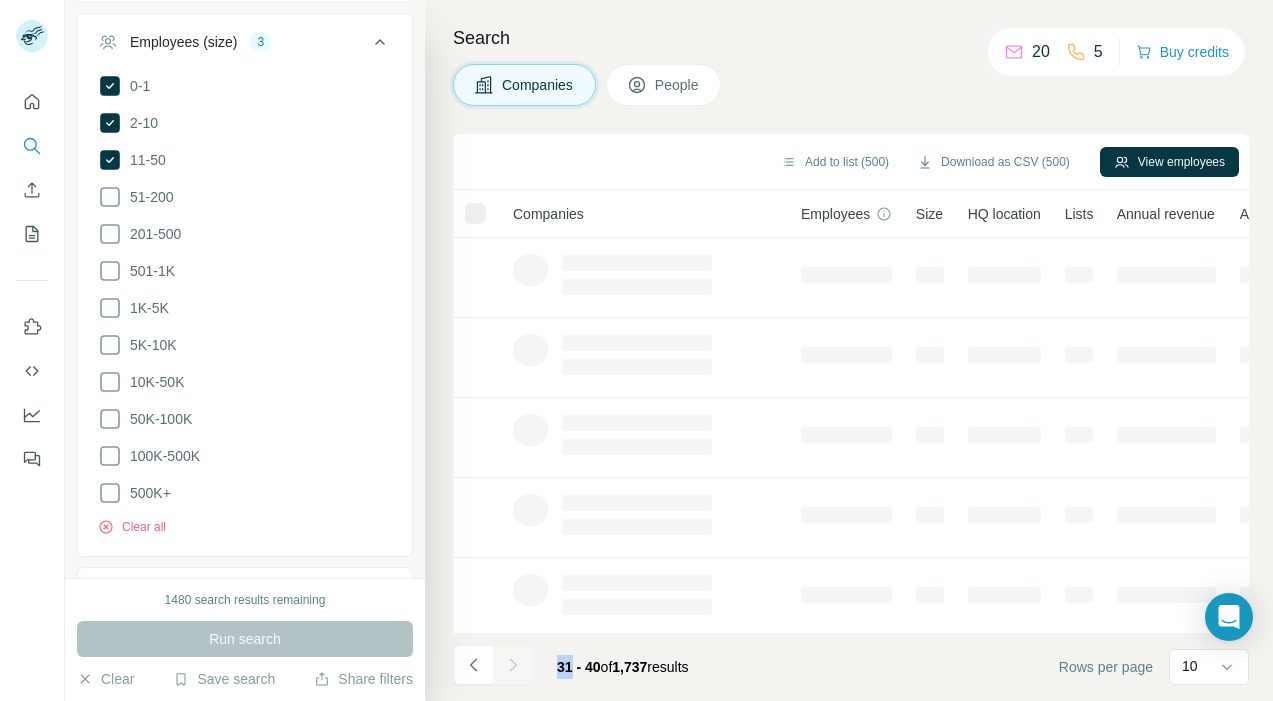 click at bounding box center (513, 665) 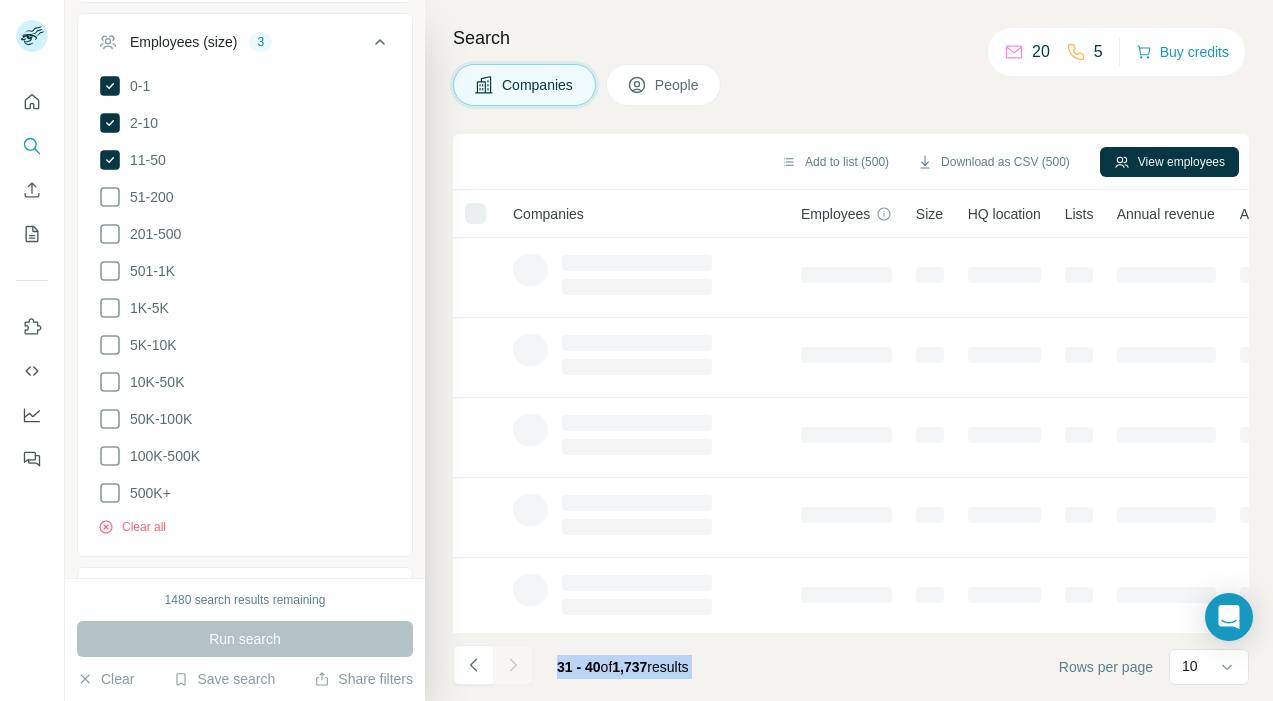 click 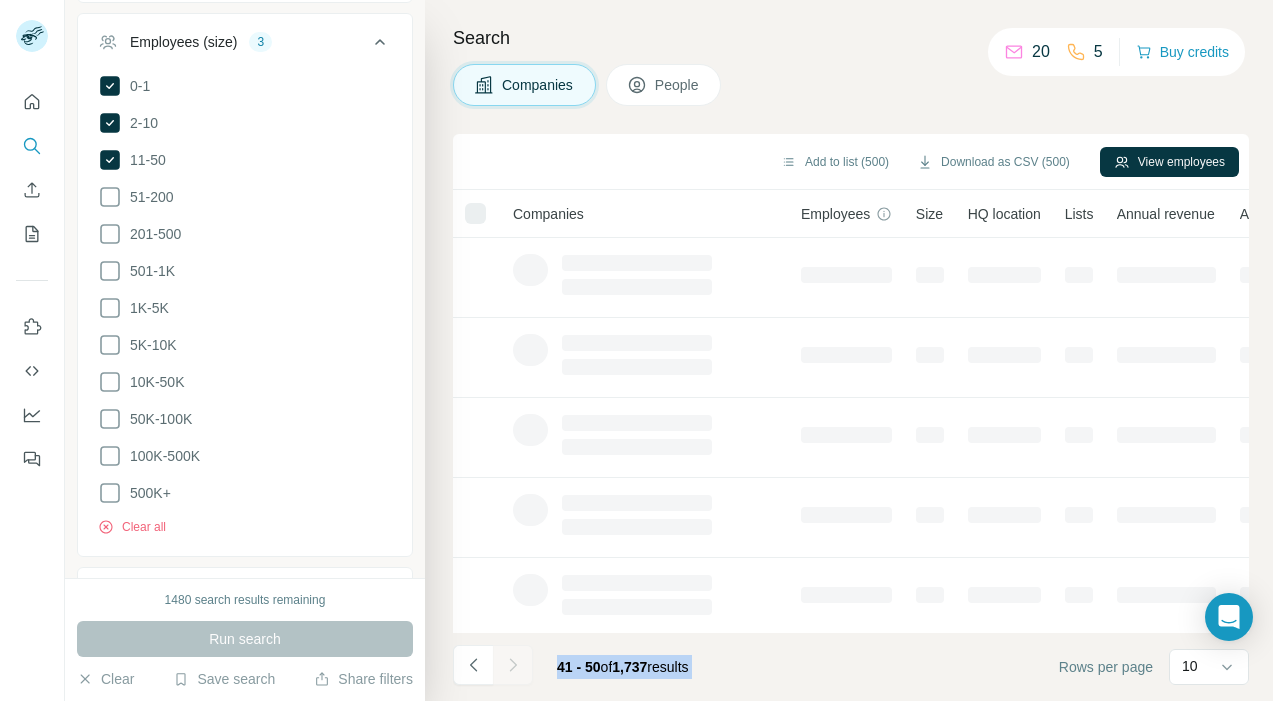 click at bounding box center [513, 665] 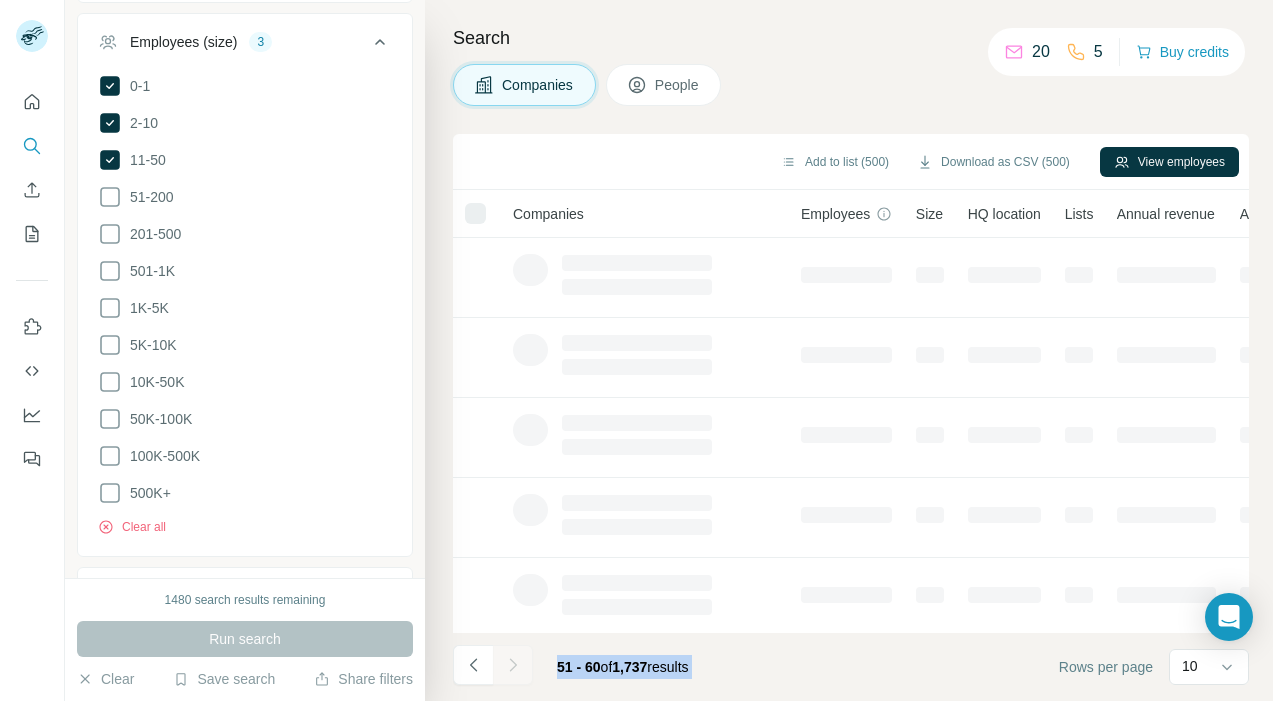 click at bounding box center [513, 665] 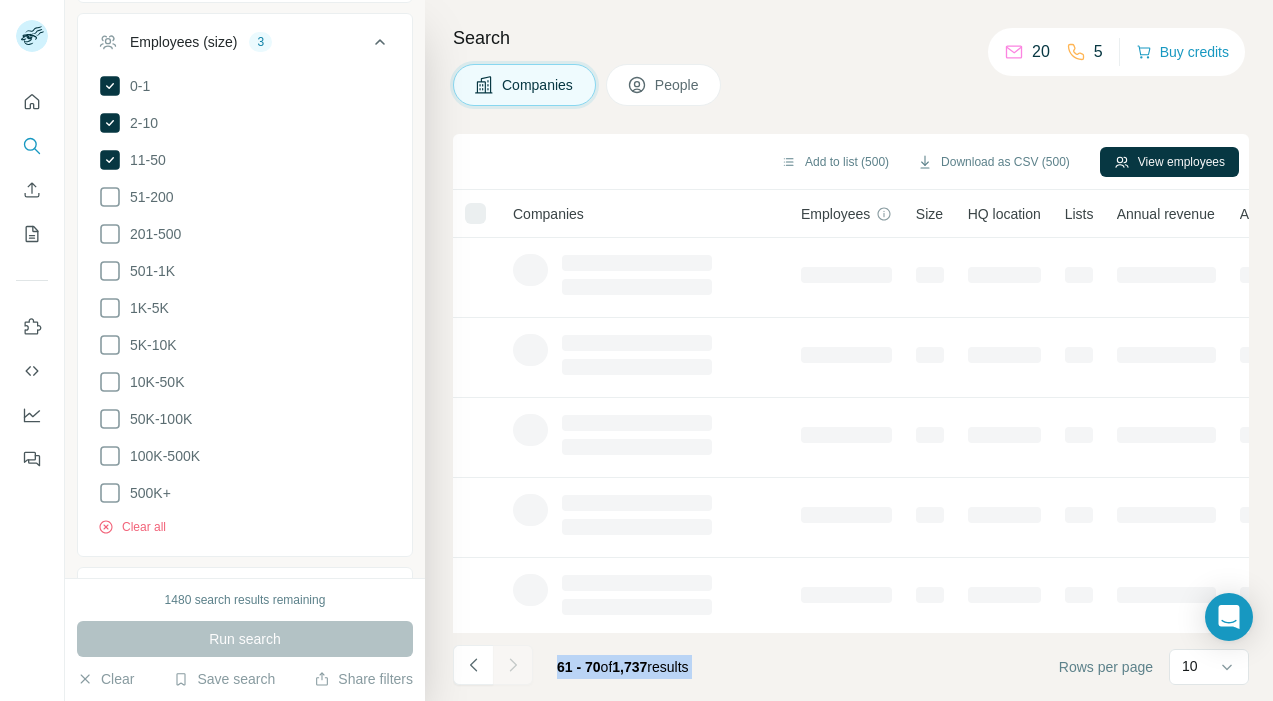click at bounding box center (513, 665) 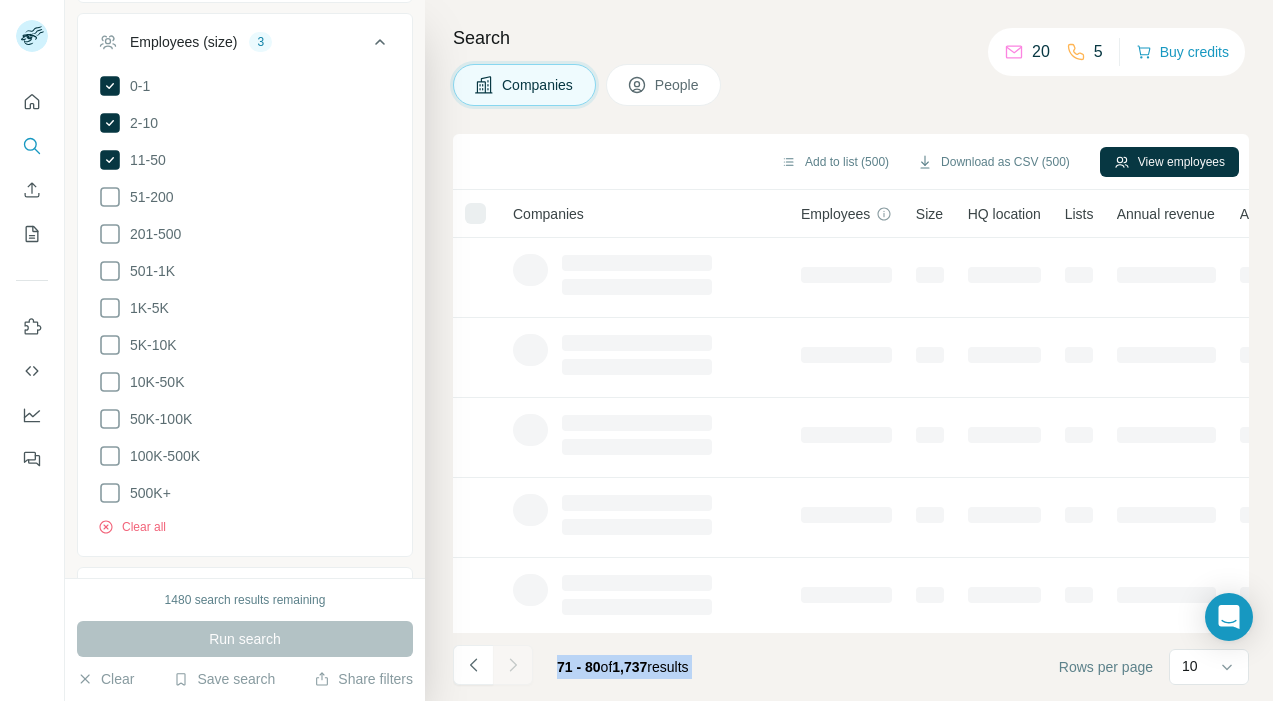 click at bounding box center (513, 665) 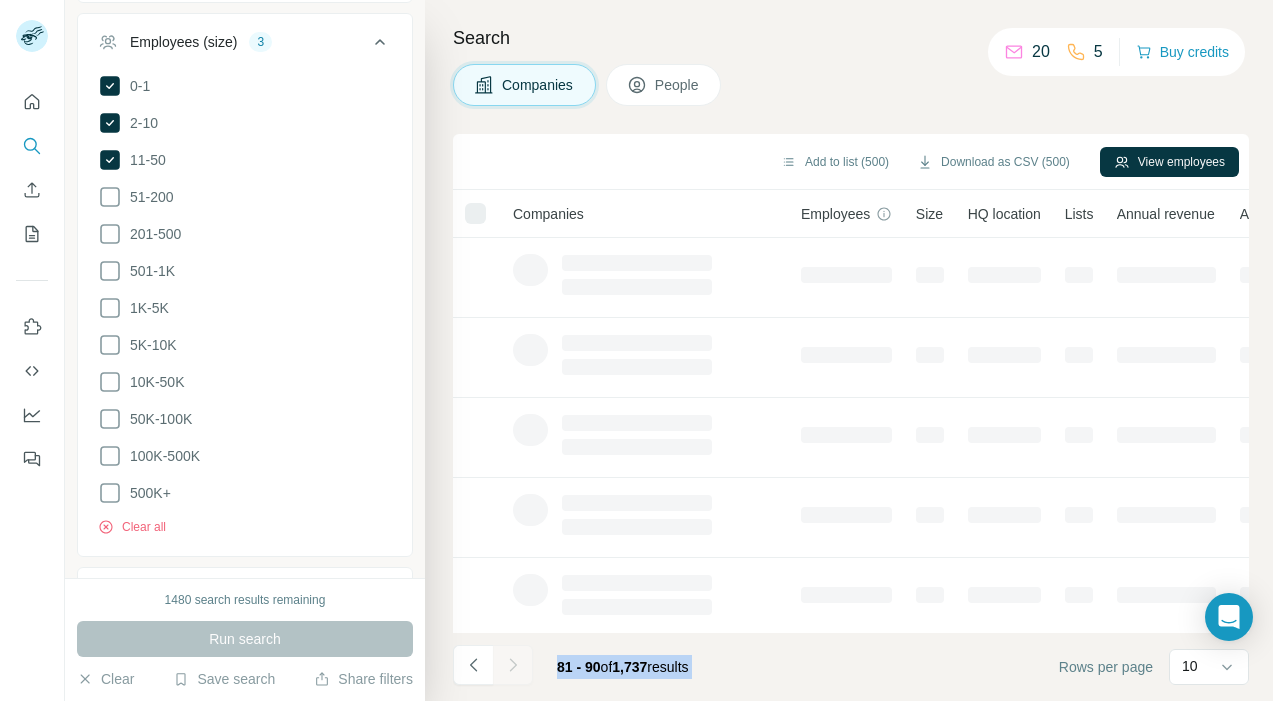 click at bounding box center [513, 665] 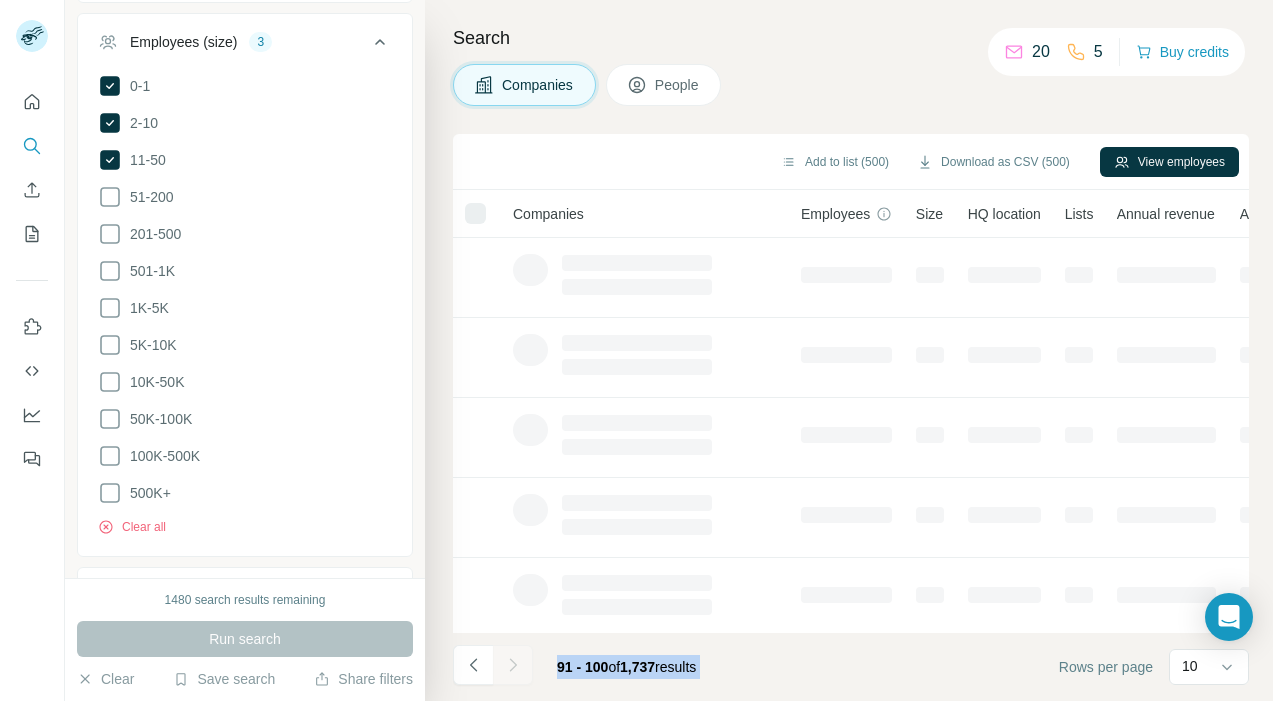 click at bounding box center (513, 665) 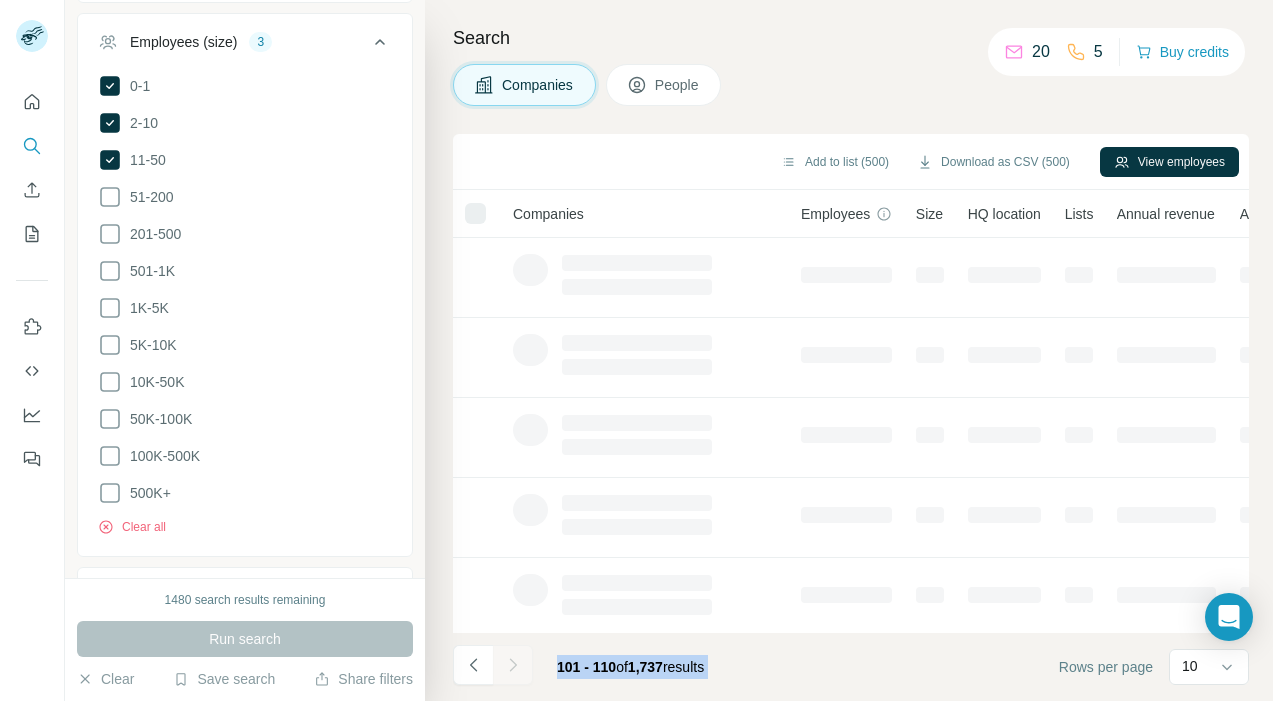 click at bounding box center [513, 665] 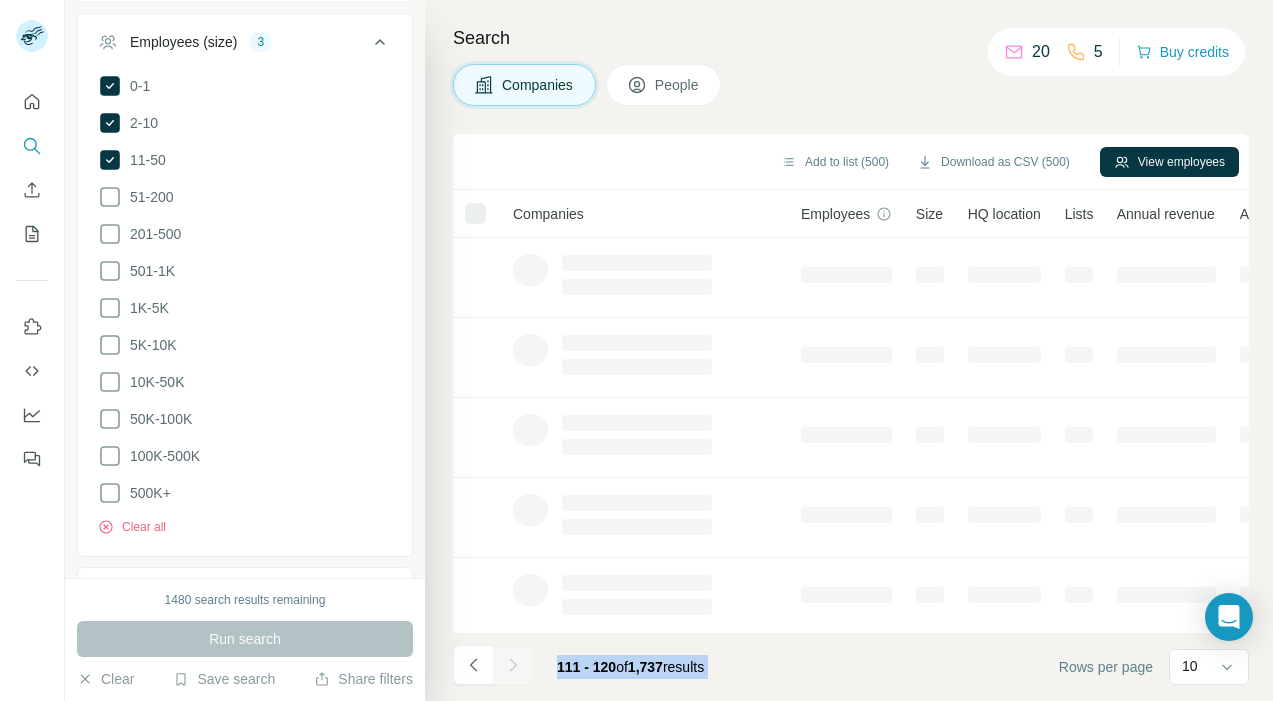 click at bounding box center (513, 665) 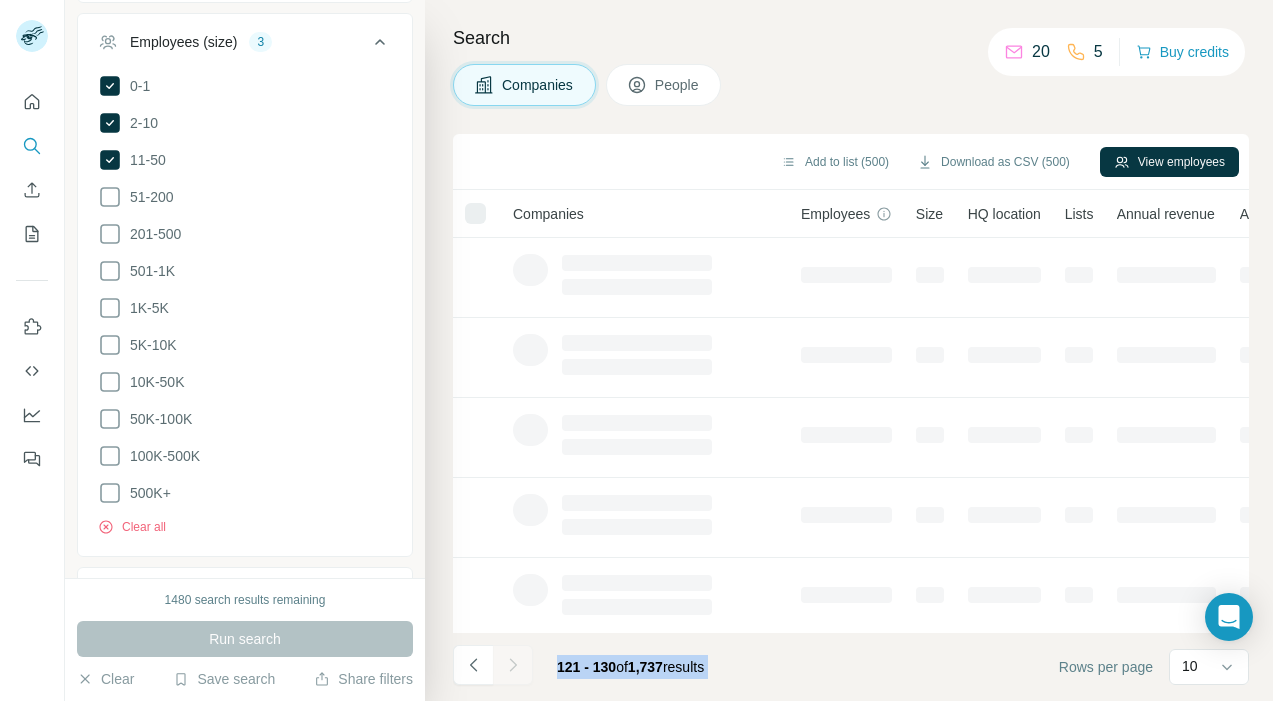 click at bounding box center (513, 665) 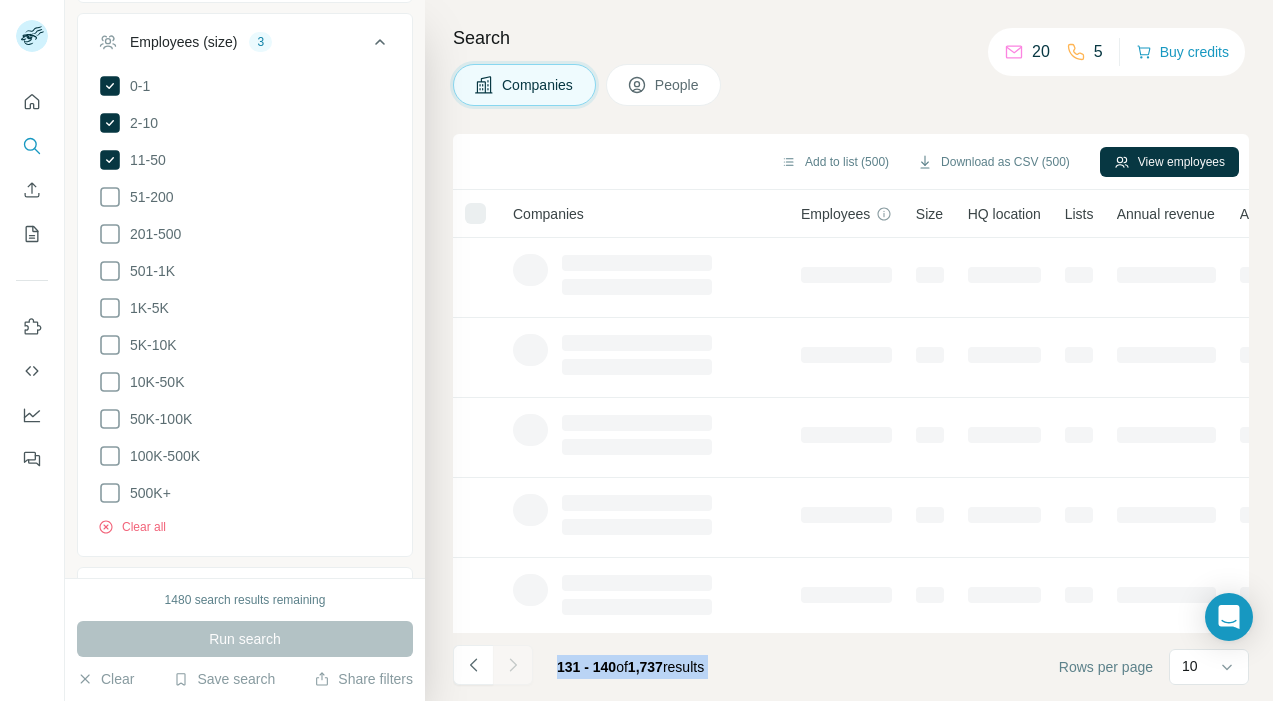 click at bounding box center (513, 665) 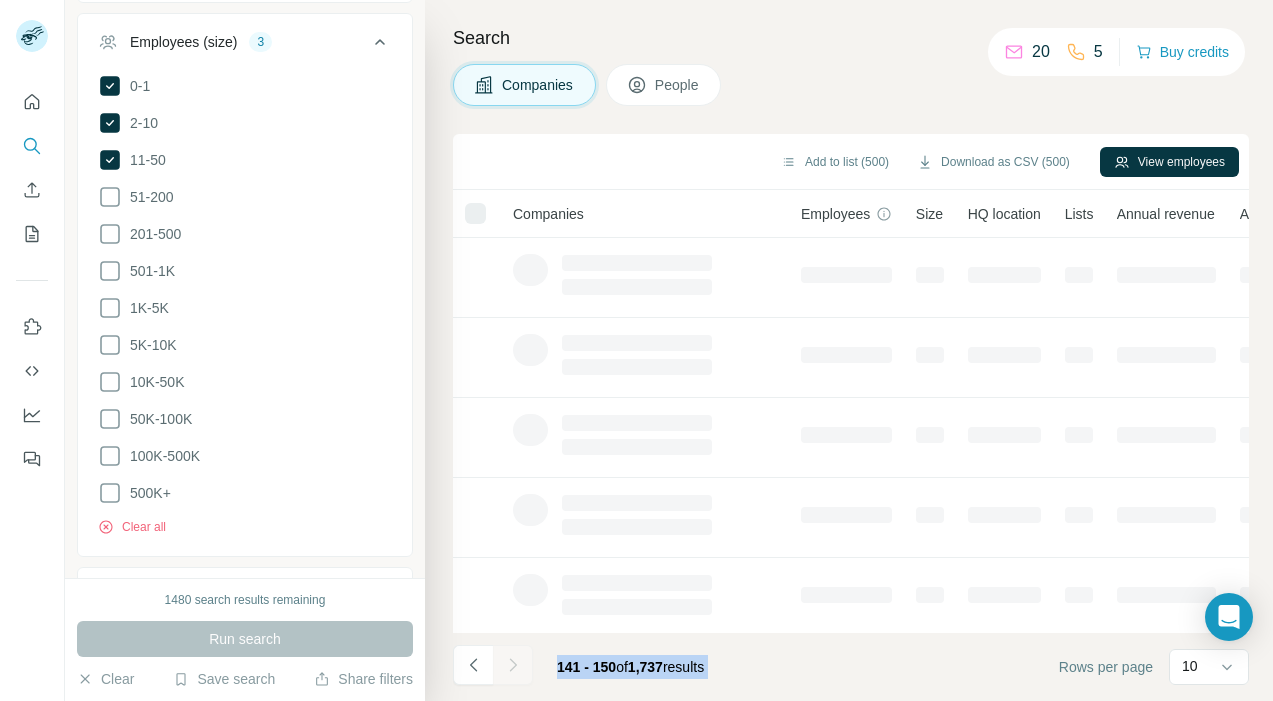 click at bounding box center [513, 665] 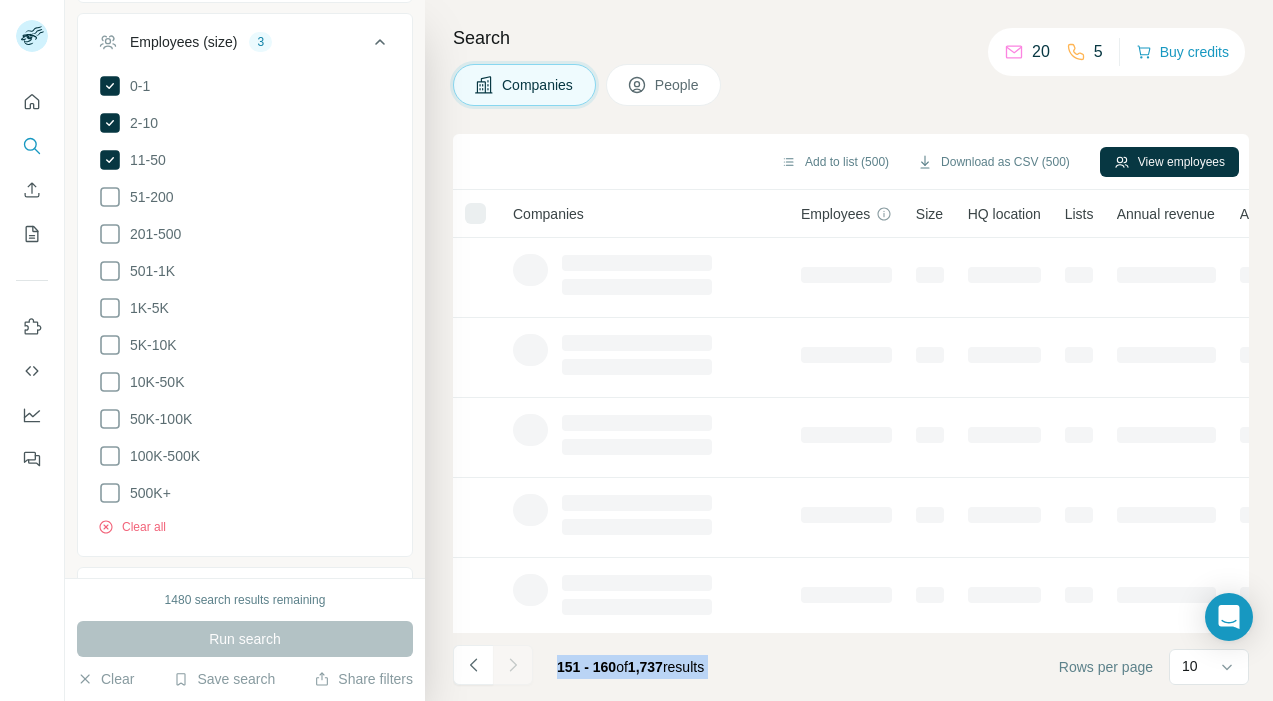 click at bounding box center [513, 665] 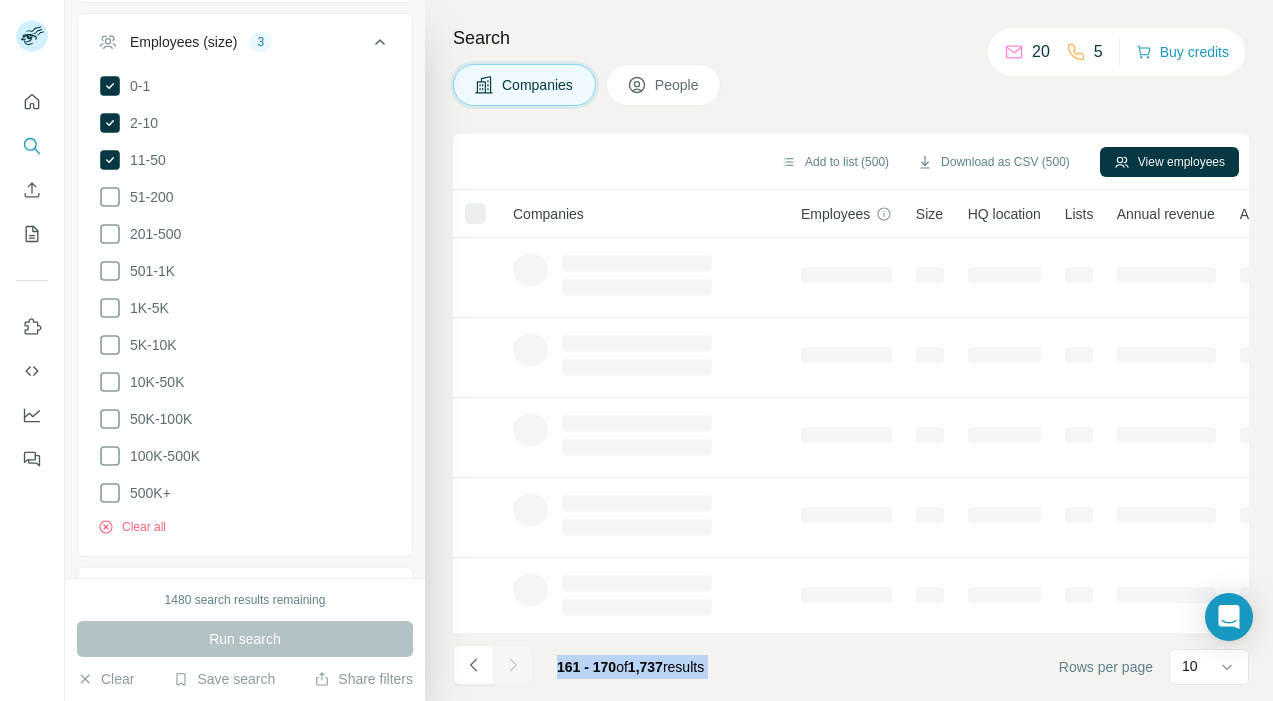 click at bounding box center [513, 665] 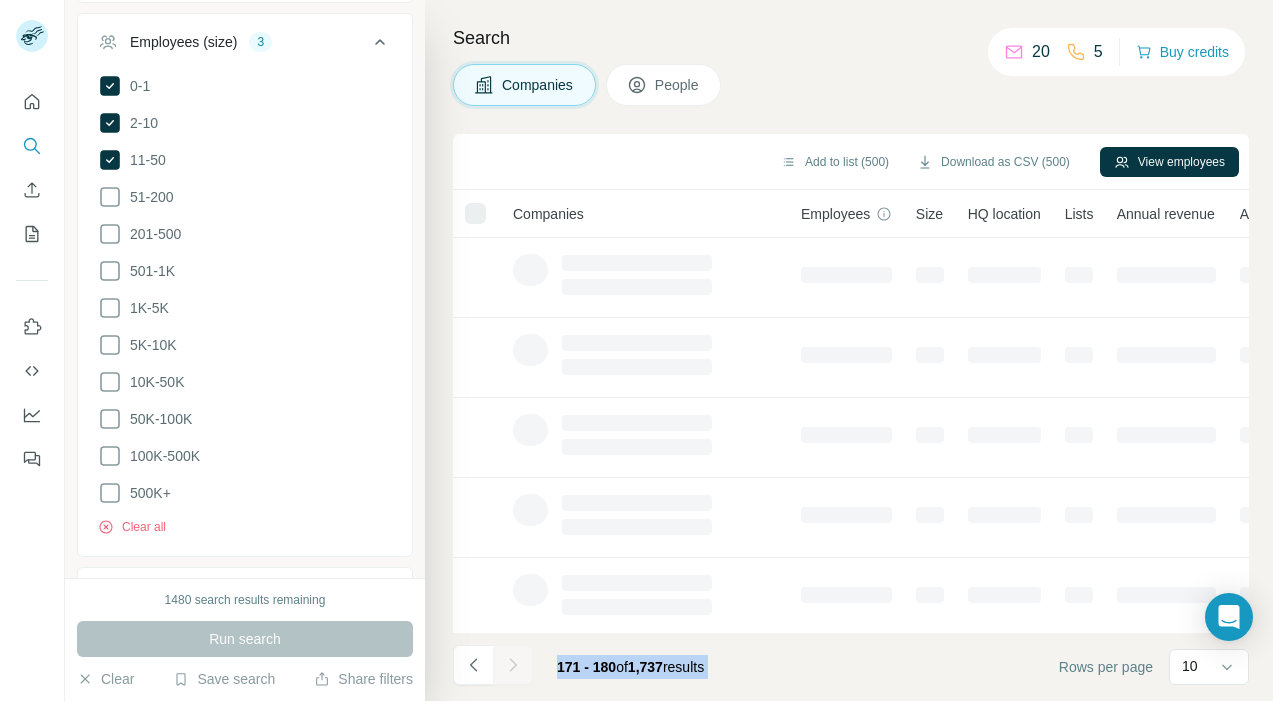 click at bounding box center [513, 665] 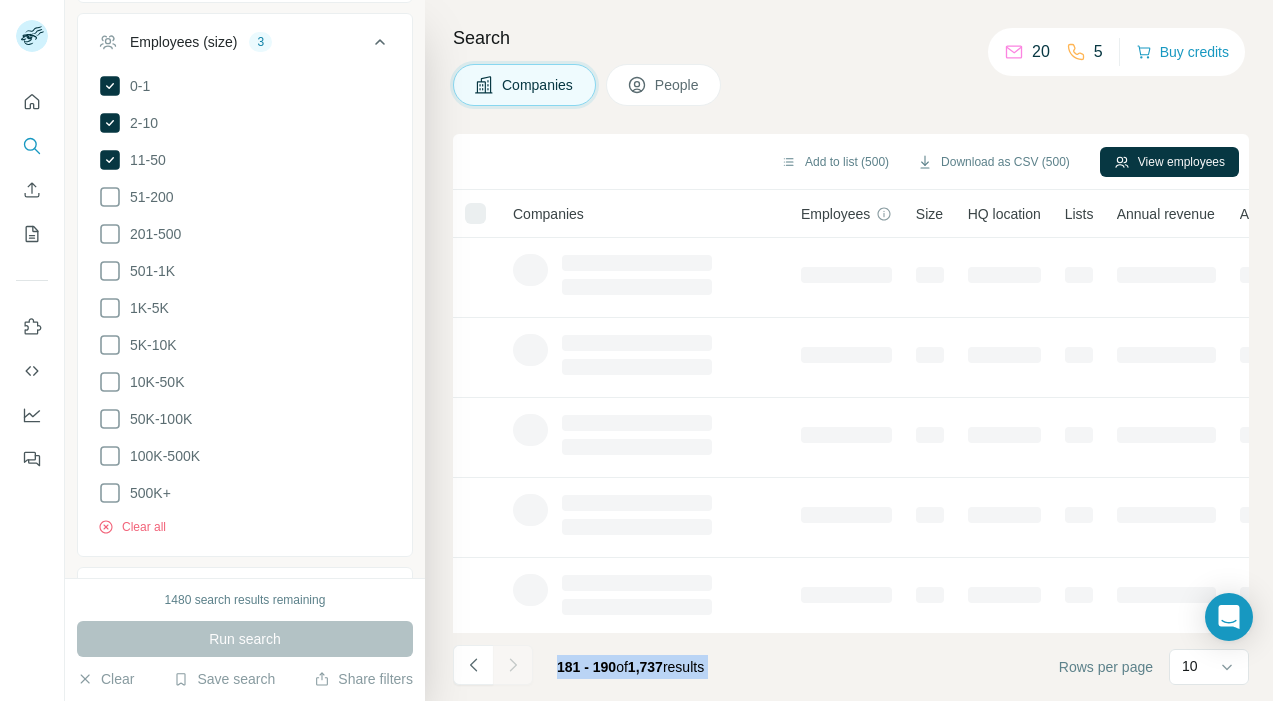 click at bounding box center (513, 665) 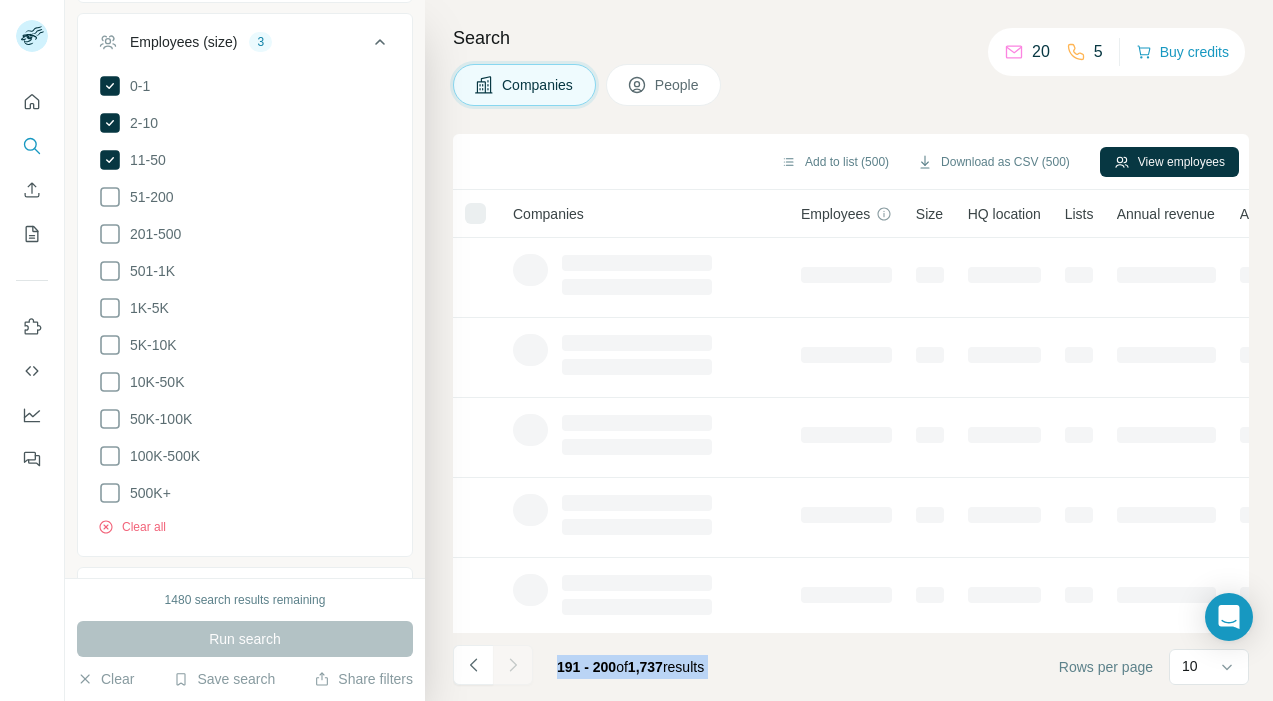 click at bounding box center (513, 665) 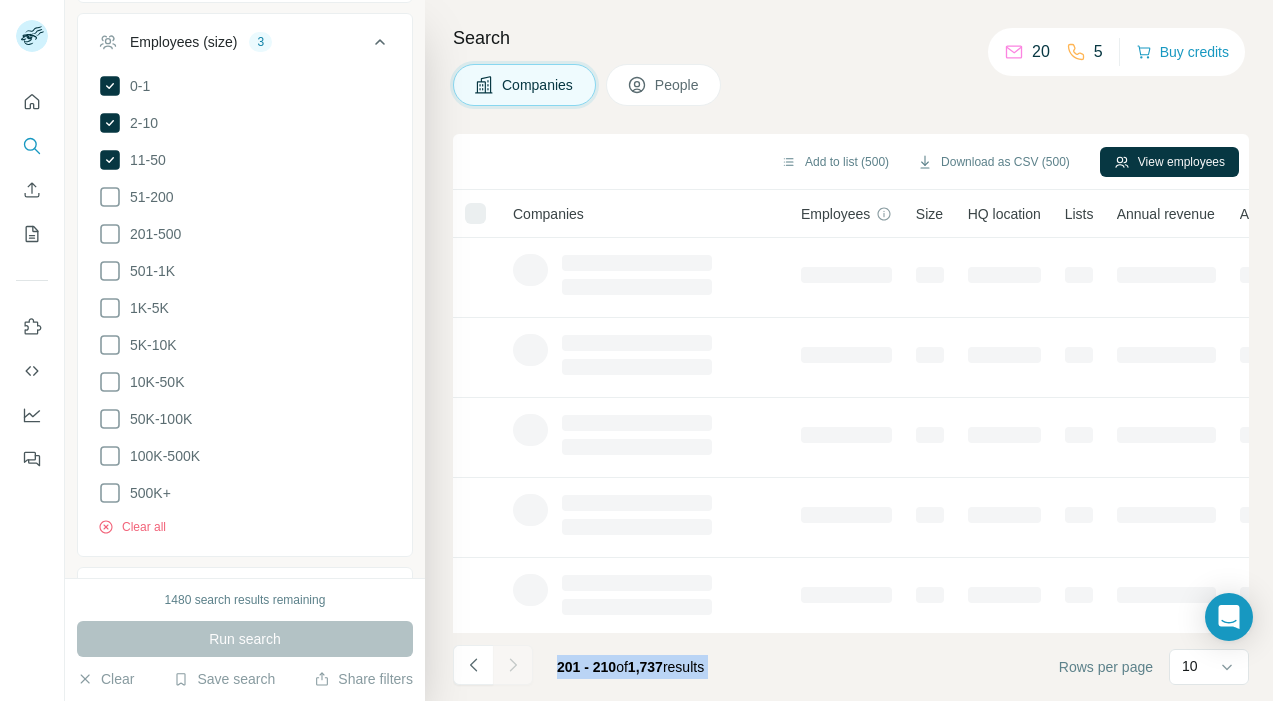 click at bounding box center (513, 665) 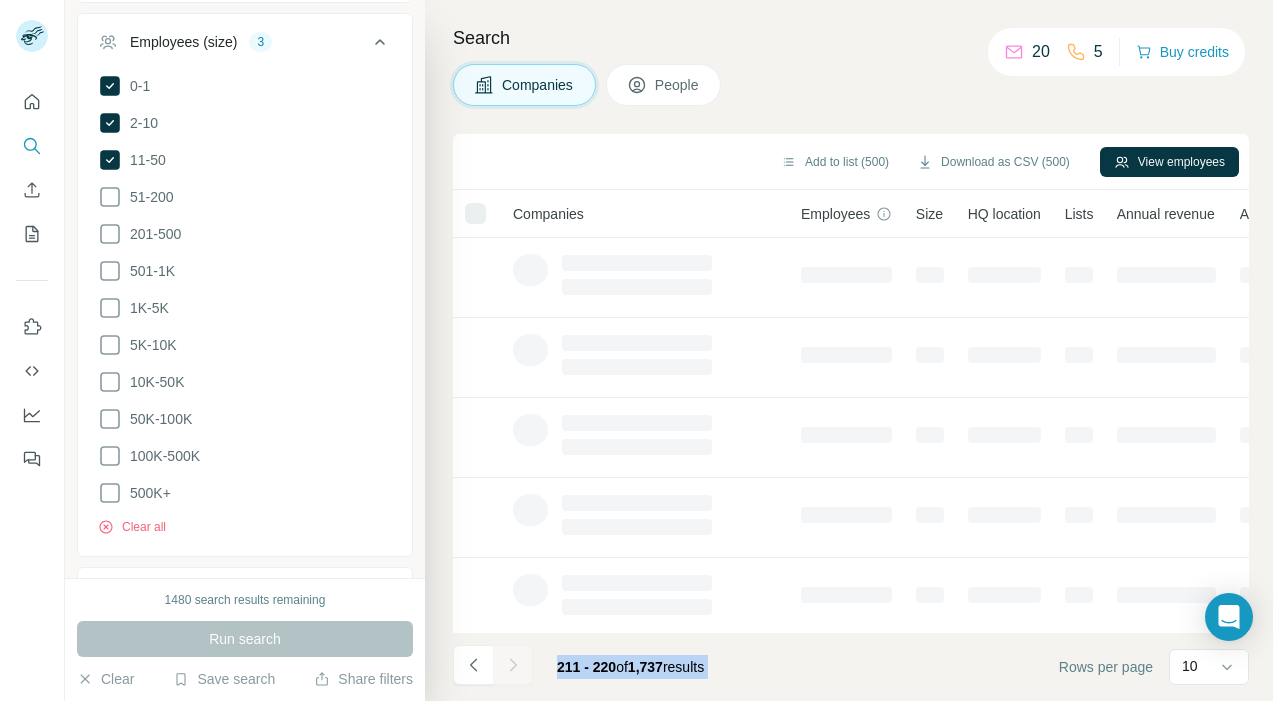 click at bounding box center (513, 665) 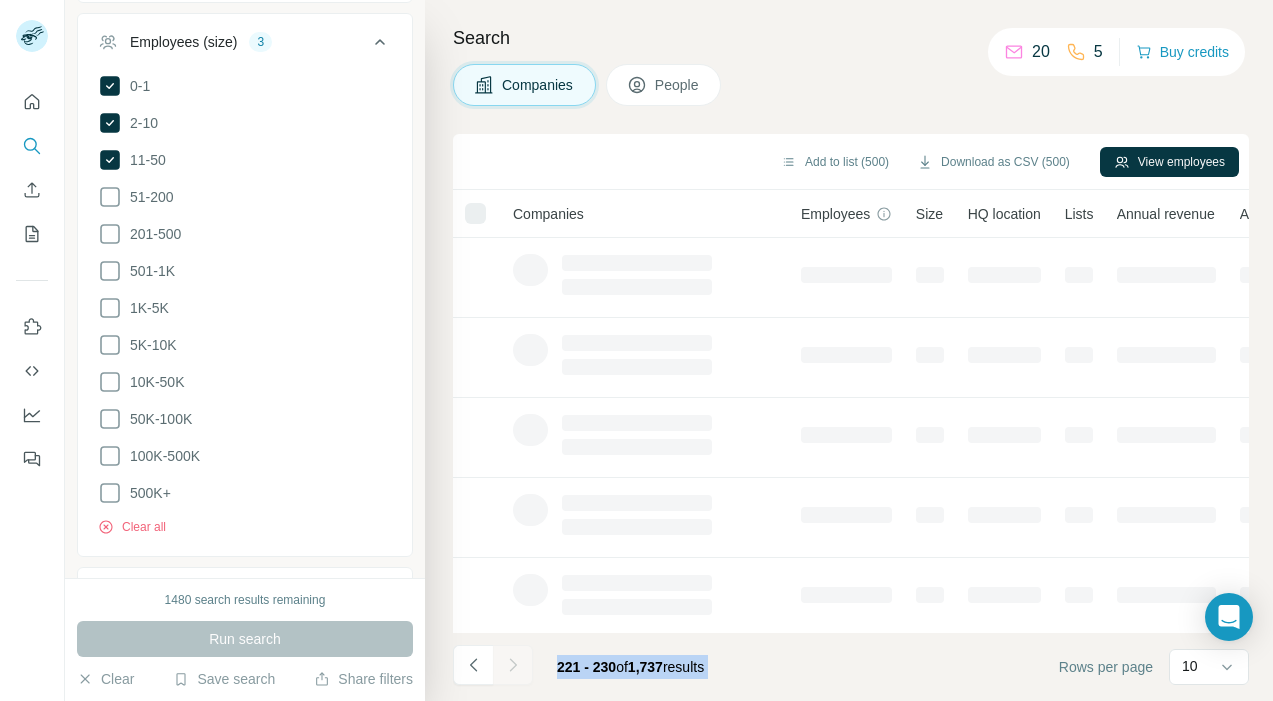 click at bounding box center (513, 665) 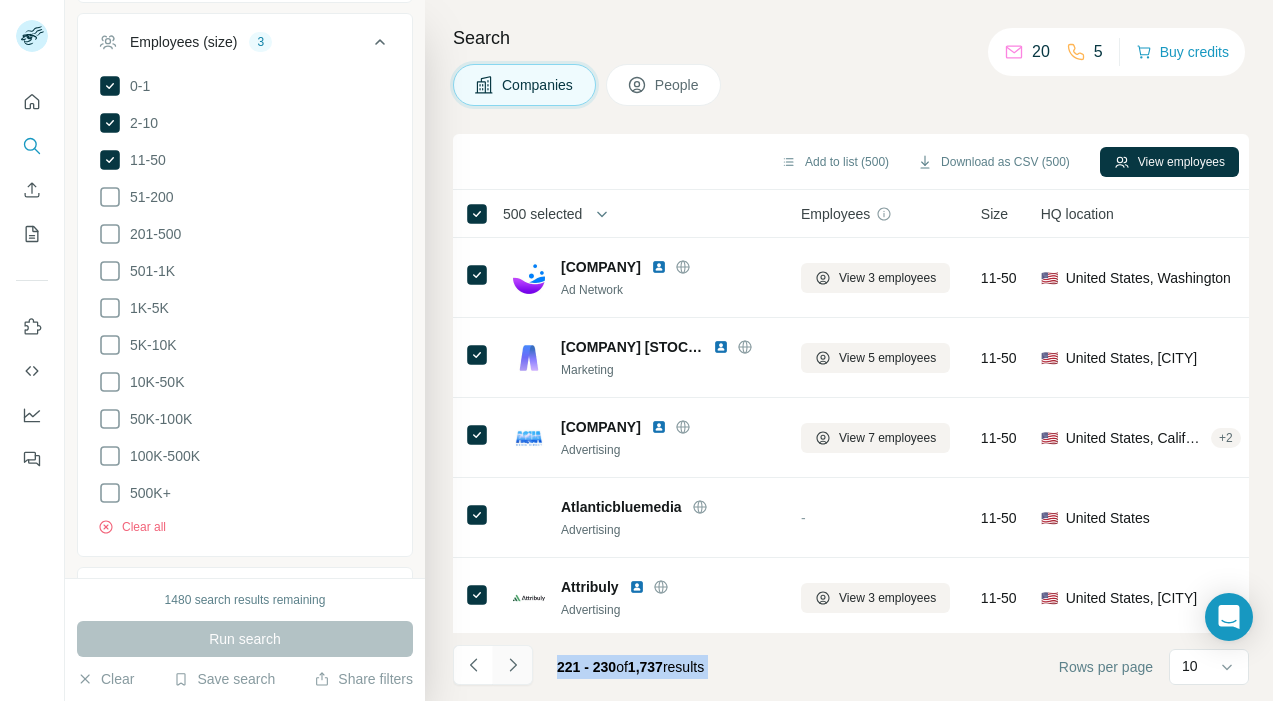 click 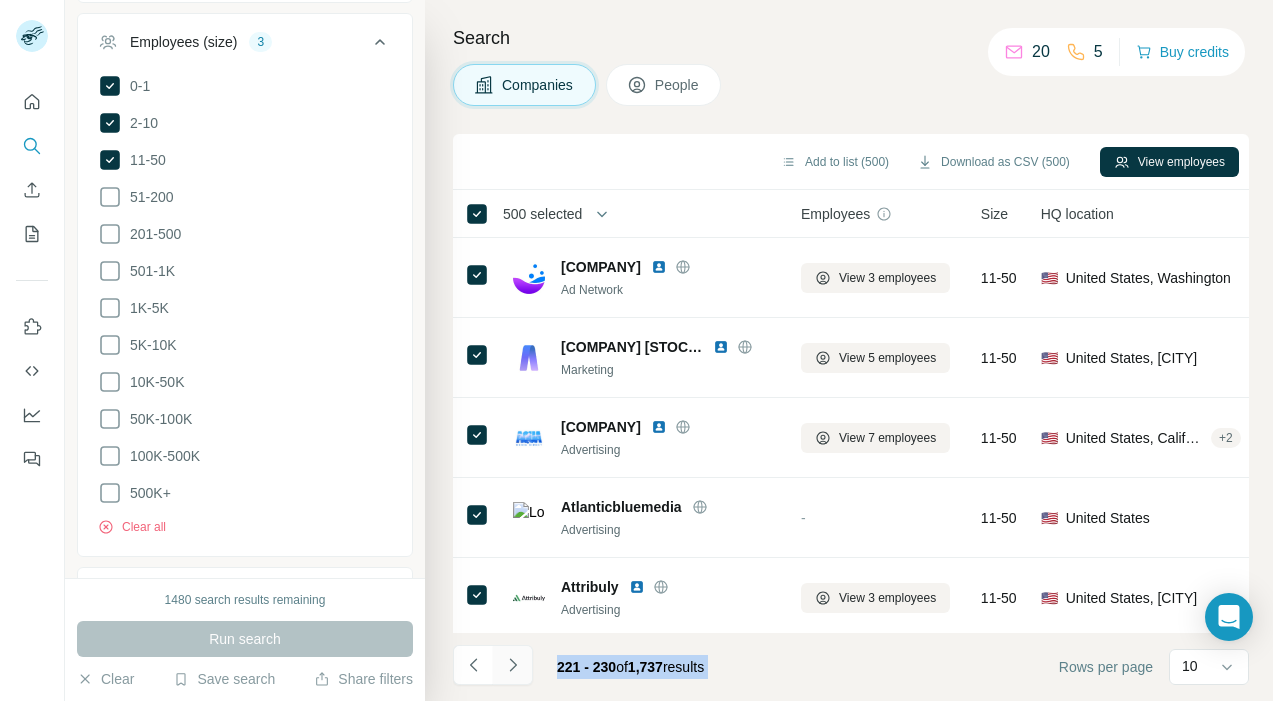 click at bounding box center (513, 665) 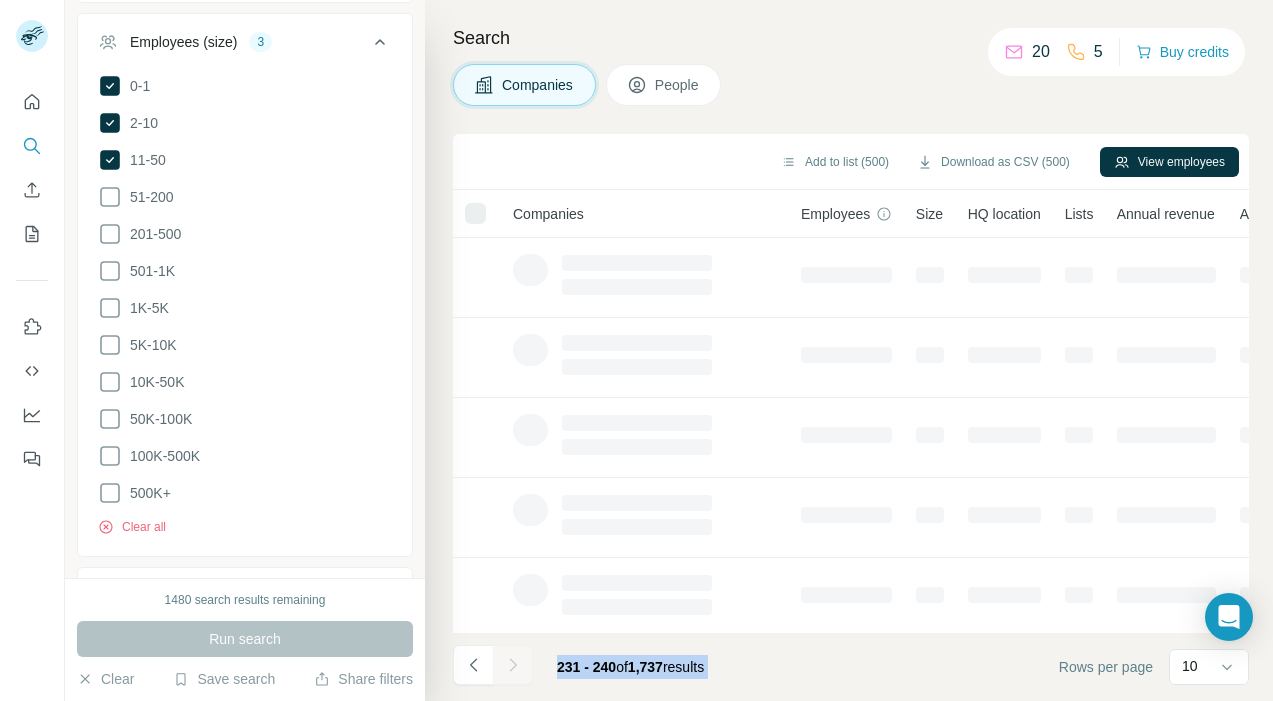 click at bounding box center (513, 665) 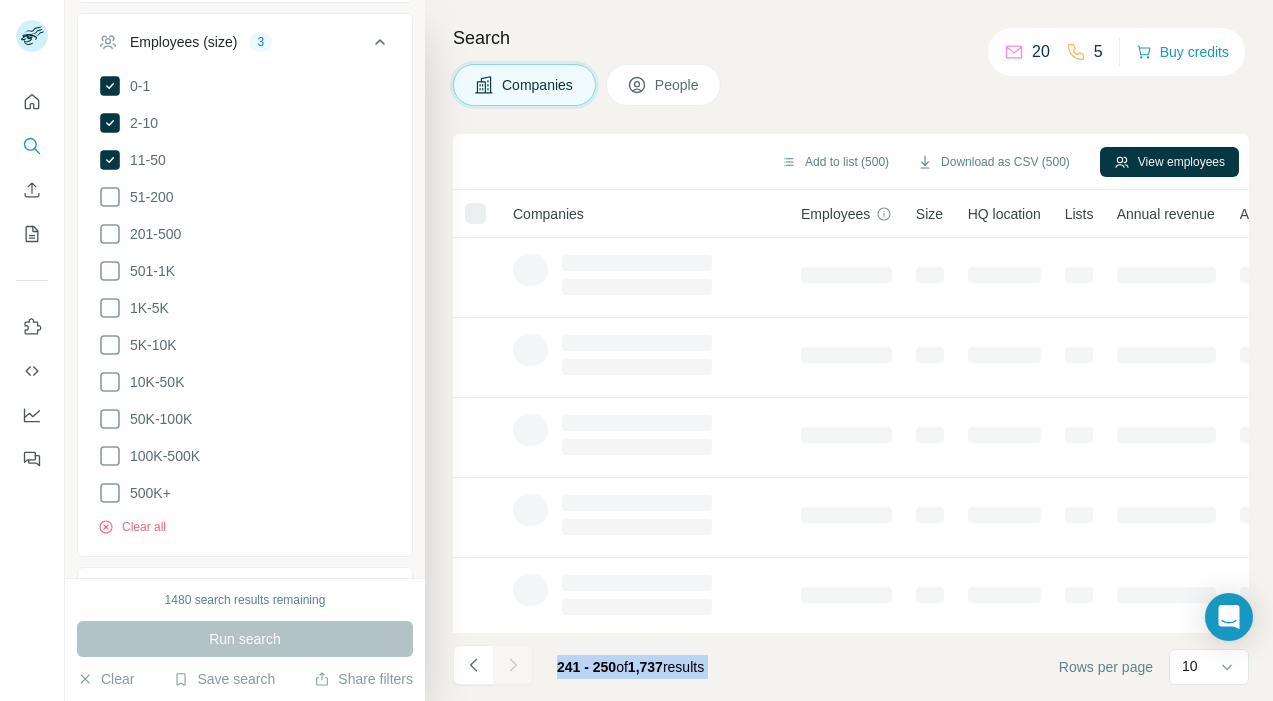 click at bounding box center [513, 665] 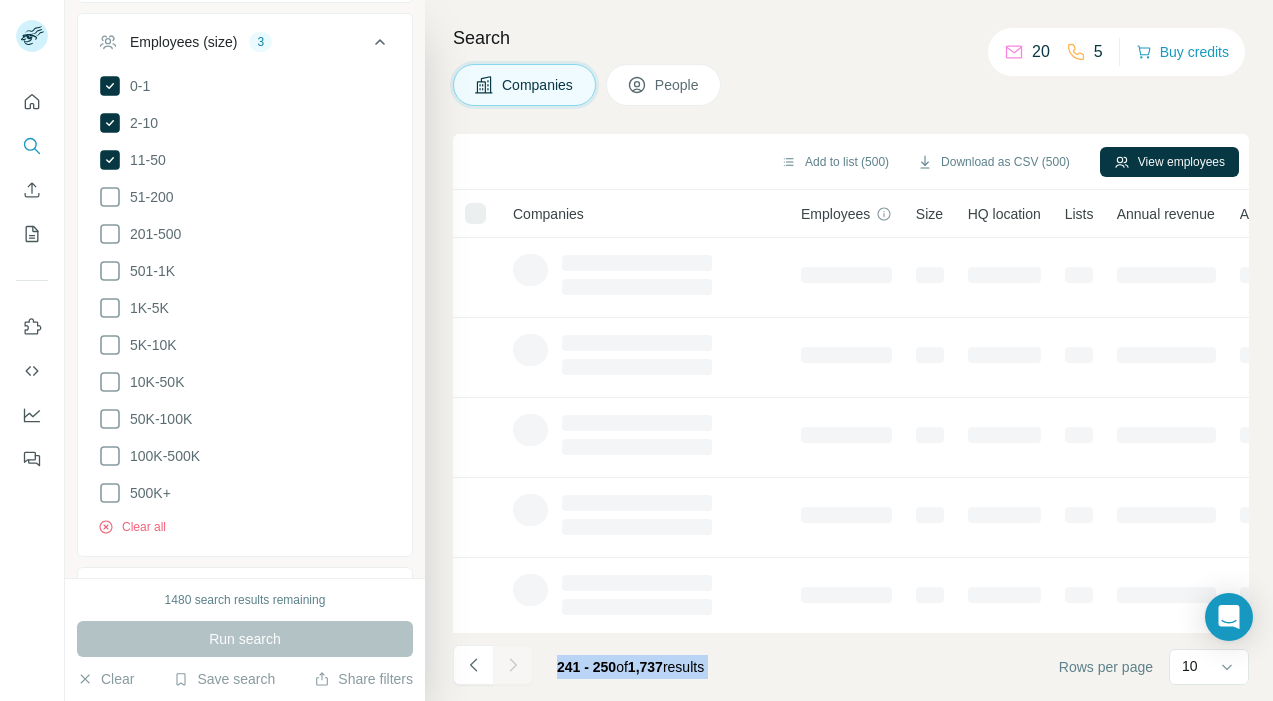 click at bounding box center [513, 665] 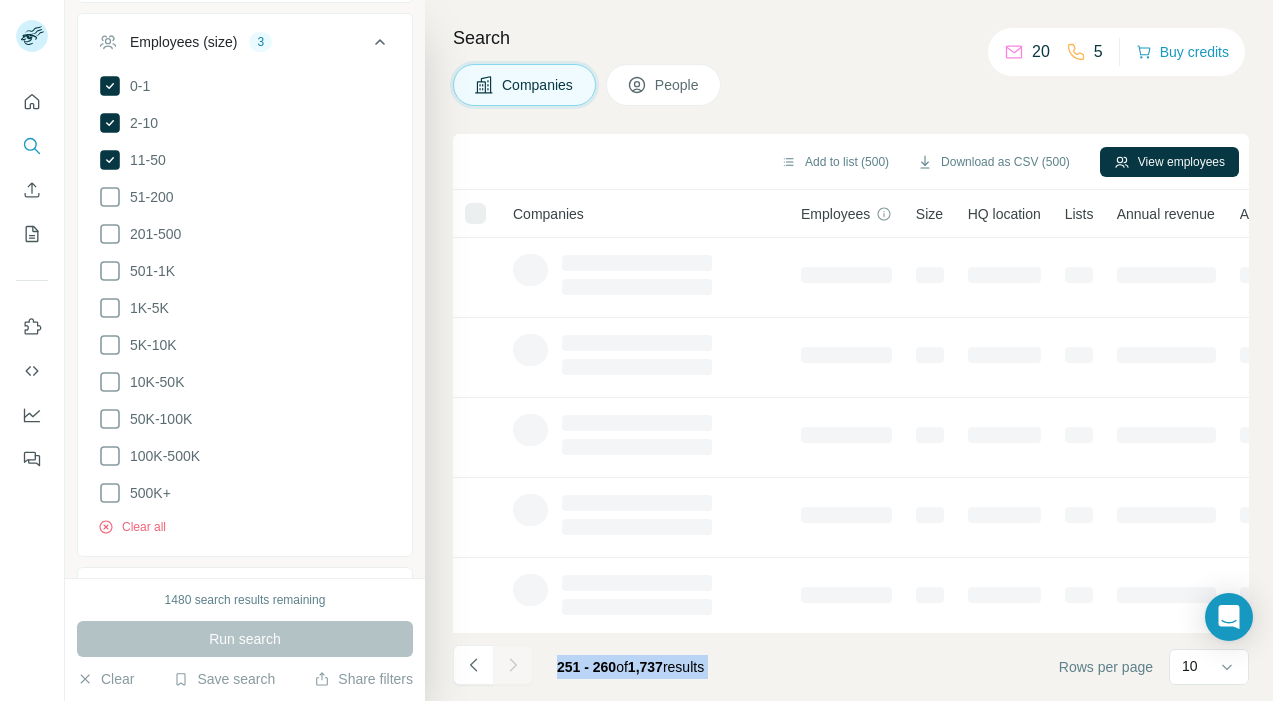 click at bounding box center [513, 665] 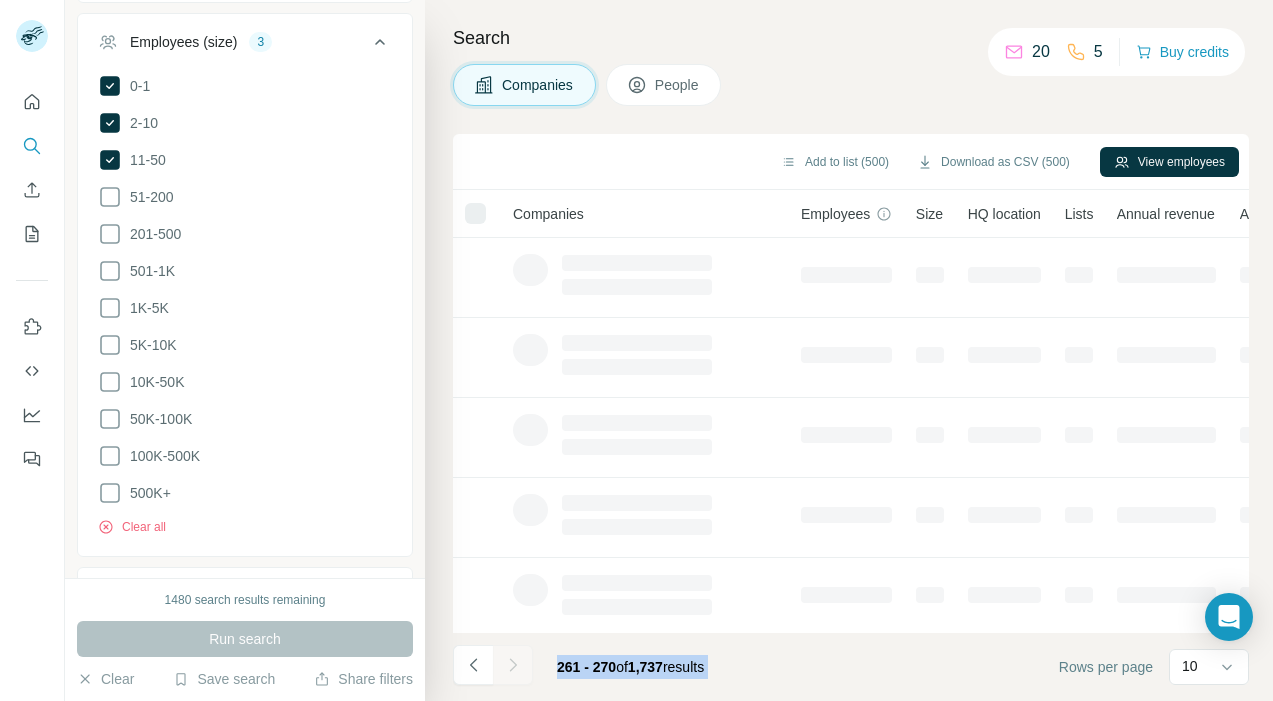 click at bounding box center [513, 665] 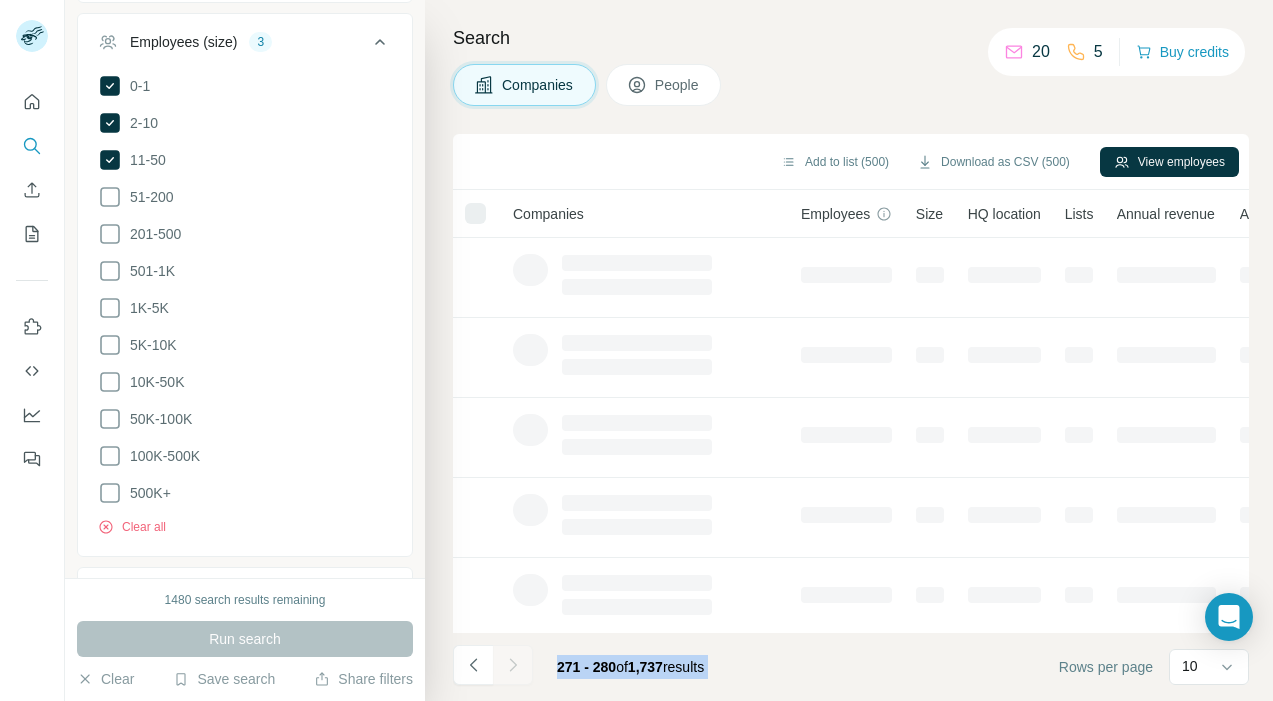 click at bounding box center (513, 665) 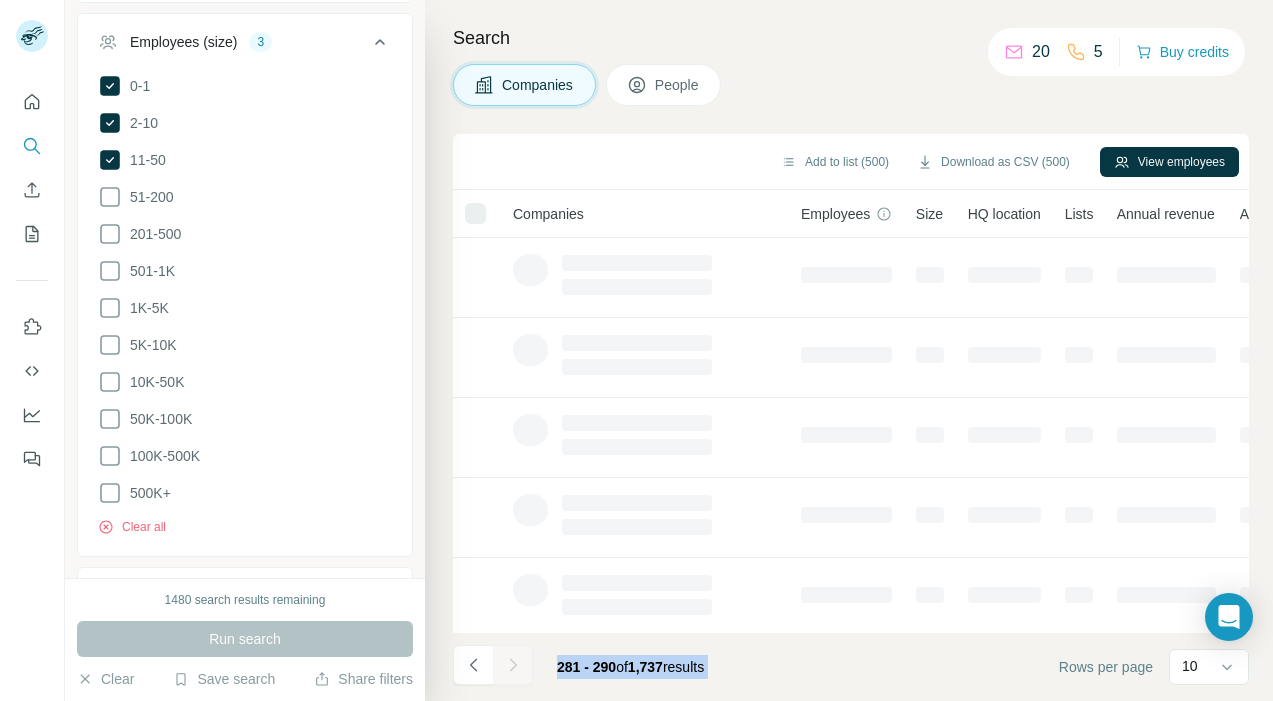 click at bounding box center [513, 665] 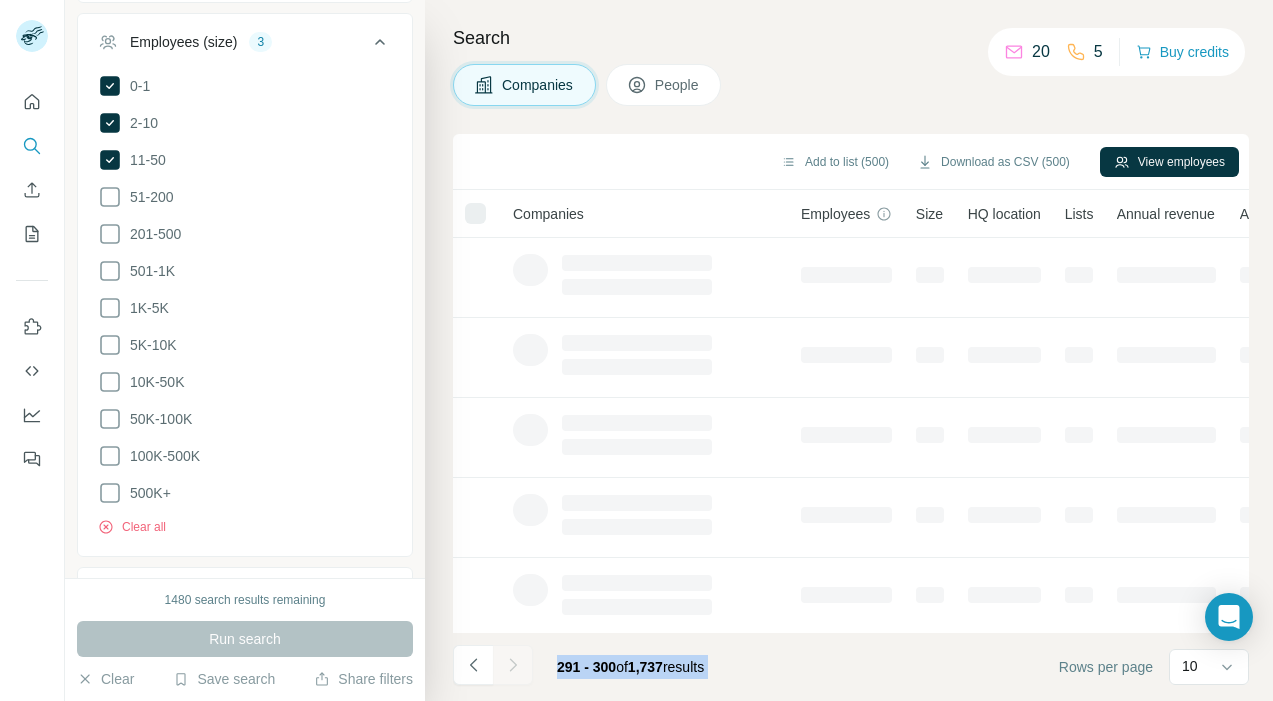 click at bounding box center (513, 665) 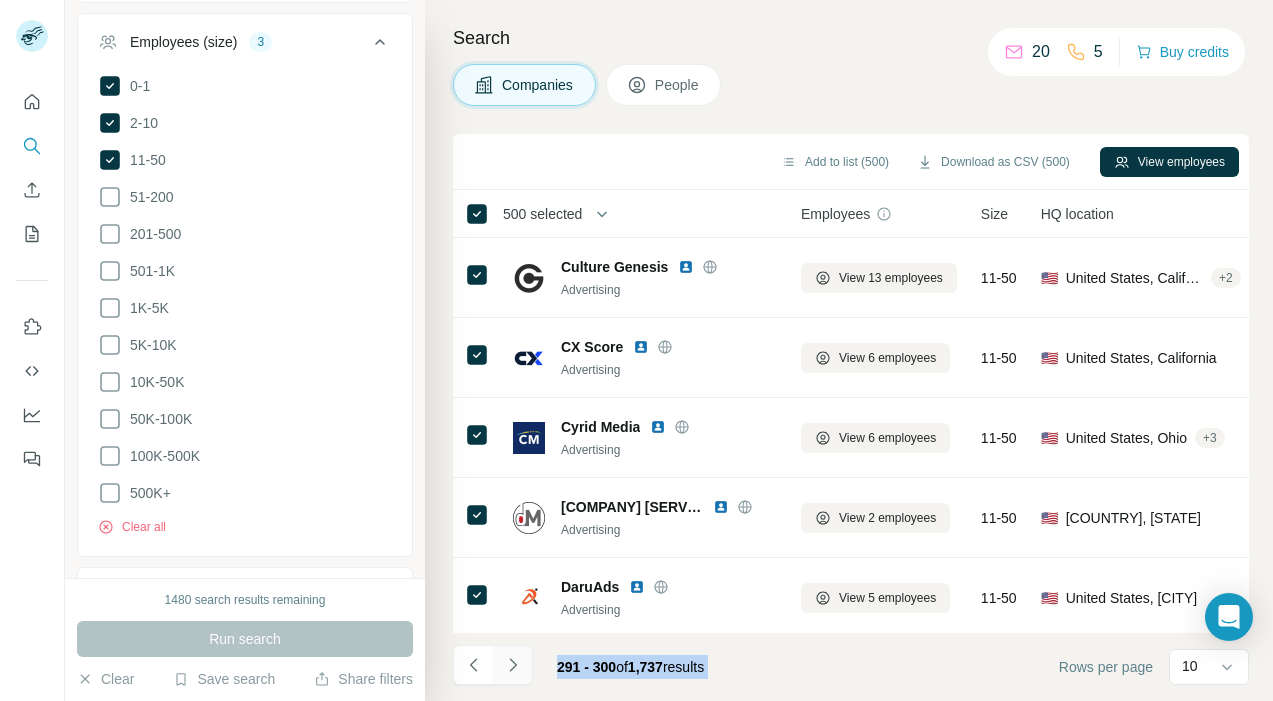 click 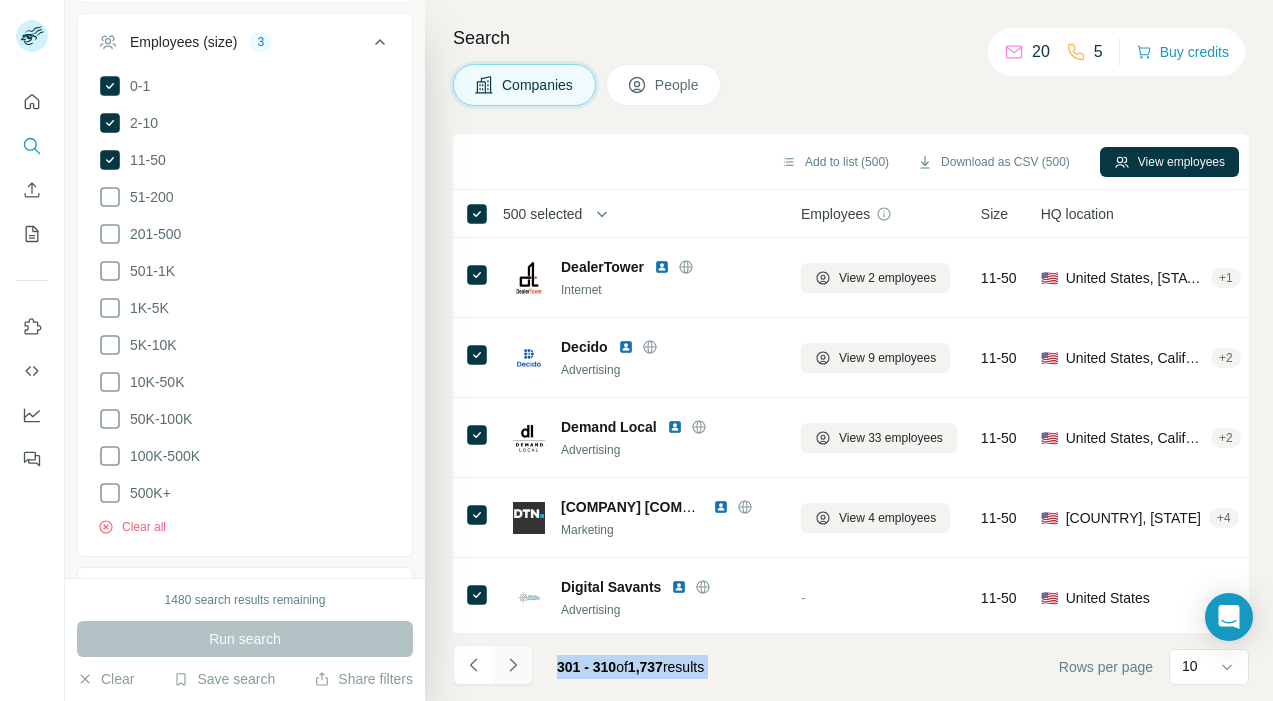 click 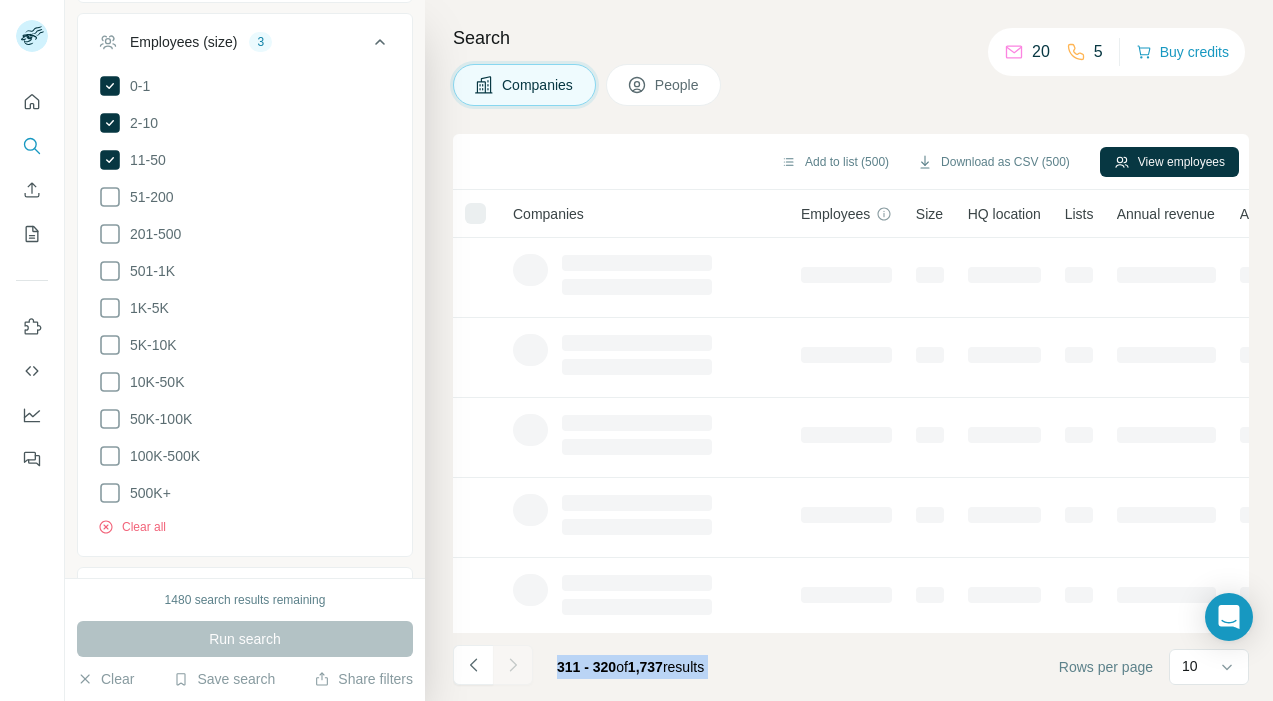 click at bounding box center [513, 665] 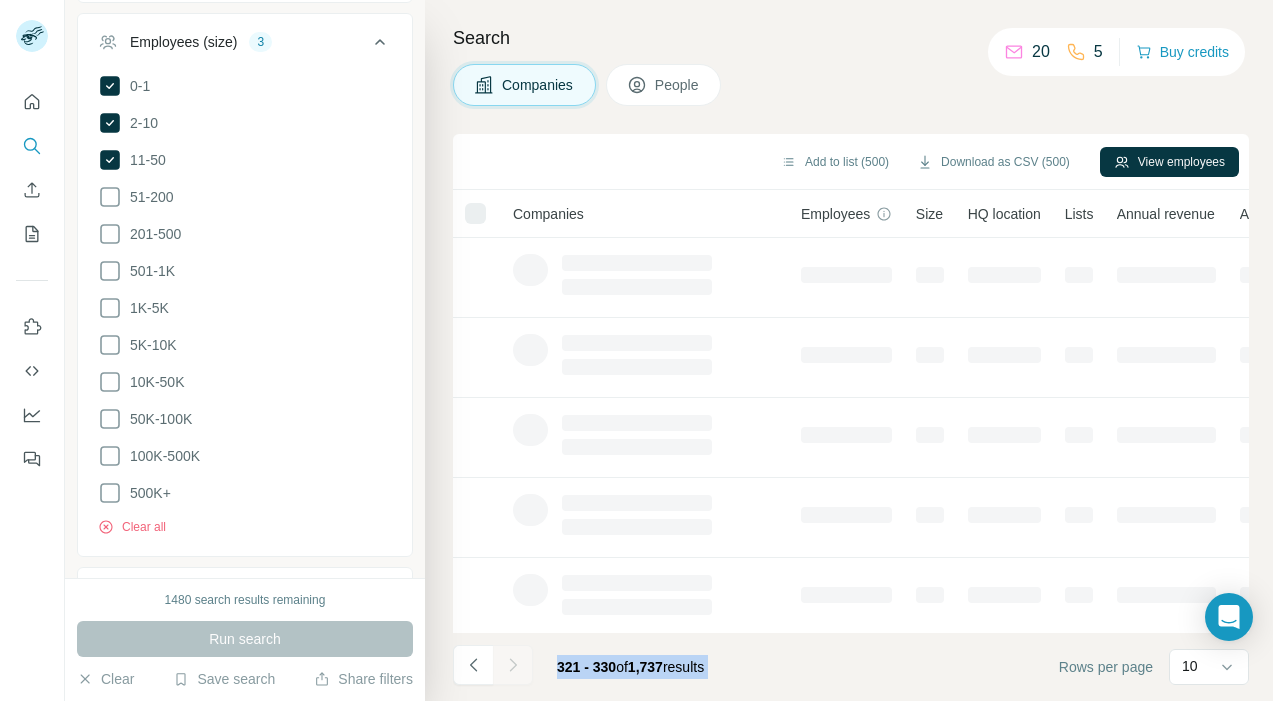 click at bounding box center [513, 665] 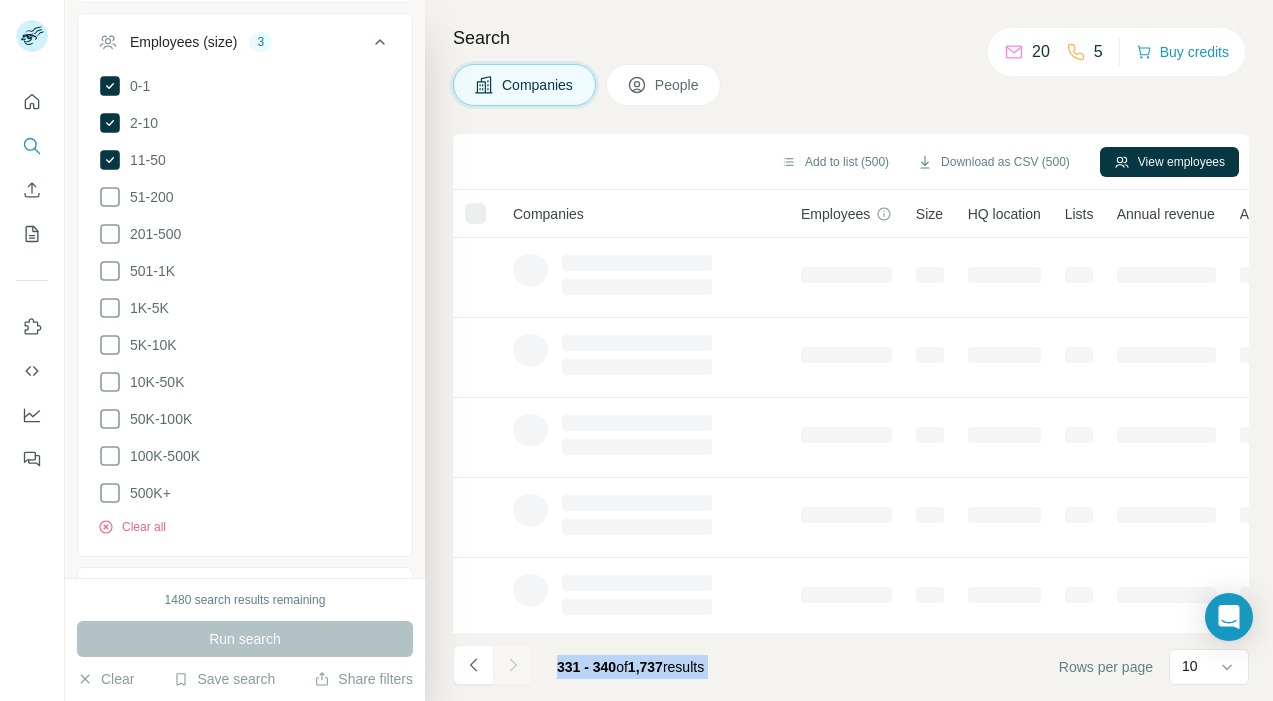 click at bounding box center [513, 665] 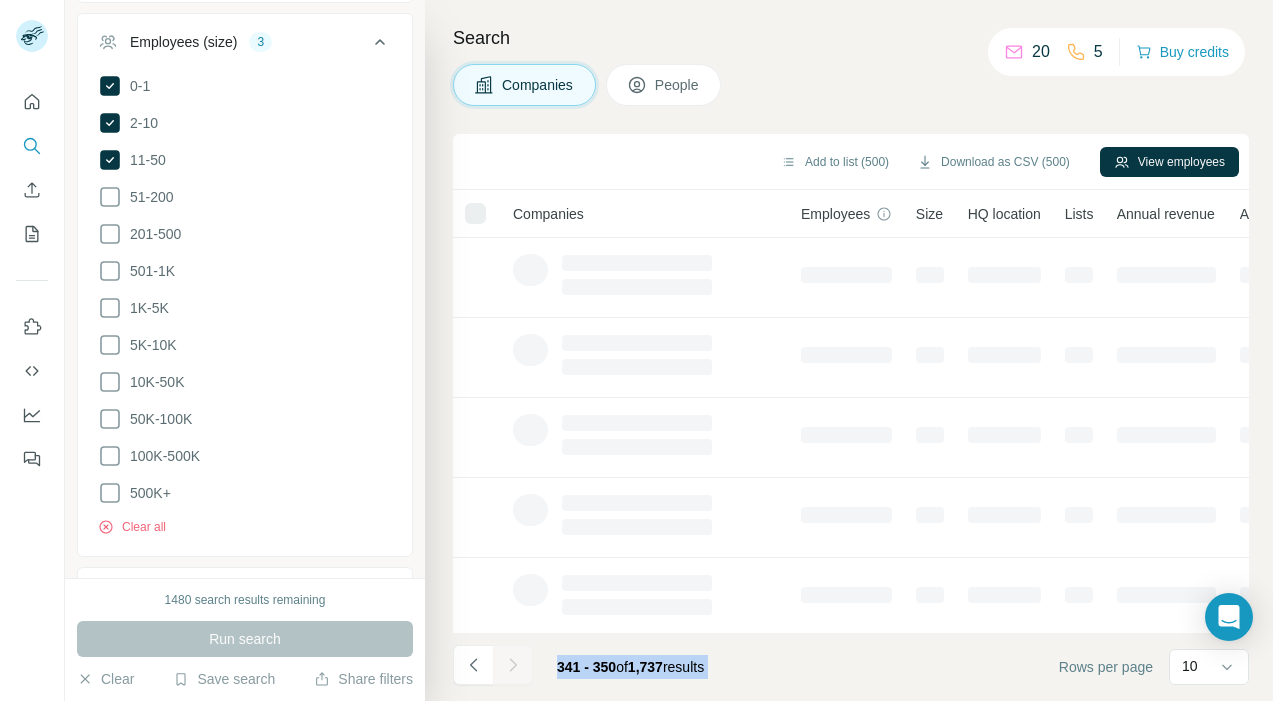 click at bounding box center (513, 665) 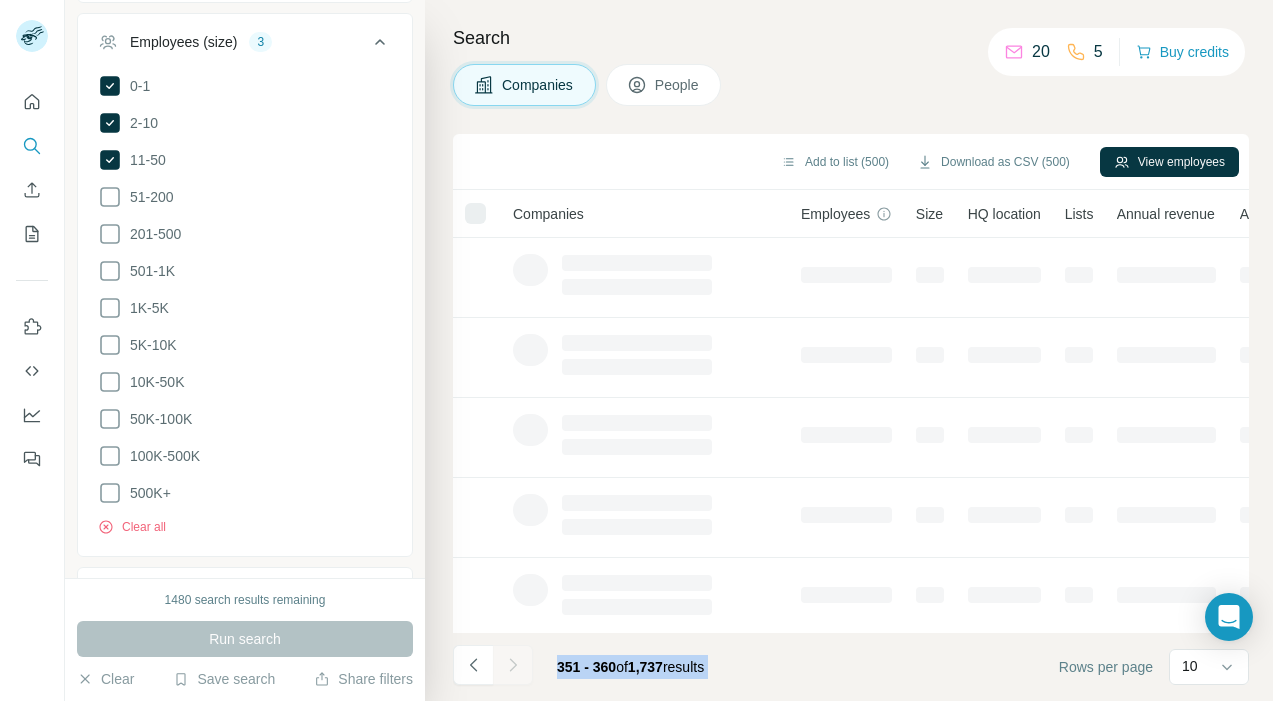 click at bounding box center (513, 665) 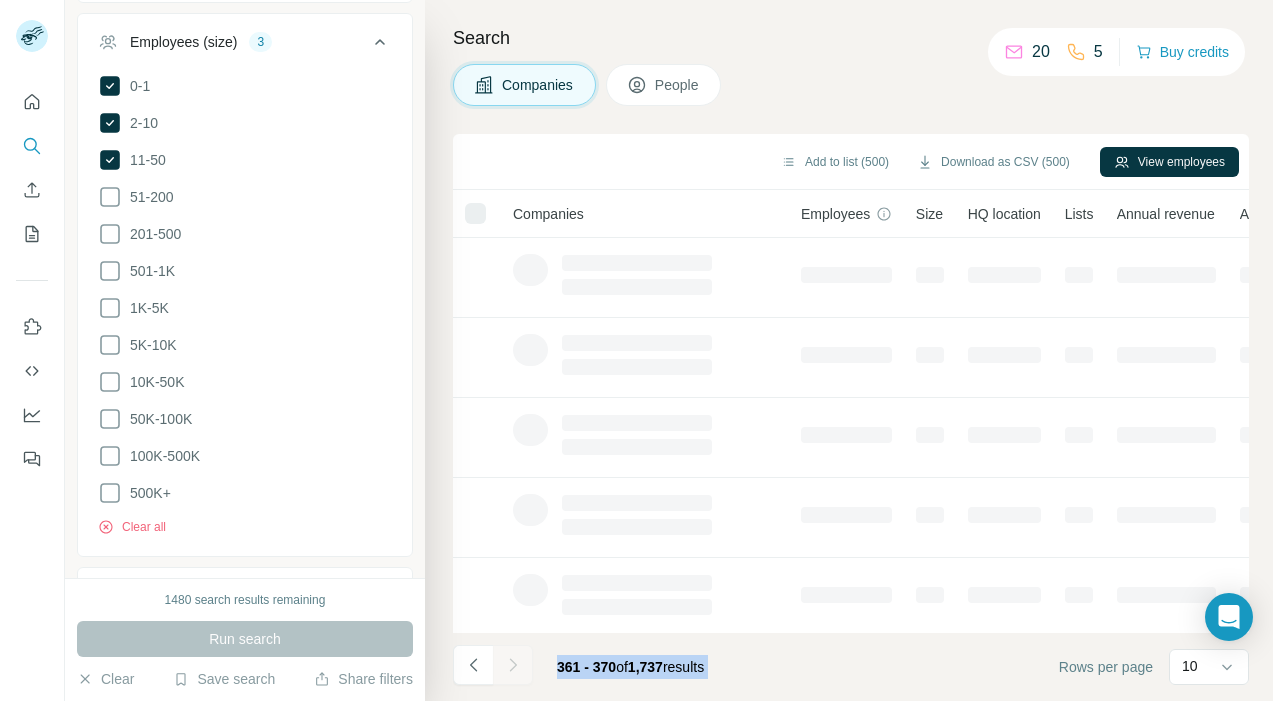 click at bounding box center [513, 665] 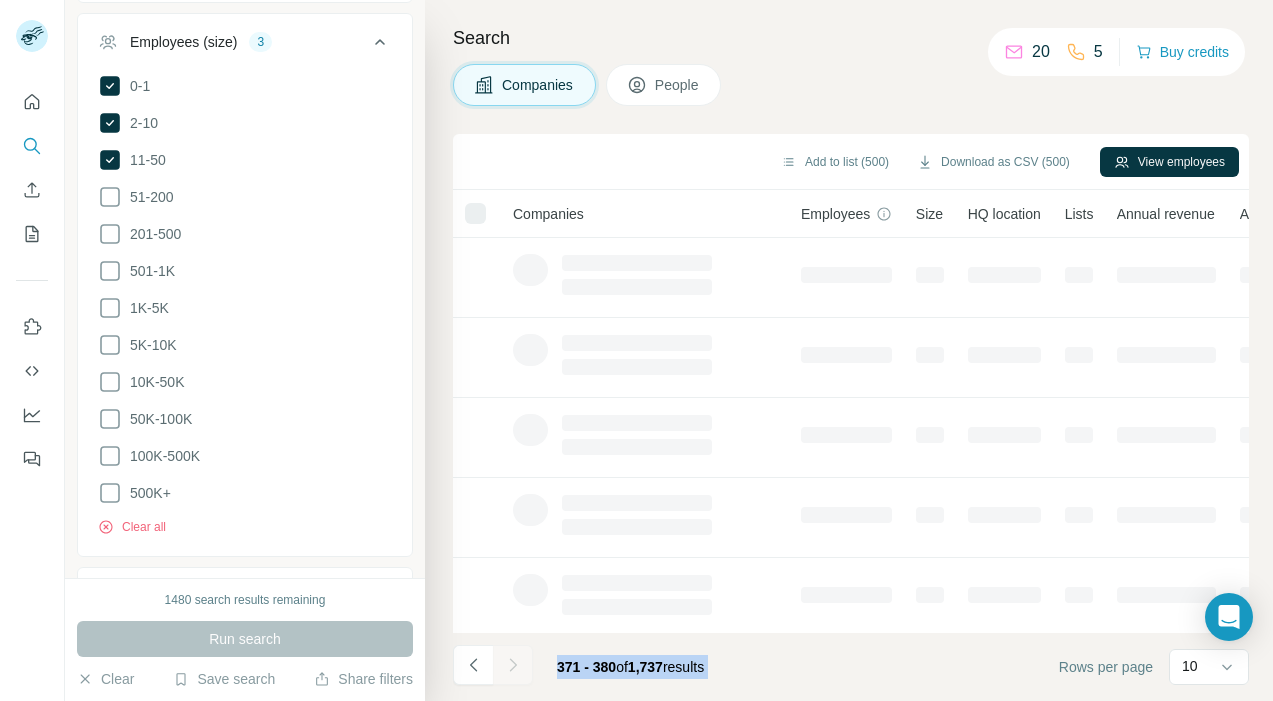 click at bounding box center [513, 665] 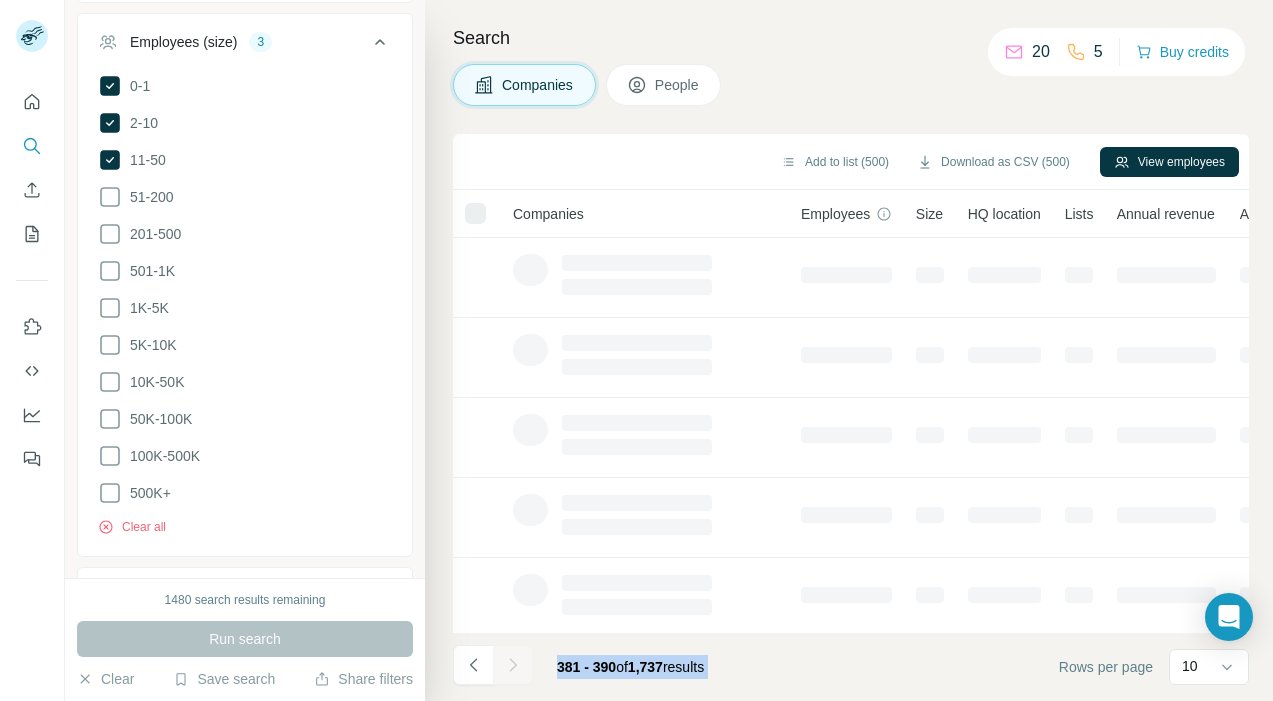 click at bounding box center (513, 665) 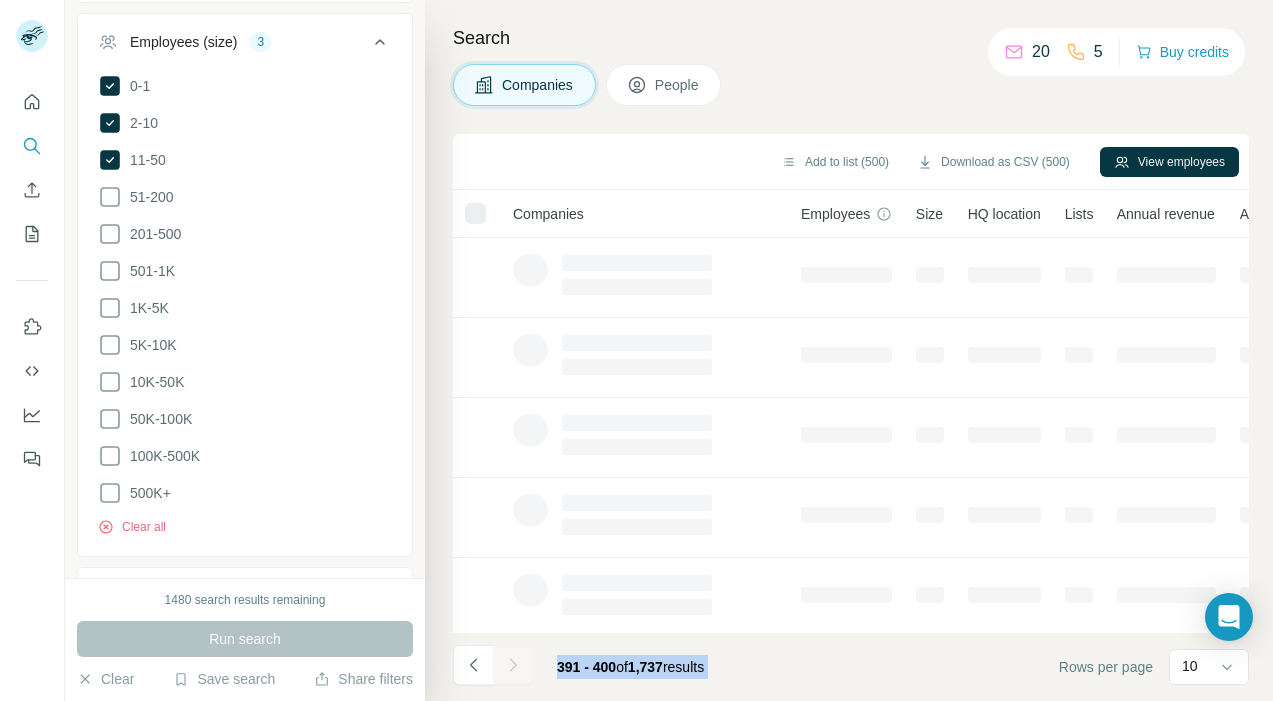 click at bounding box center (513, 665) 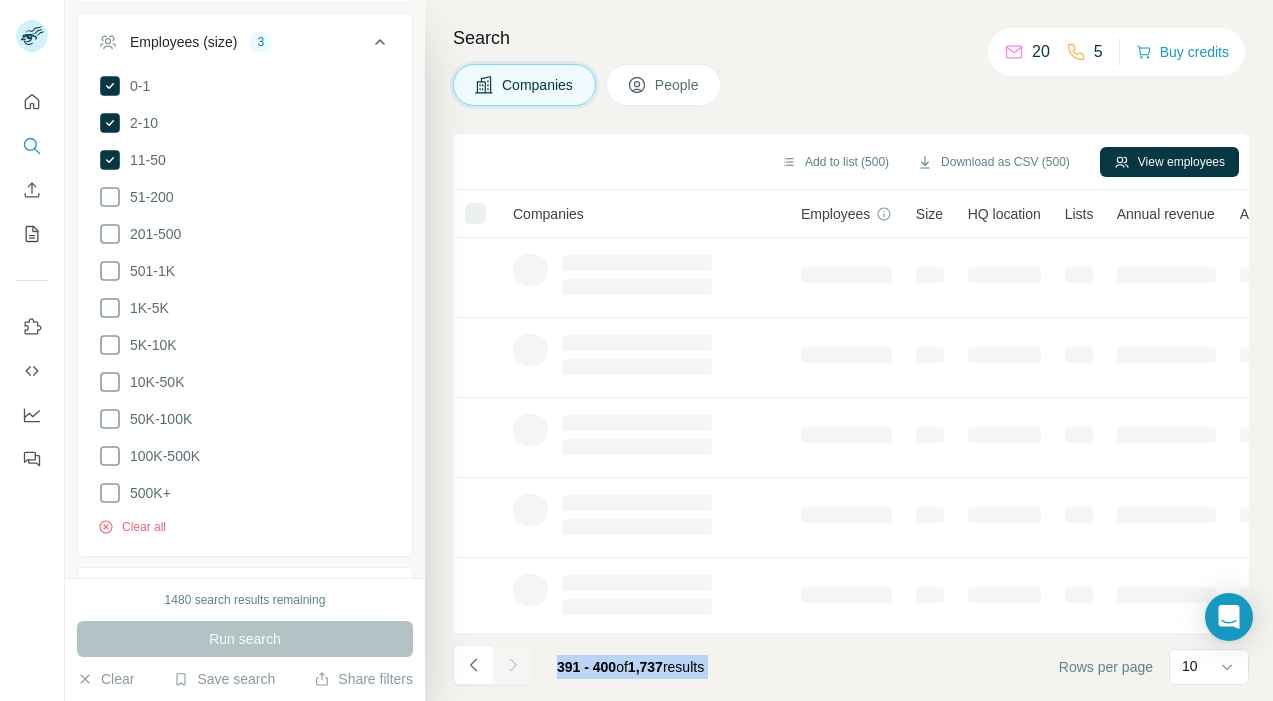 click at bounding box center [513, 665] 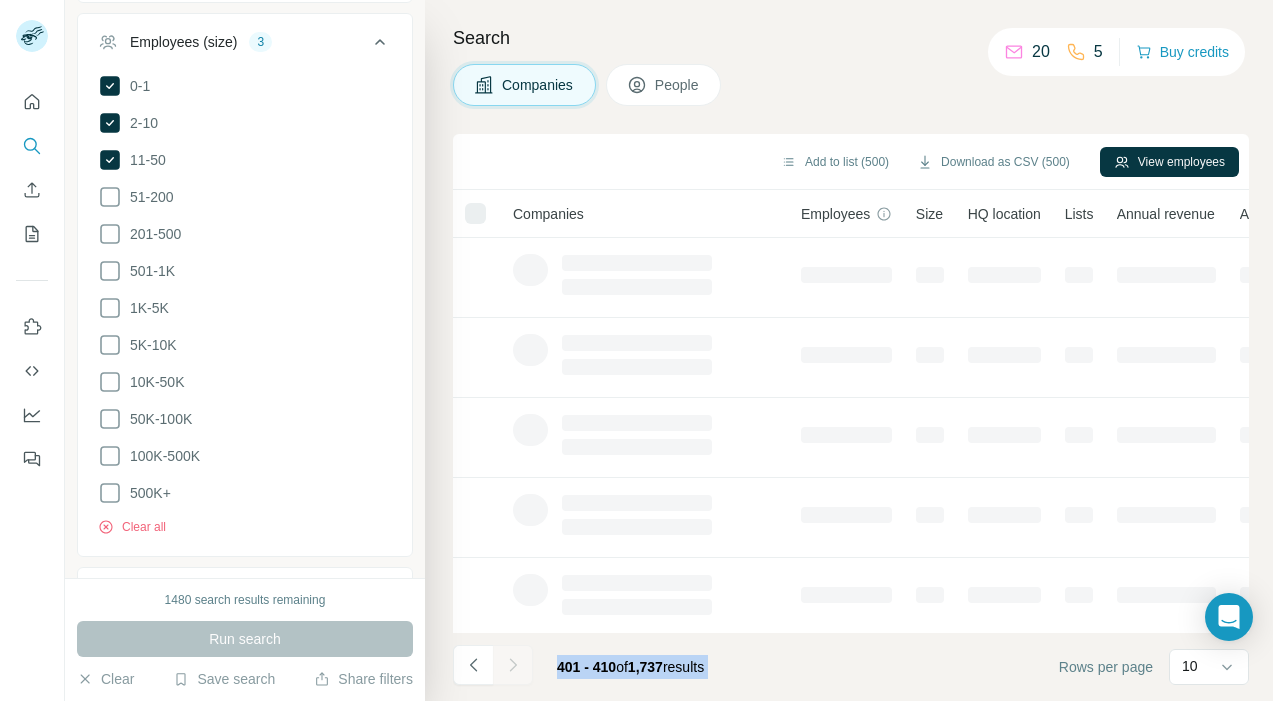 click at bounding box center (513, 665) 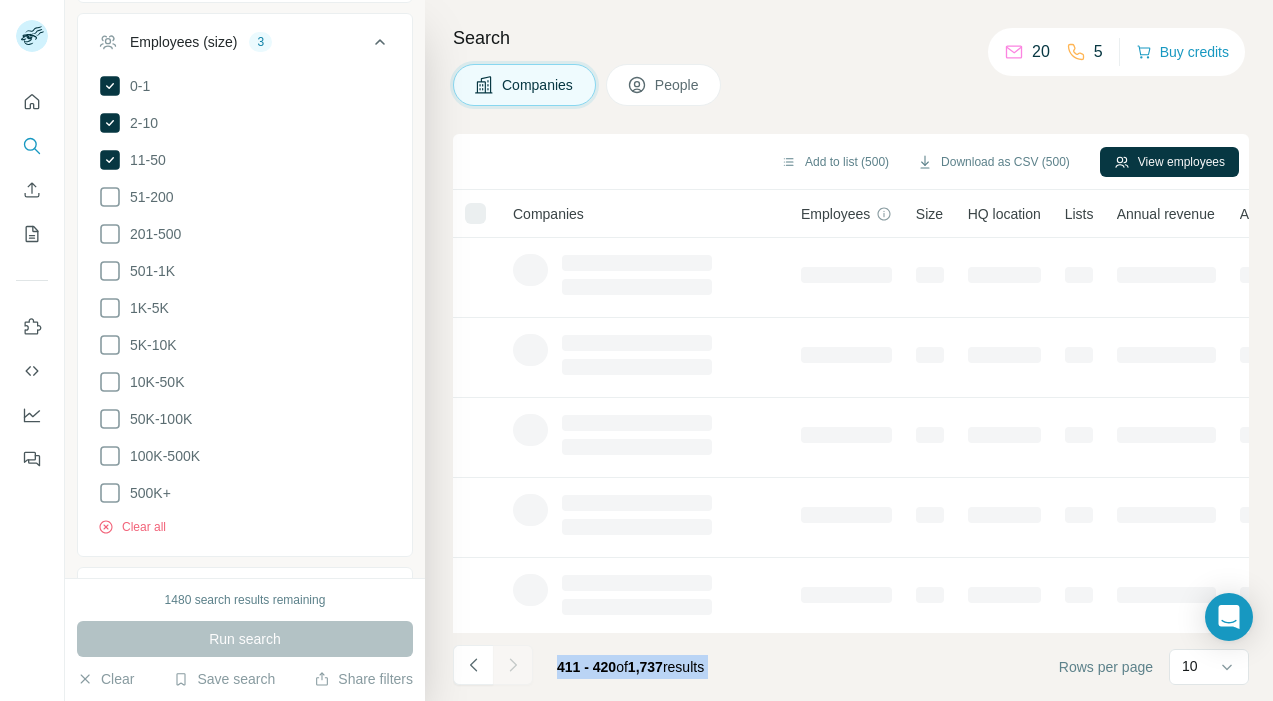 click at bounding box center (513, 665) 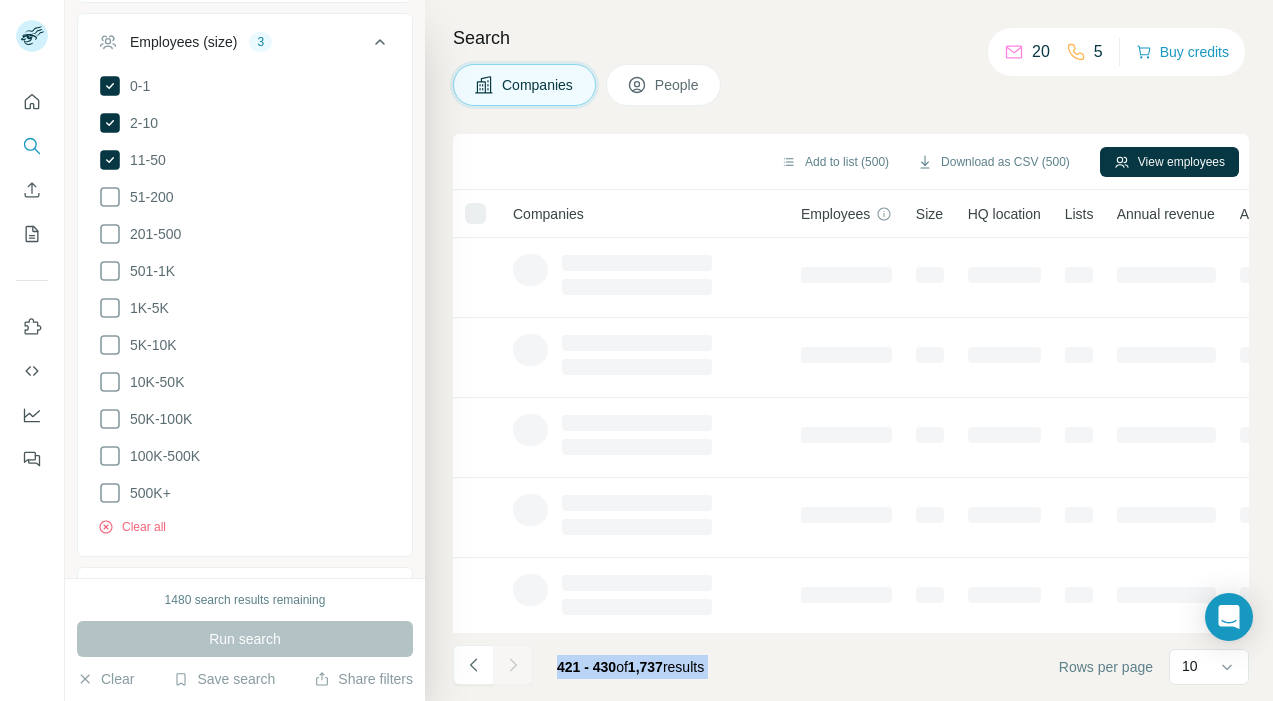 click at bounding box center (513, 665) 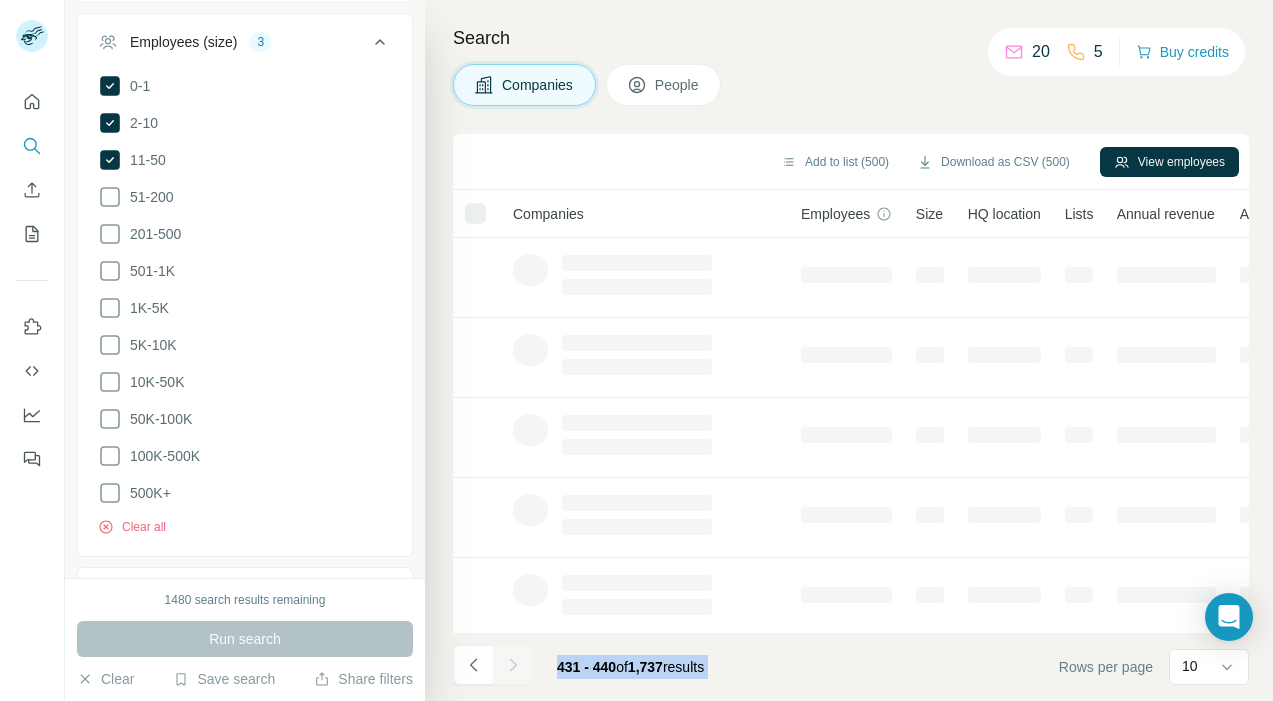 click at bounding box center (513, 665) 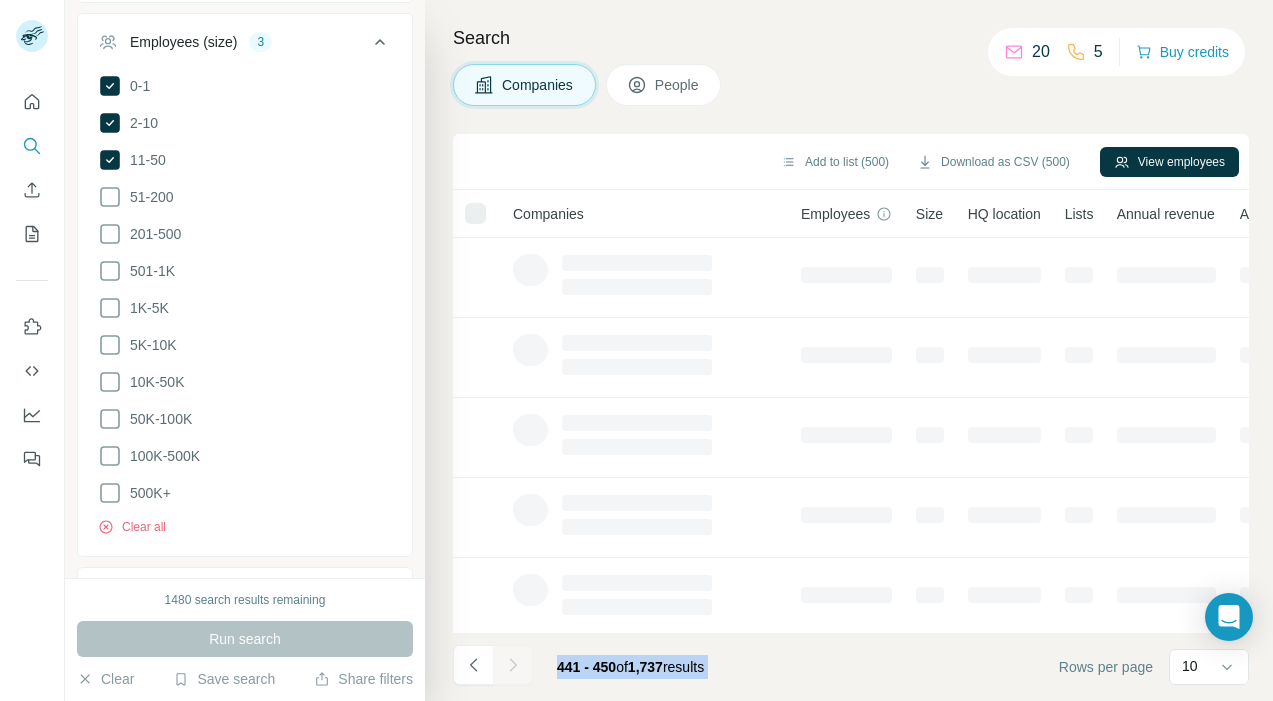 click at bounding box center [513, 665] 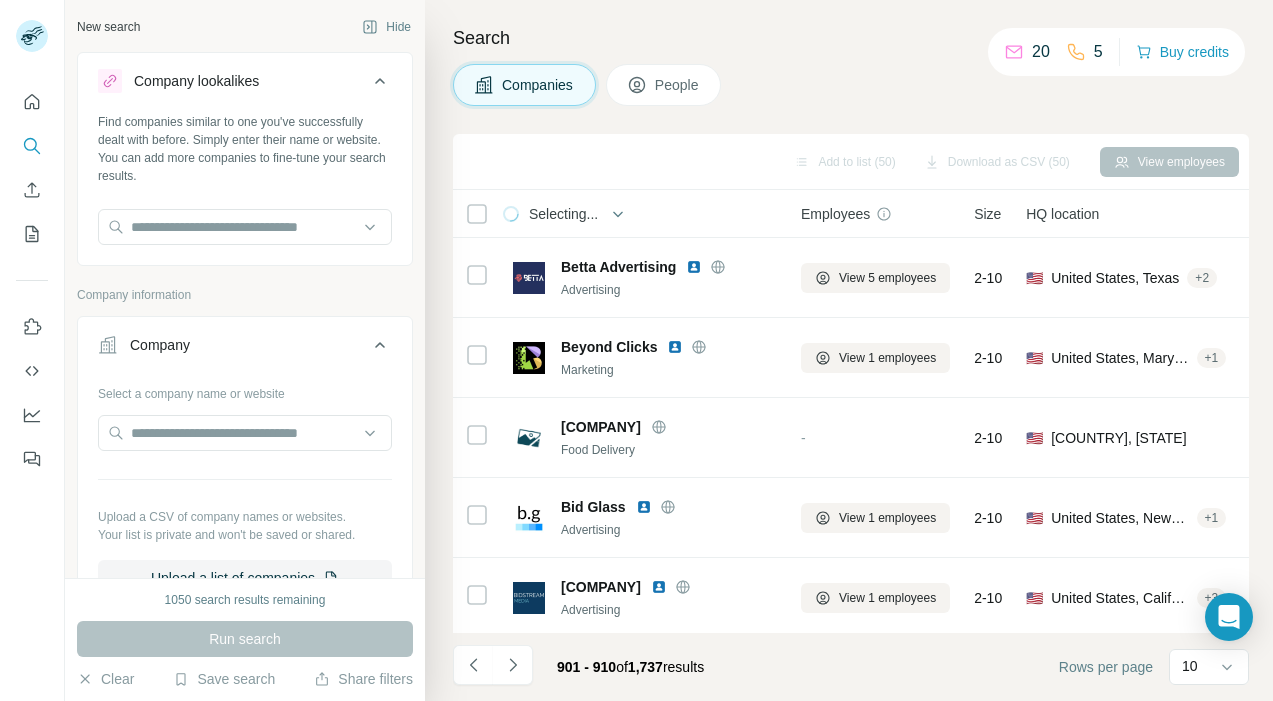 scroll, scrollTop: 0, scrollLeft: 0, axis: both 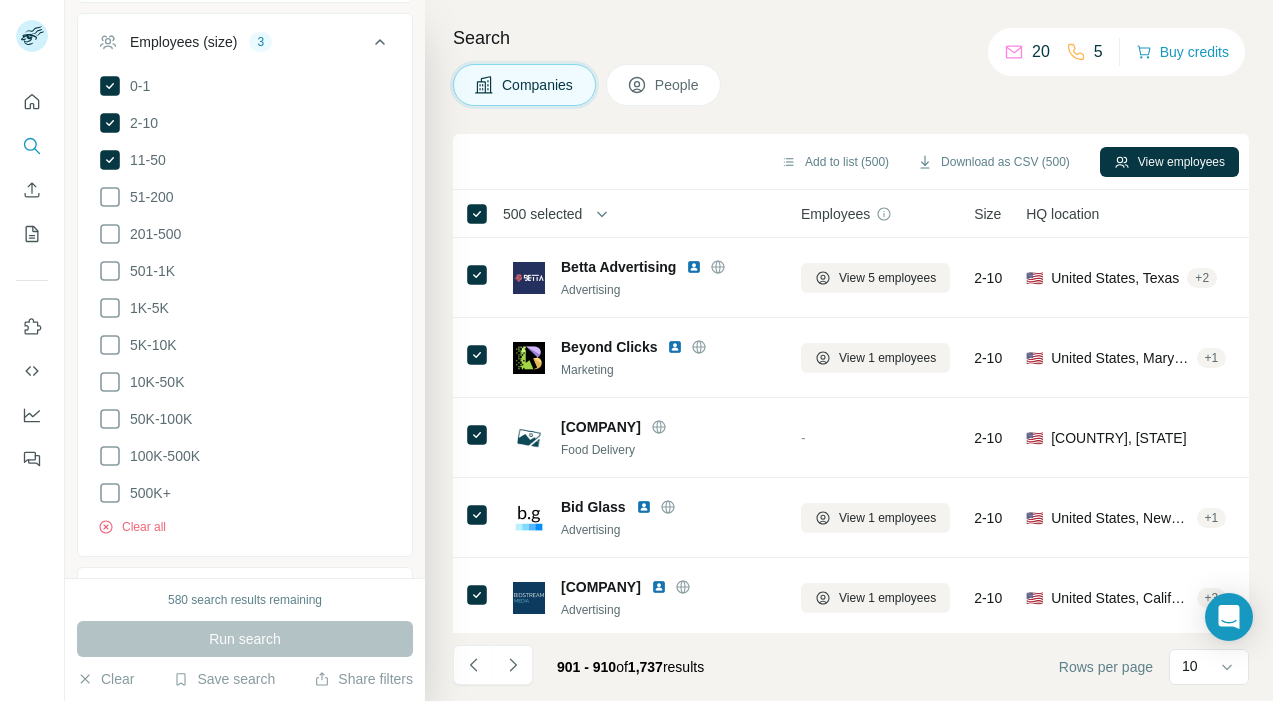drag, startPoint x: 966, startPoint y: 159, endPoint x: 738, endPoint y: 39, distance: 257.65094 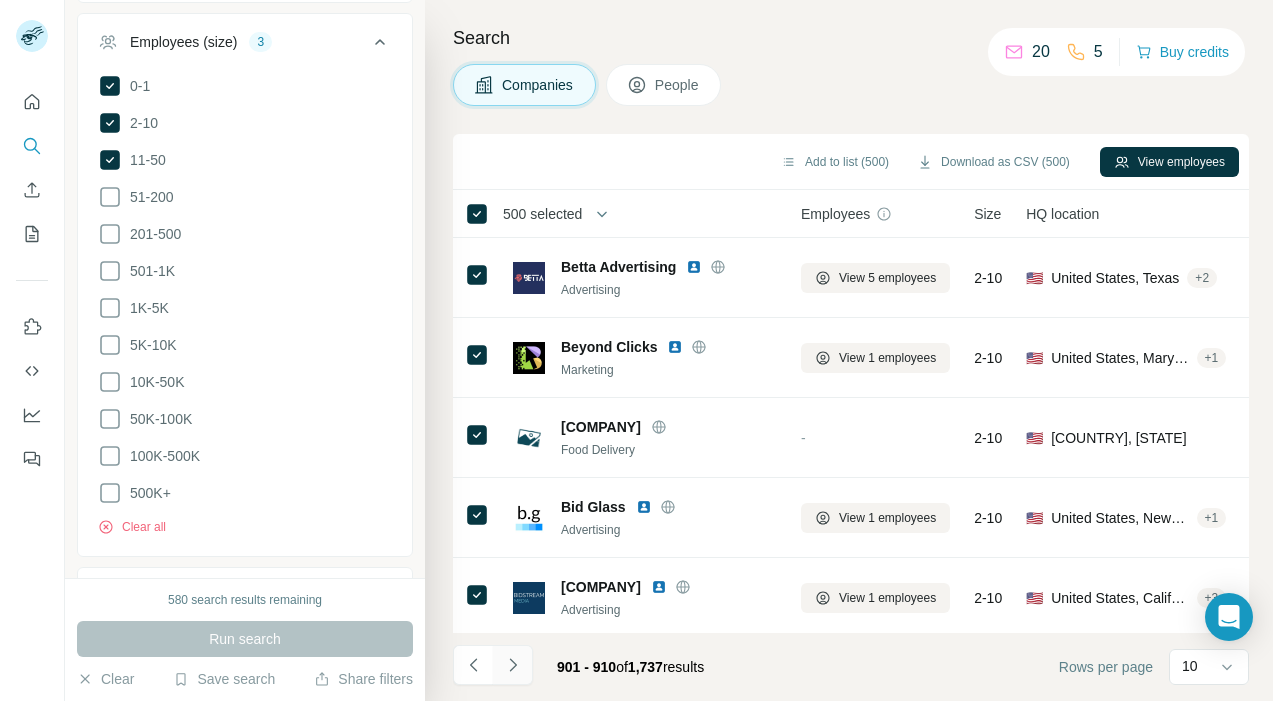 click 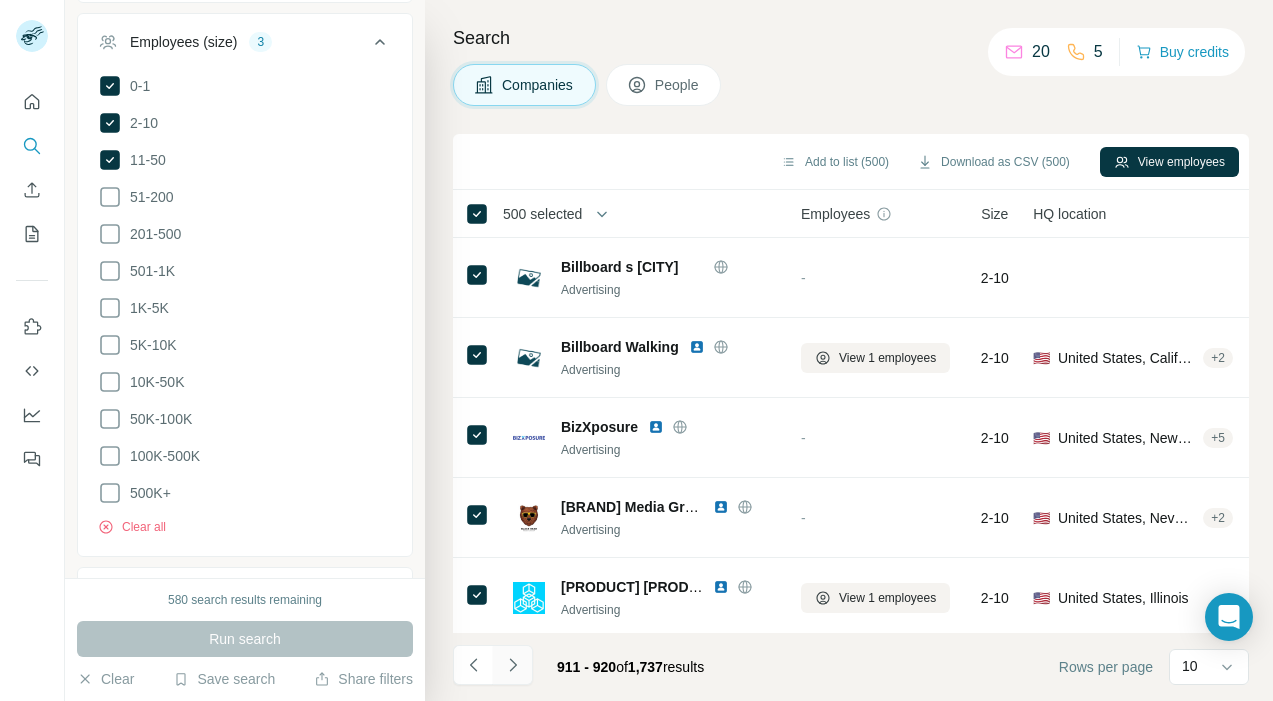 click 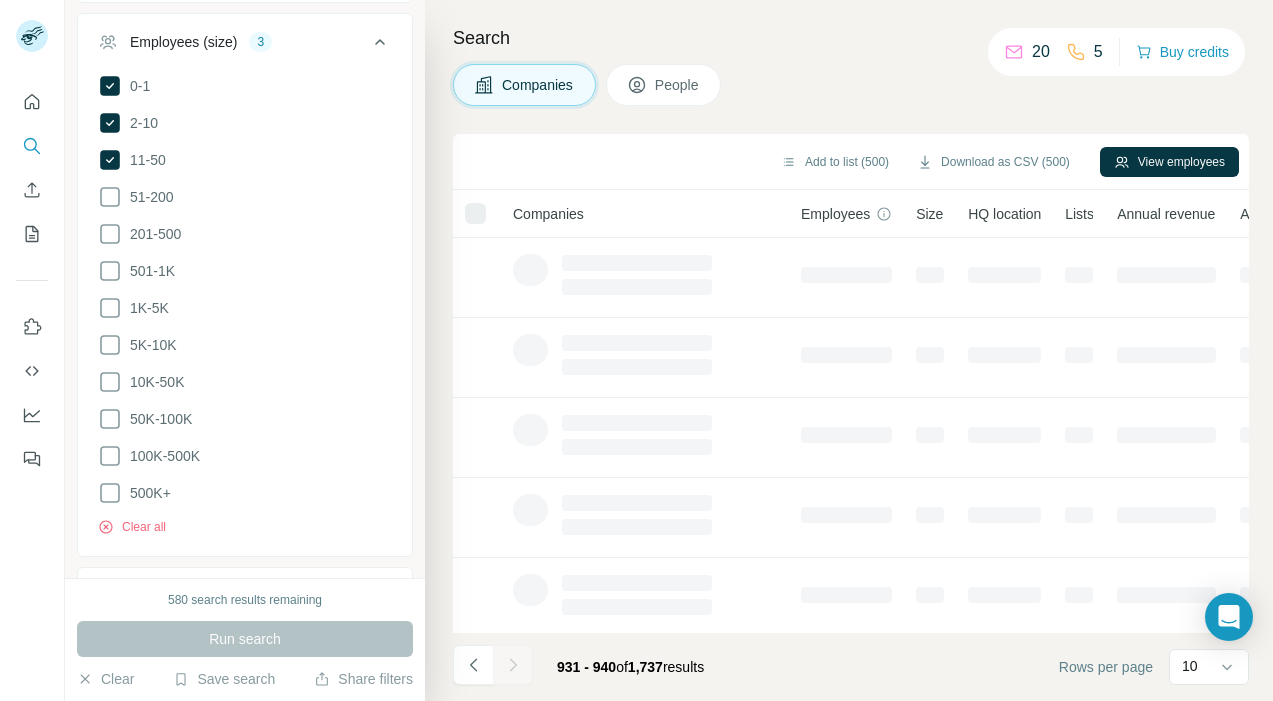 click at bounding box center (513, 665) 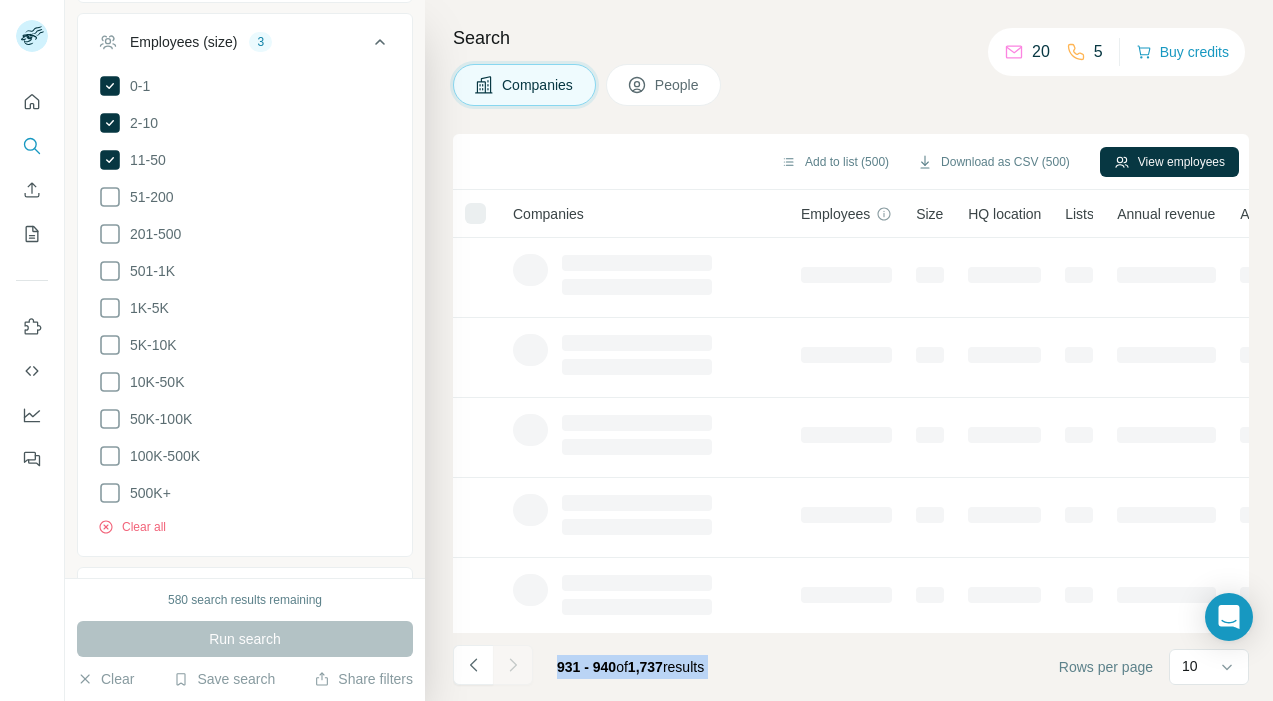 click at bounding box center (513, 665) 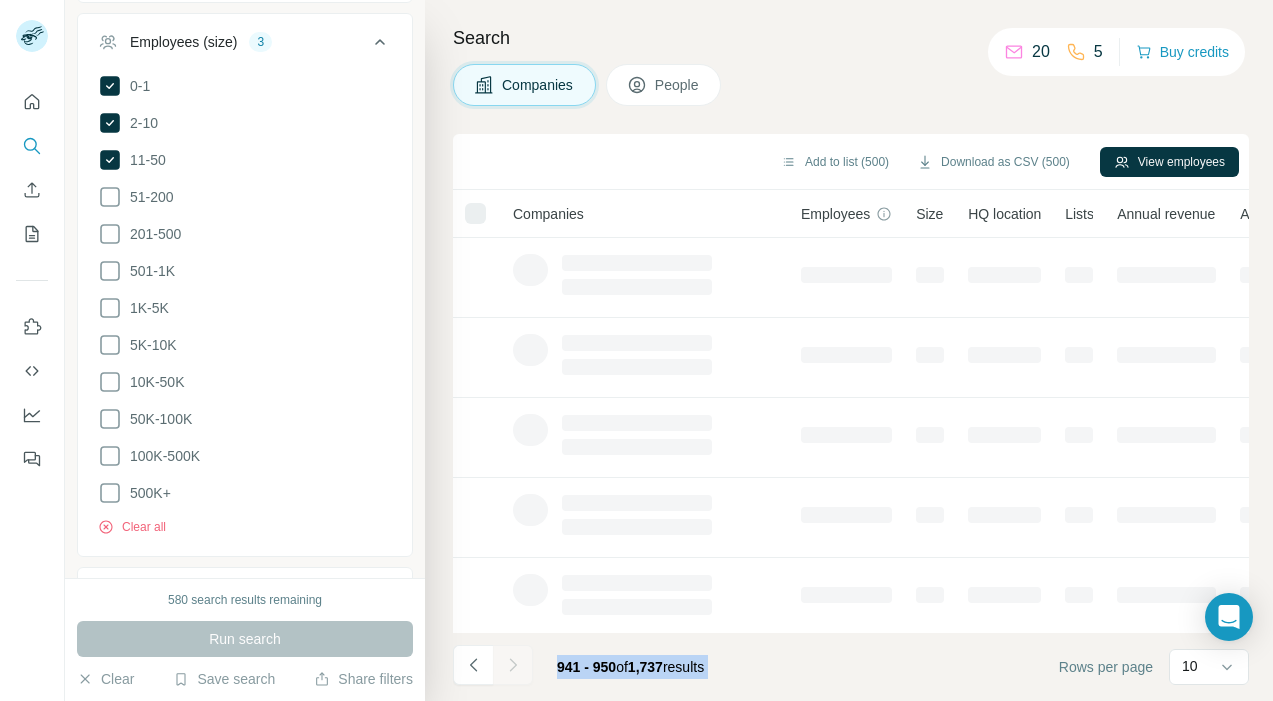 click at bounding box center (513, 665) 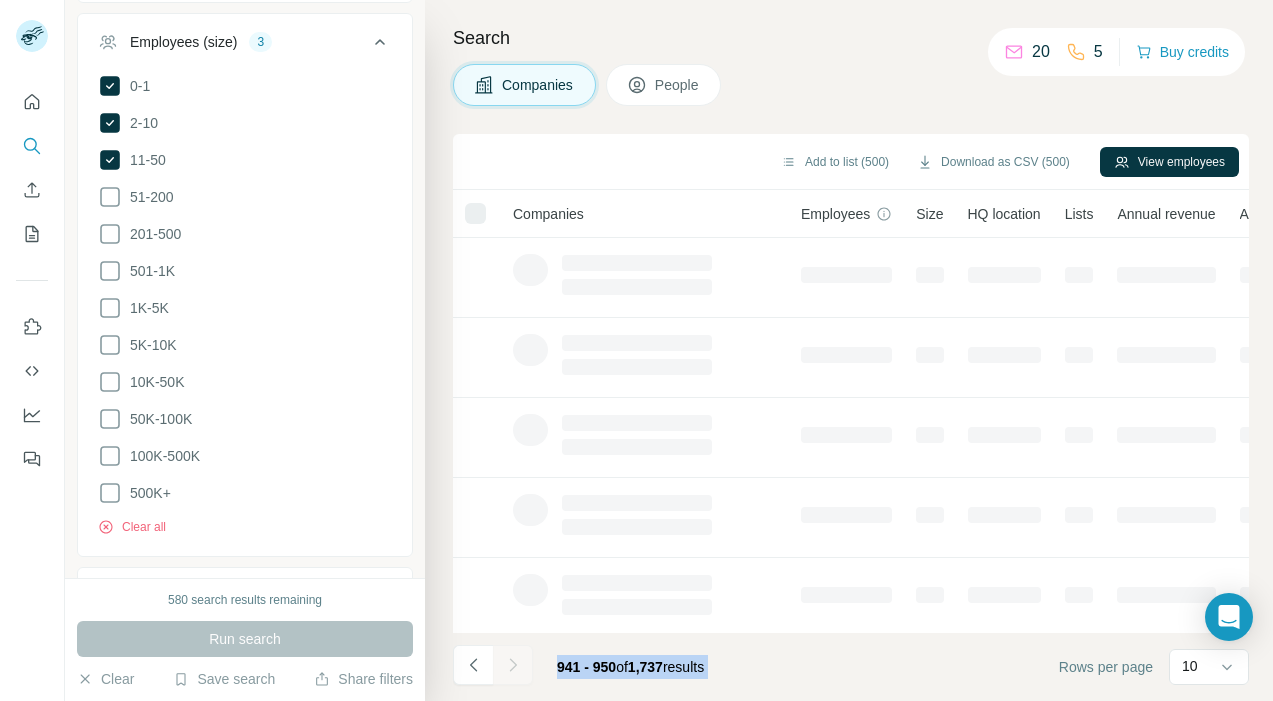 click at bounding box center (513, 665) 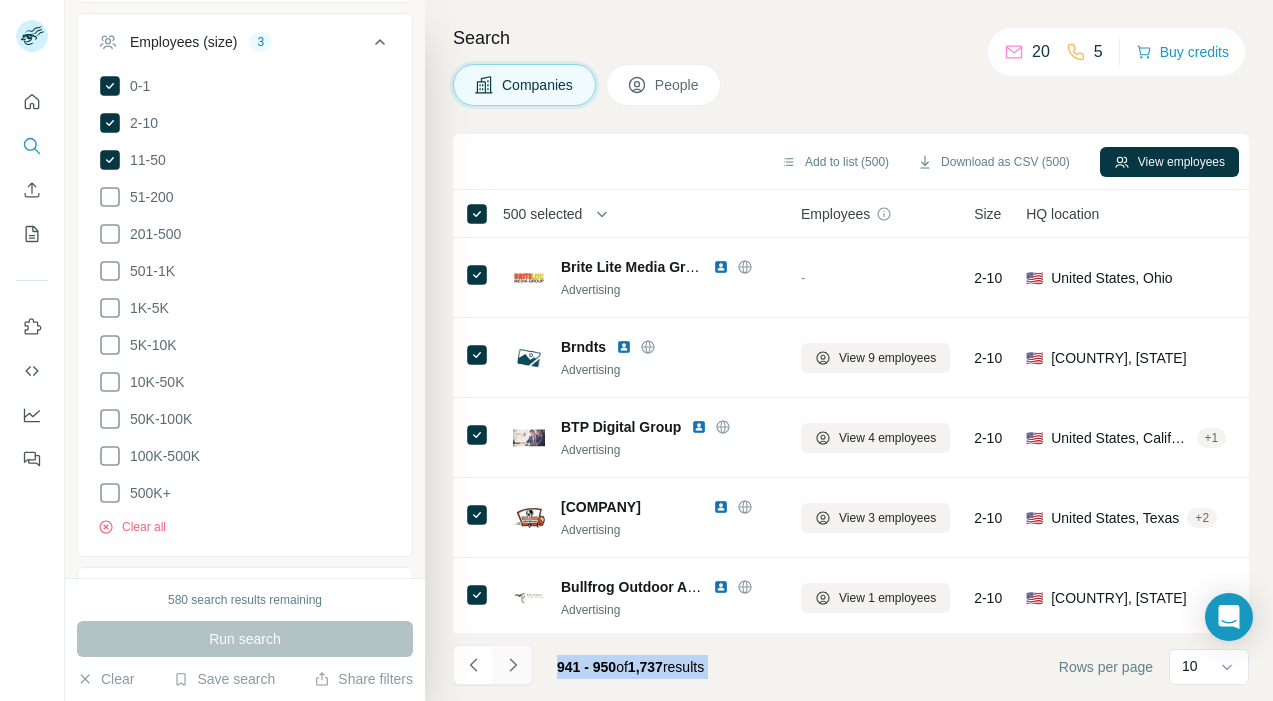 click 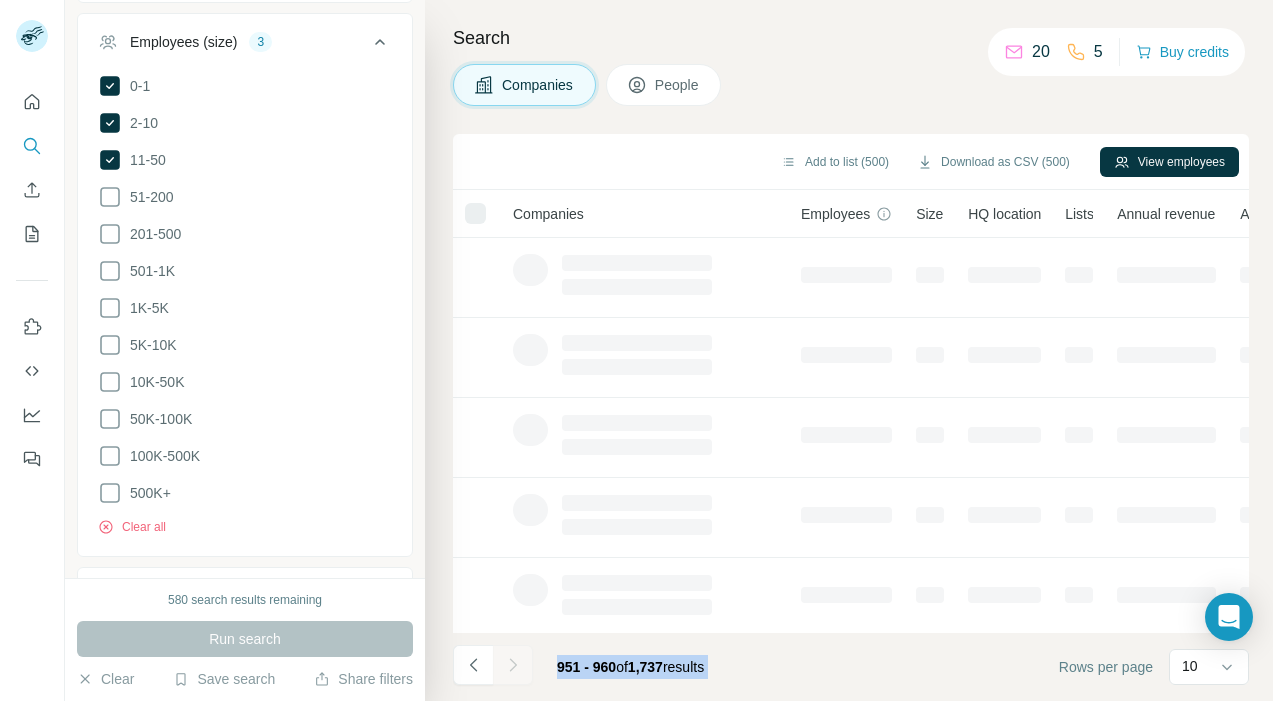 click at bounding box center (513, 665) 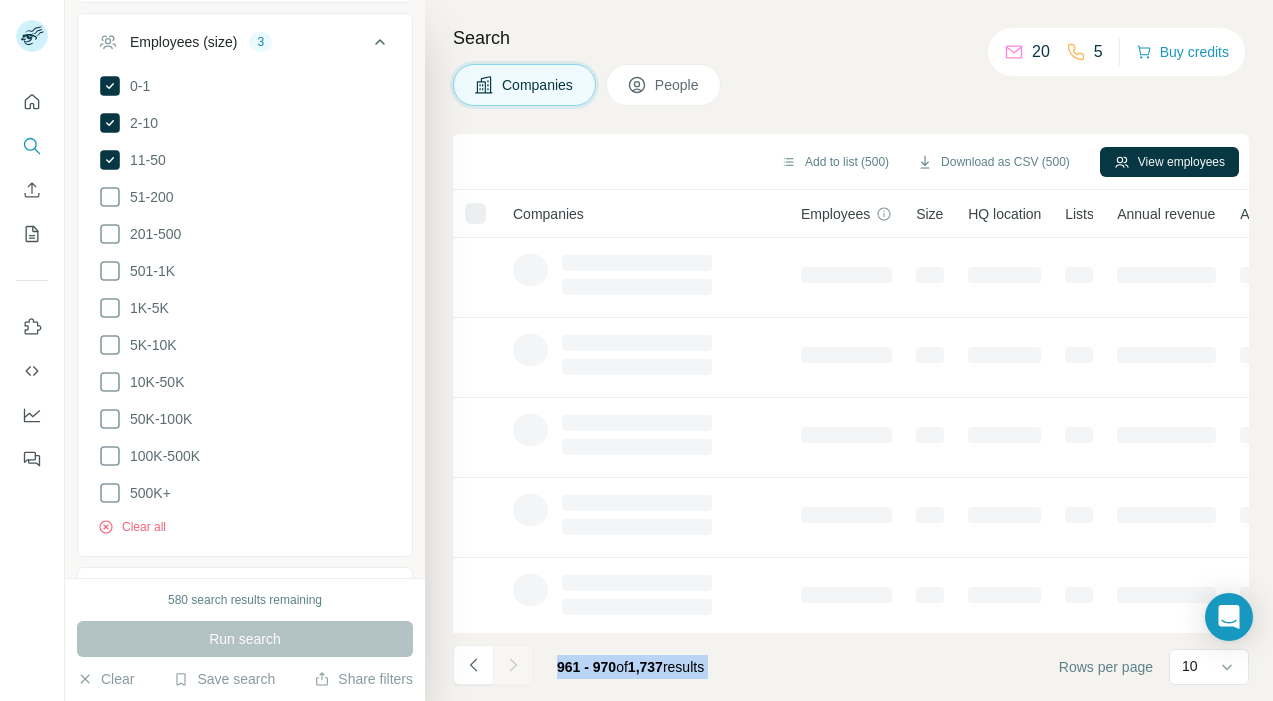 click at bounding box center [513, 665] 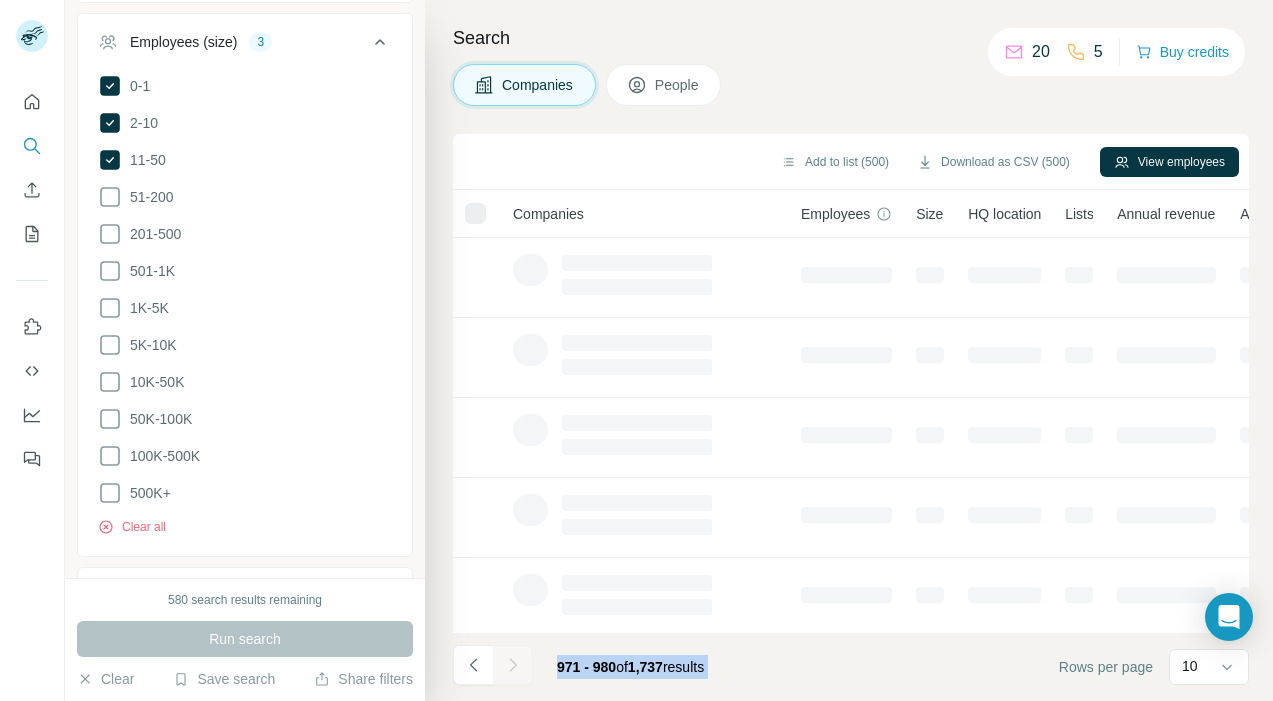 click at bounding box center (513, 665) 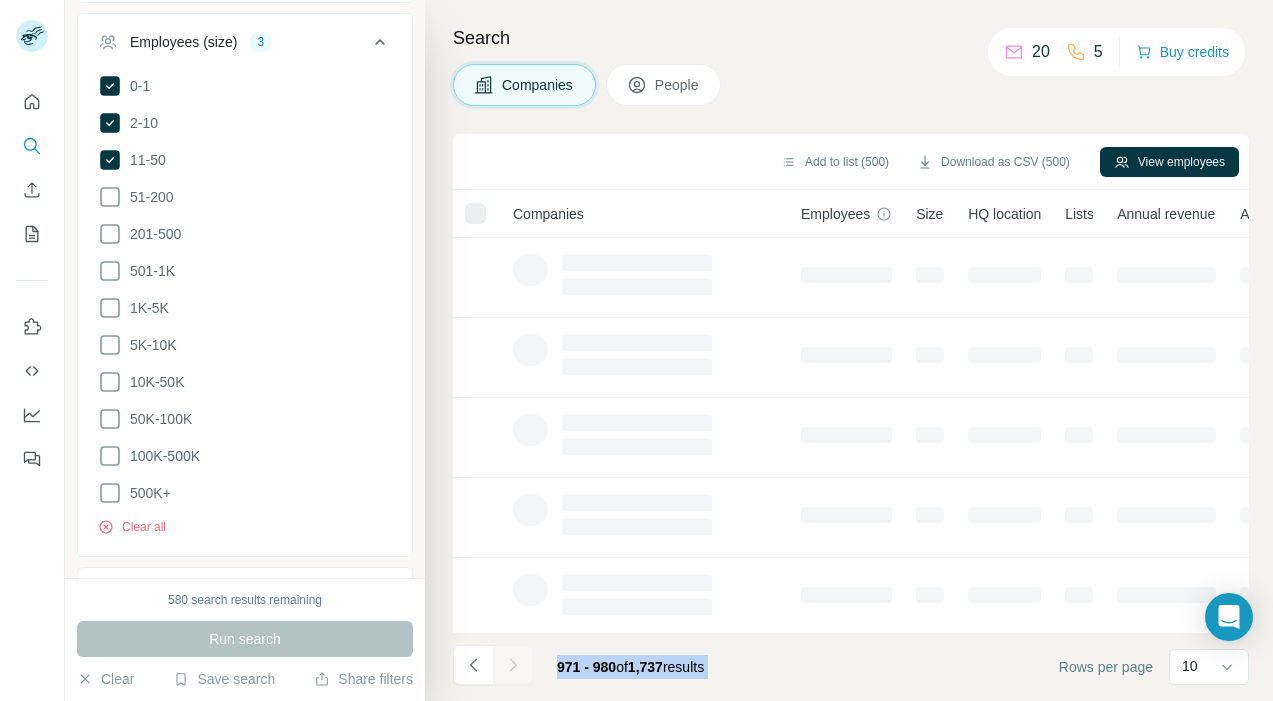 click at bounding box center (513, 665) 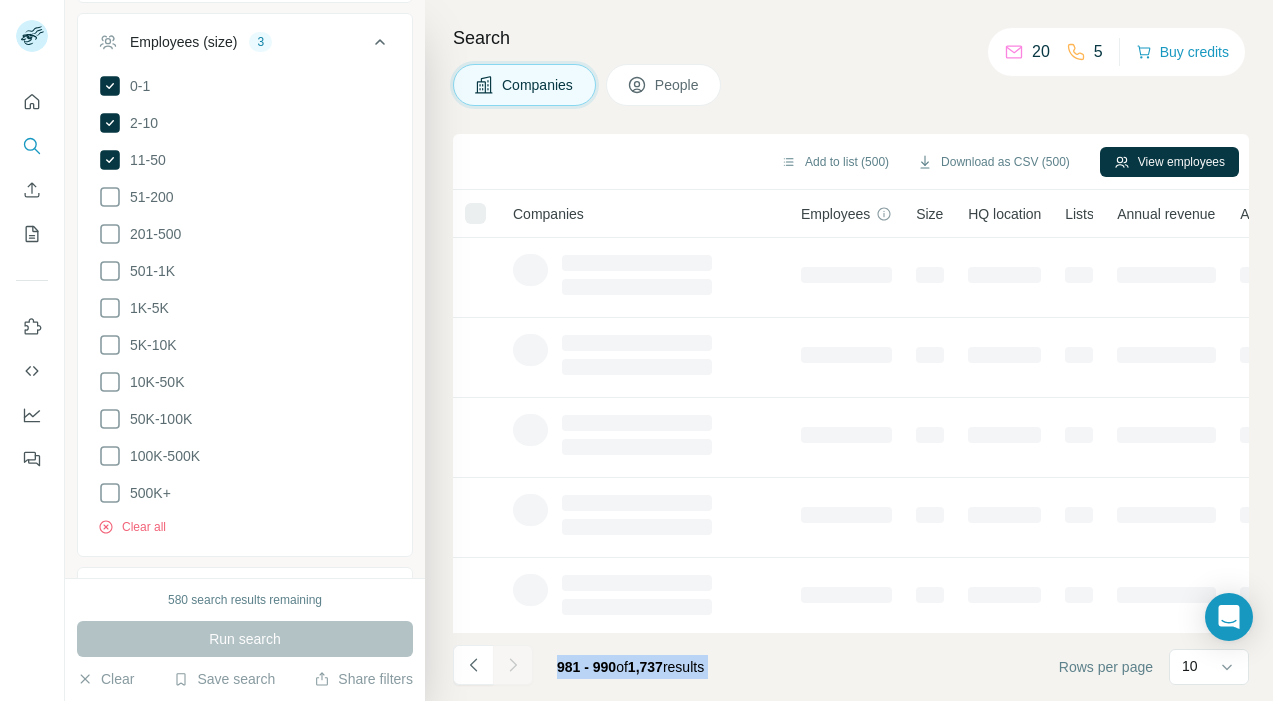 click at bounding box center (513, 665) 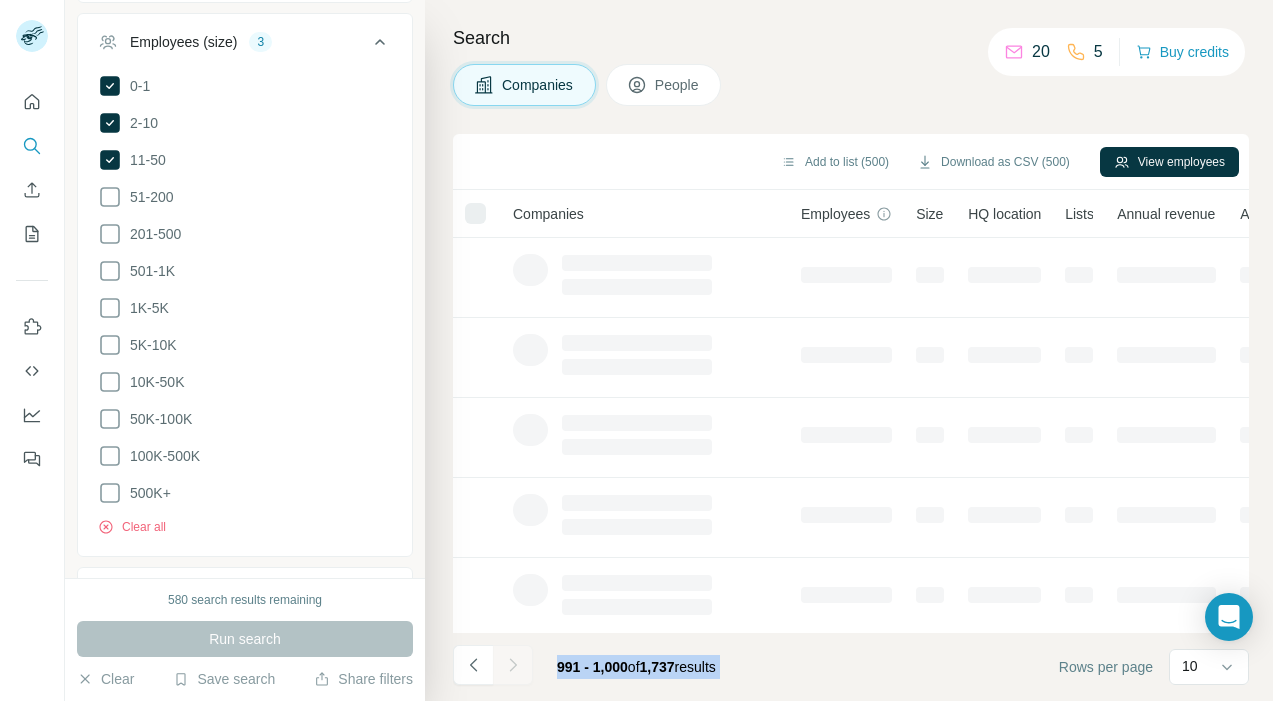 click at bounding box center (513, 665) 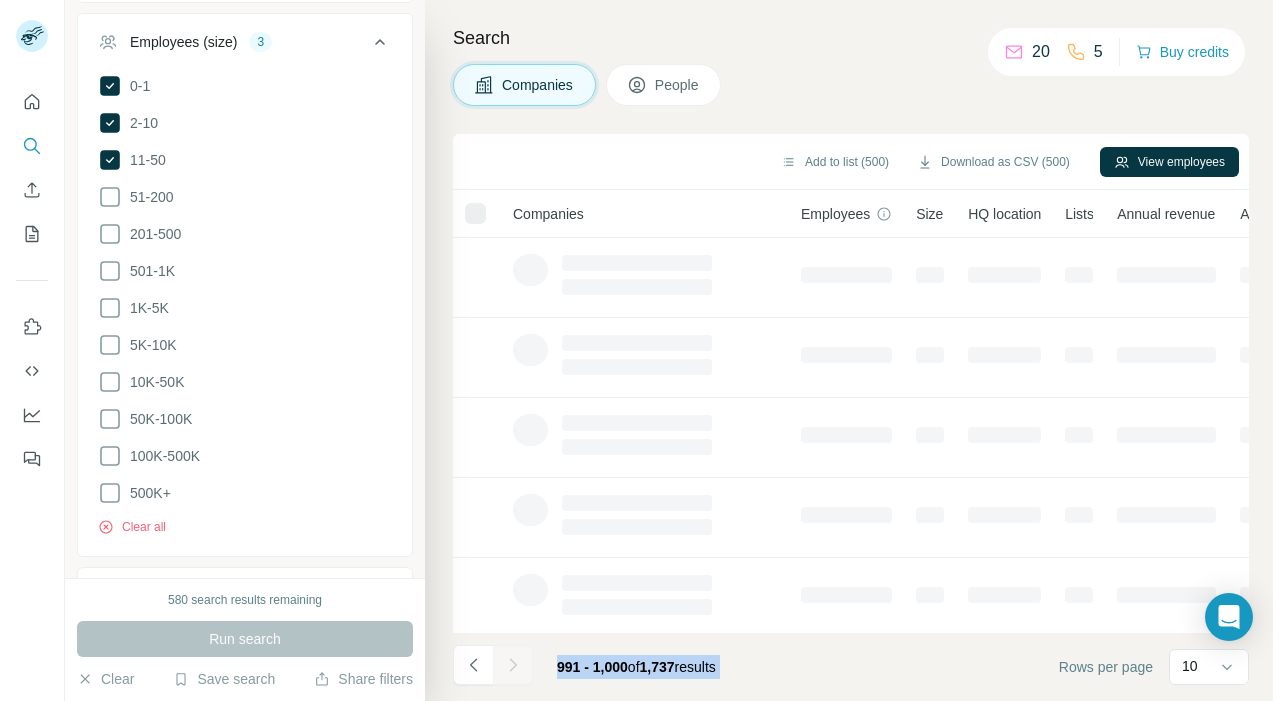 click at bounding box center (513, 665) 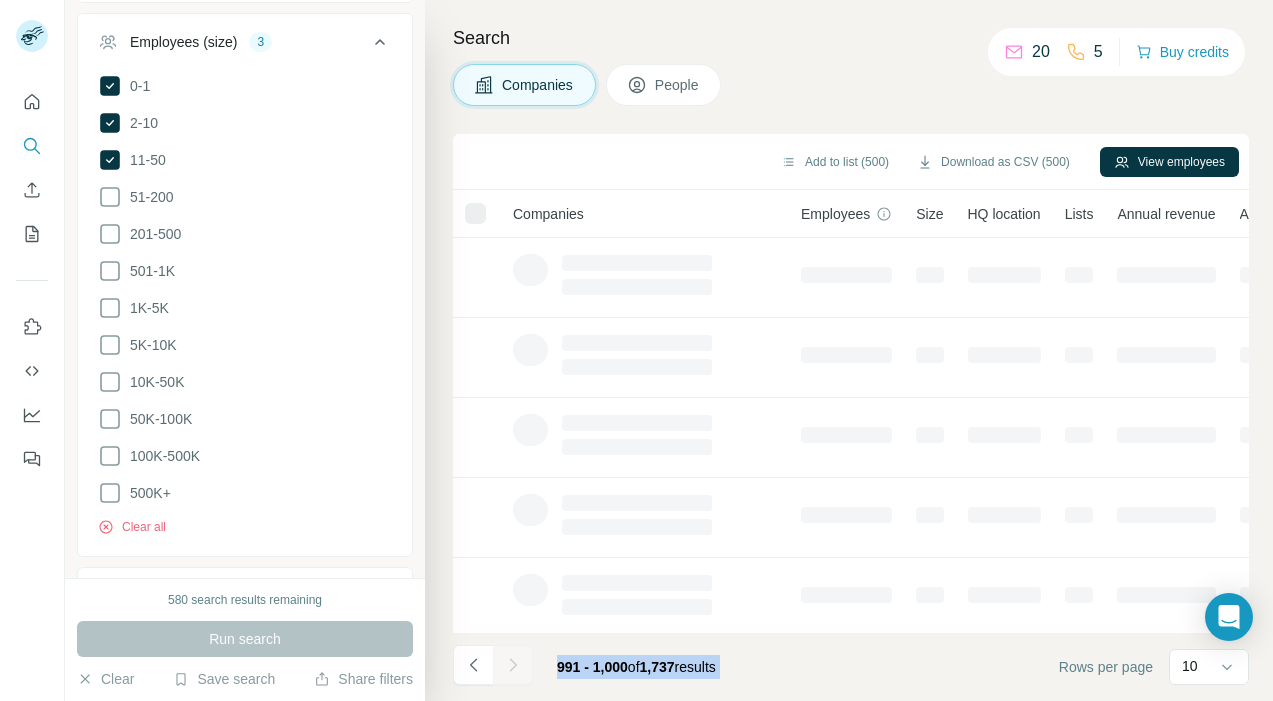 click at bounding box center [513, 665] 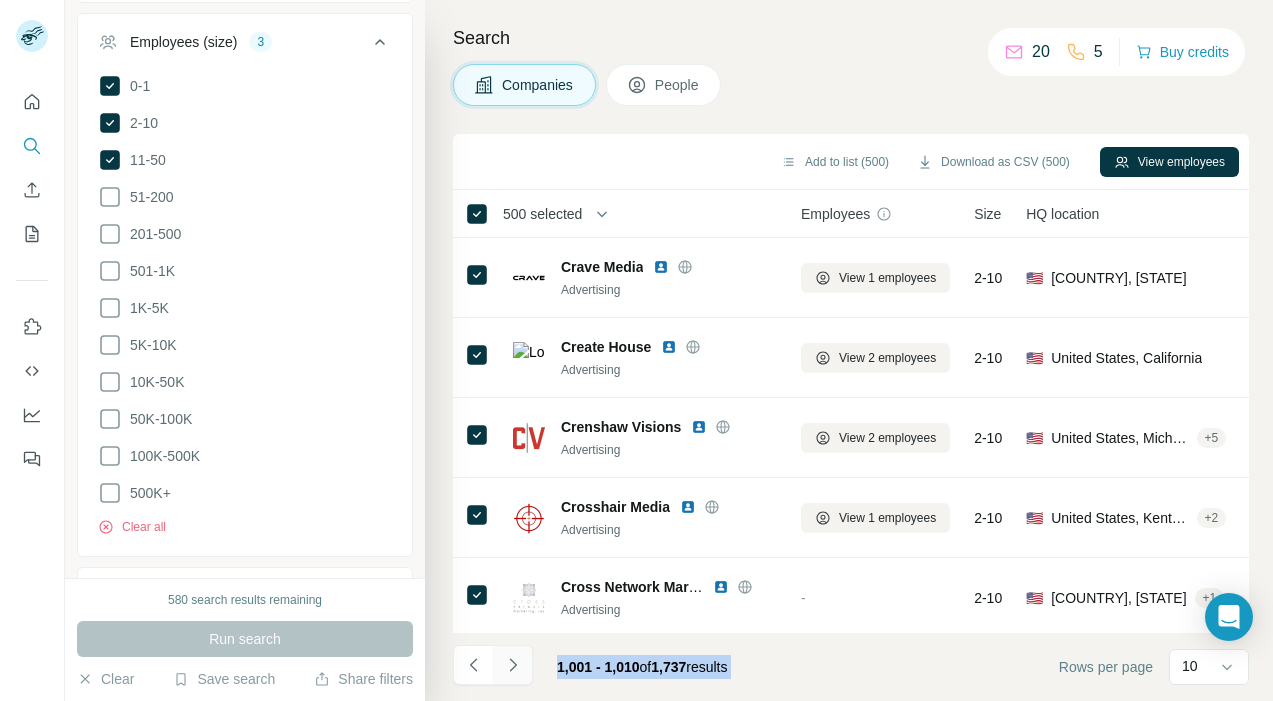 click 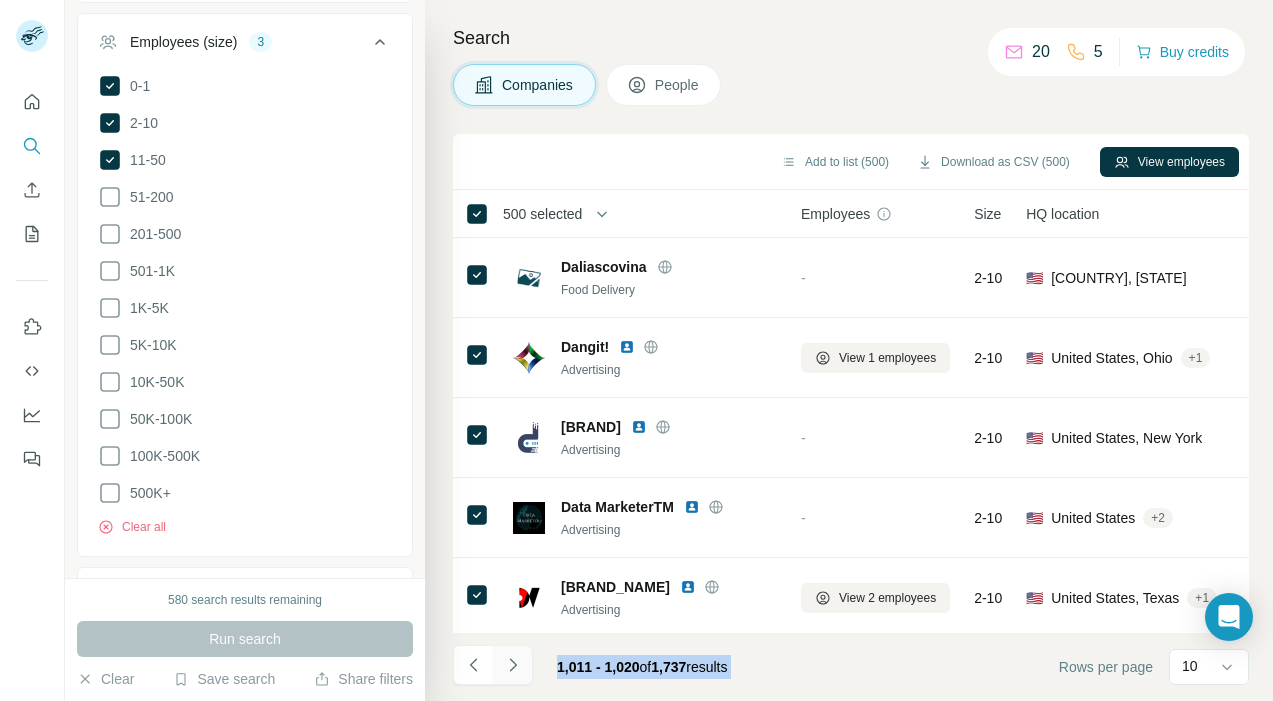 click 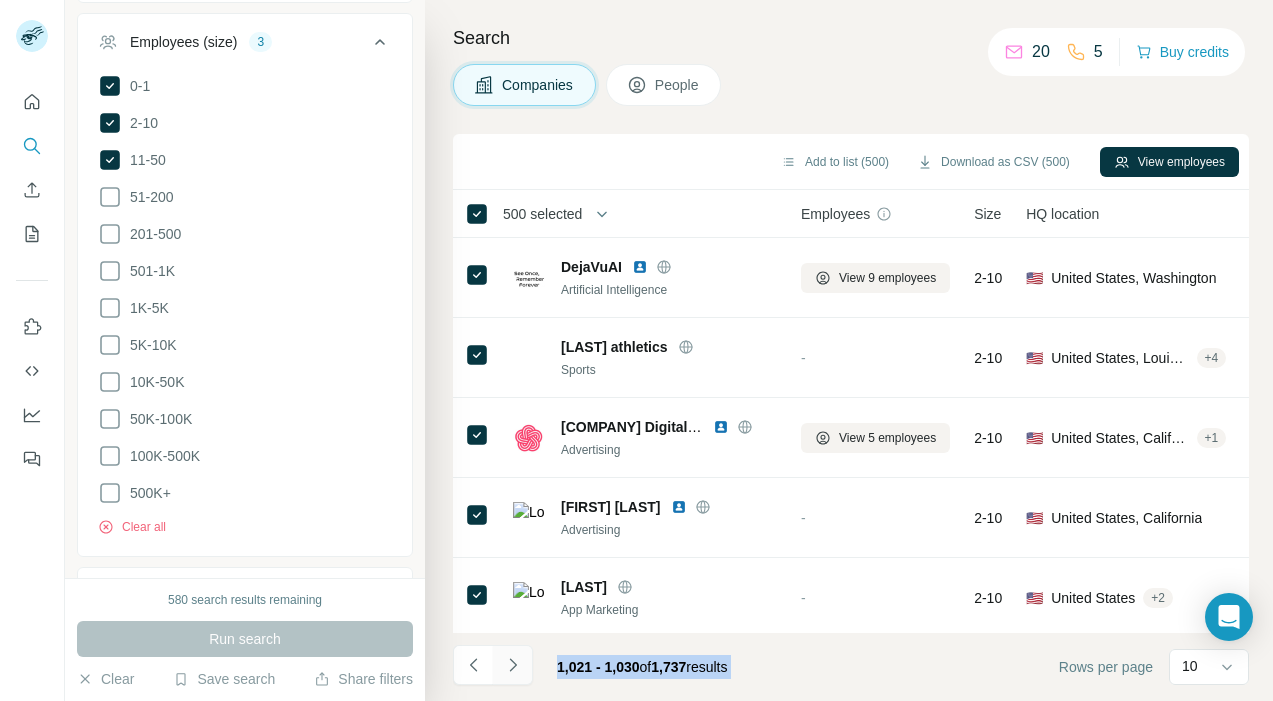 click 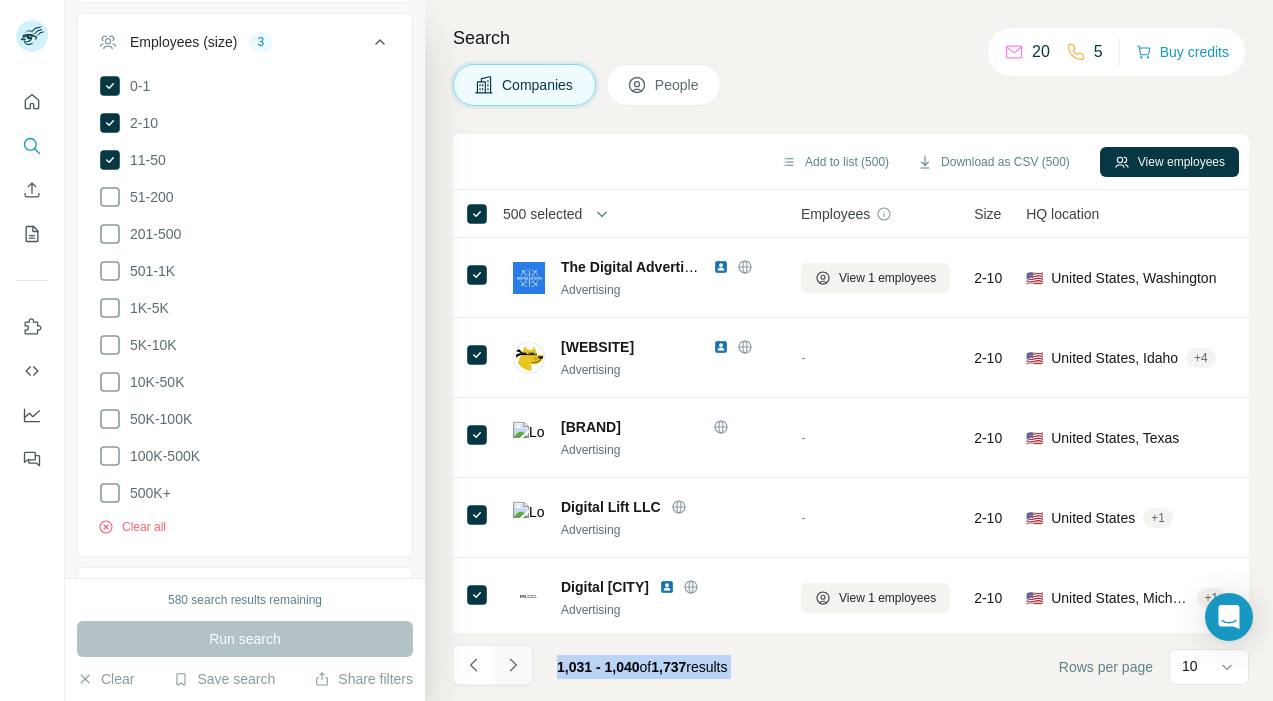 click 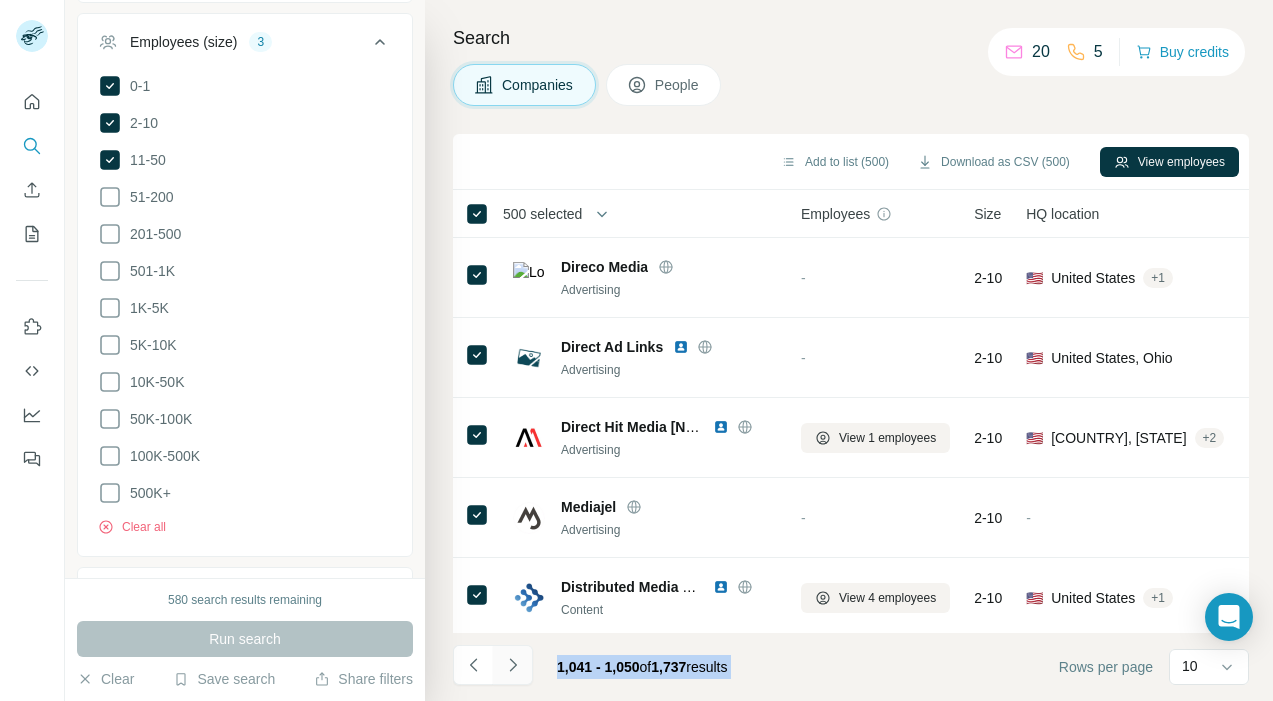 click 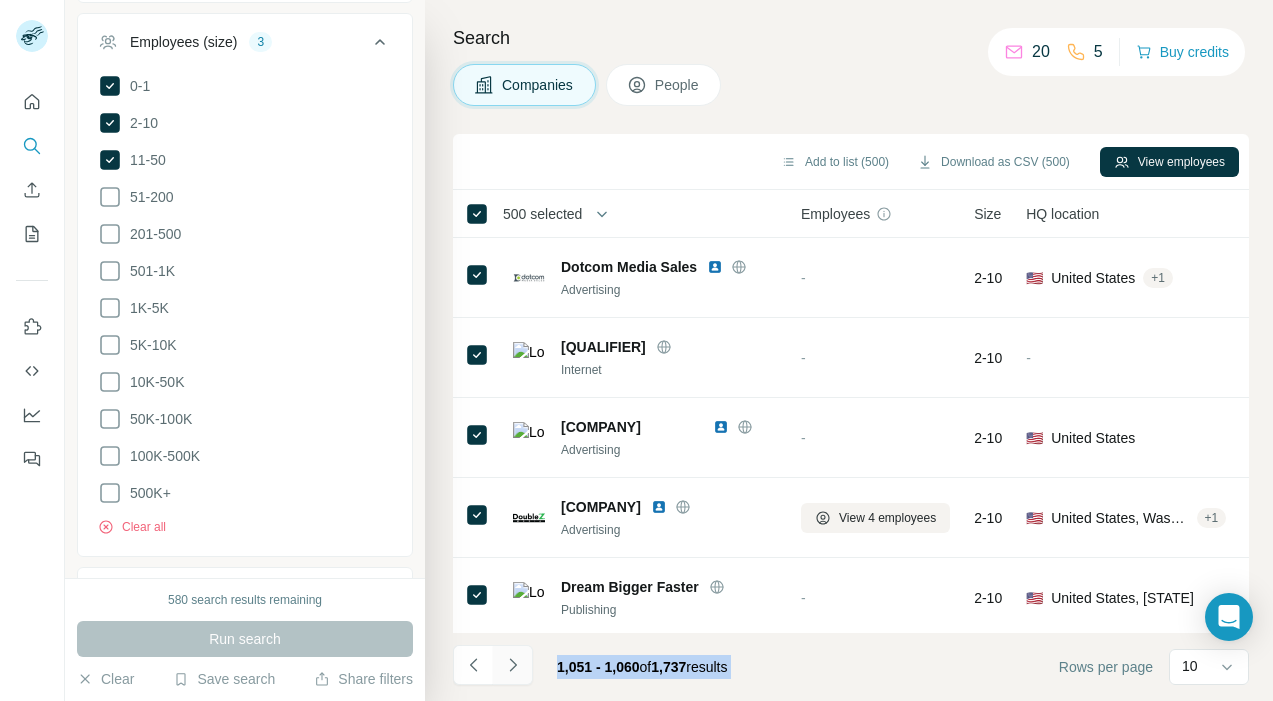 click 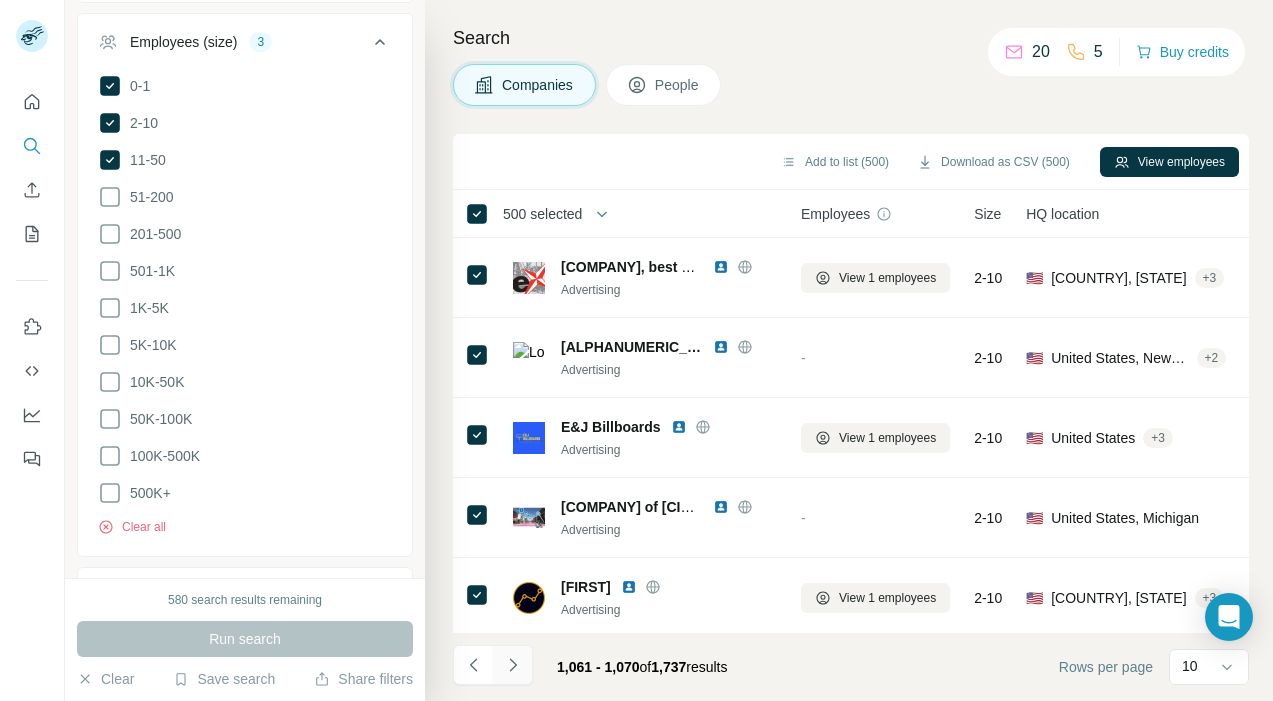 click 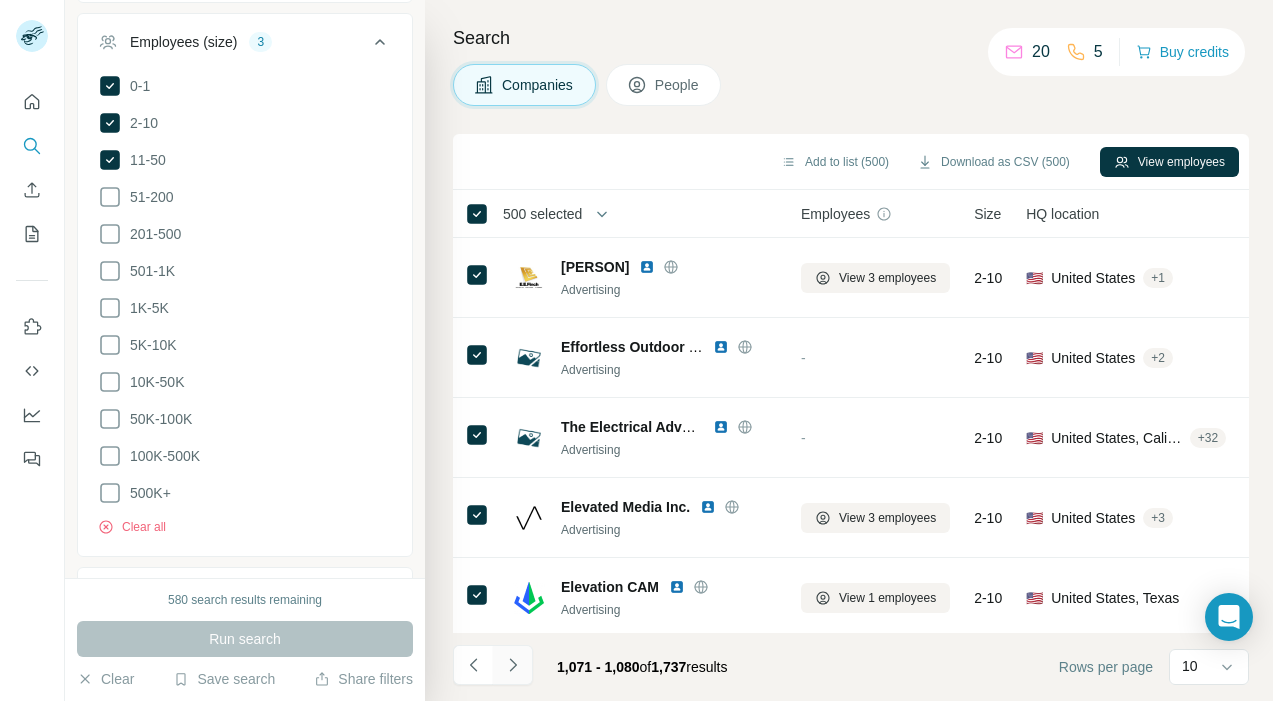 click 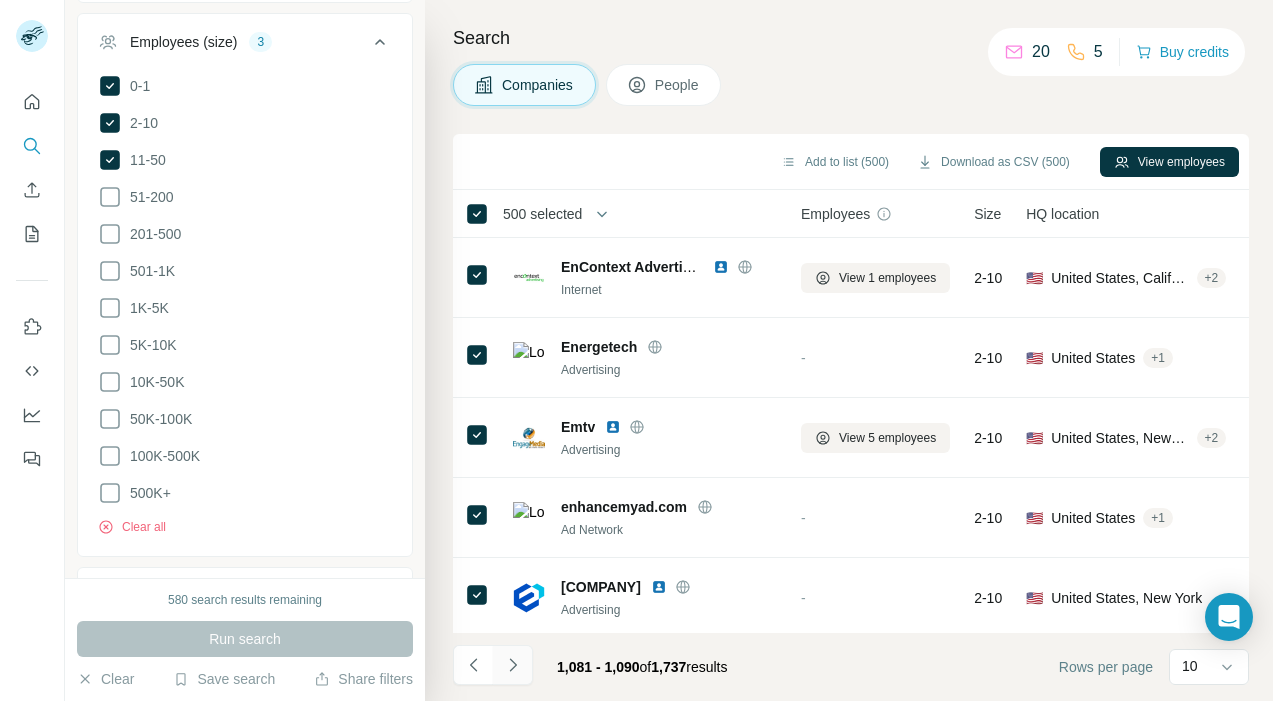 click 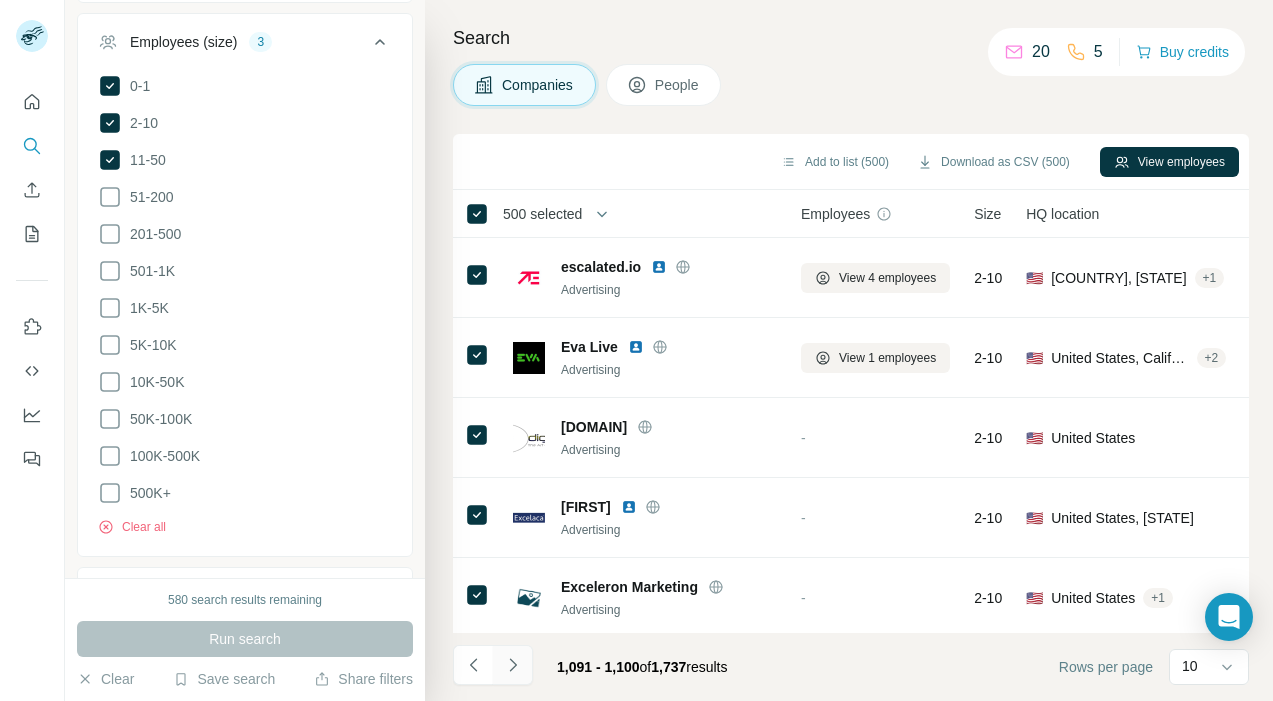 click 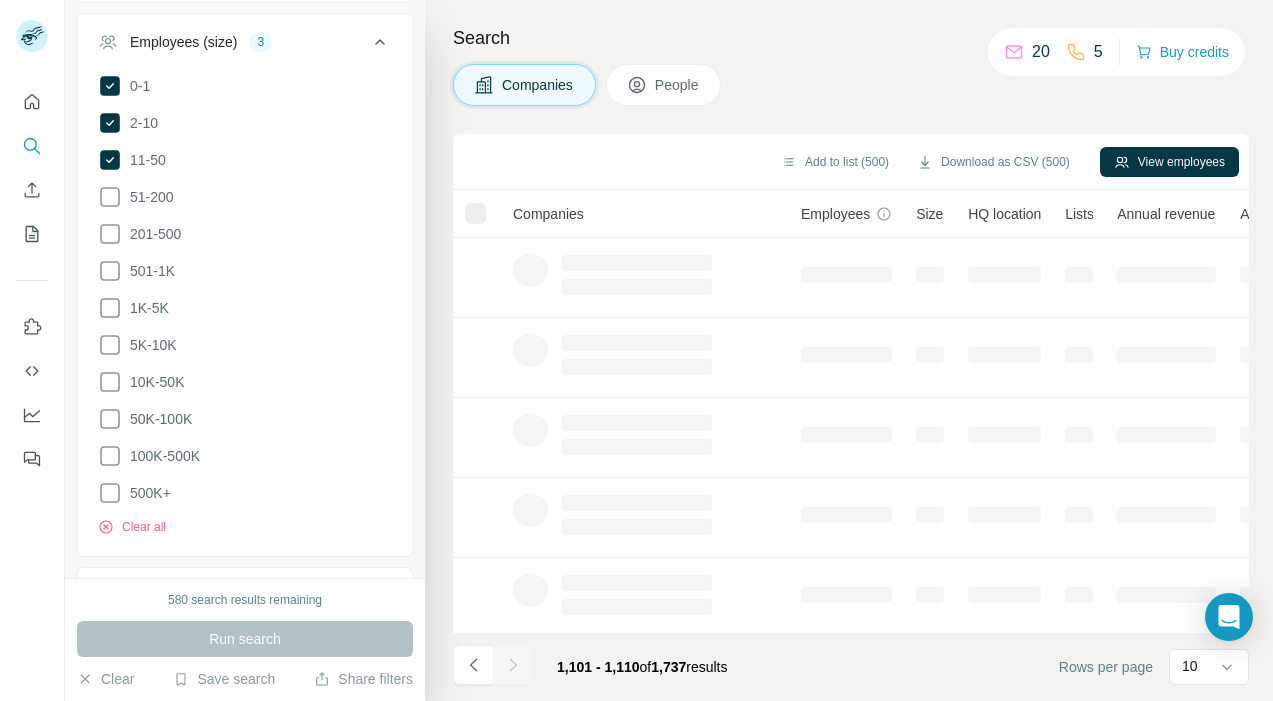click at bounding box center [513, 665] 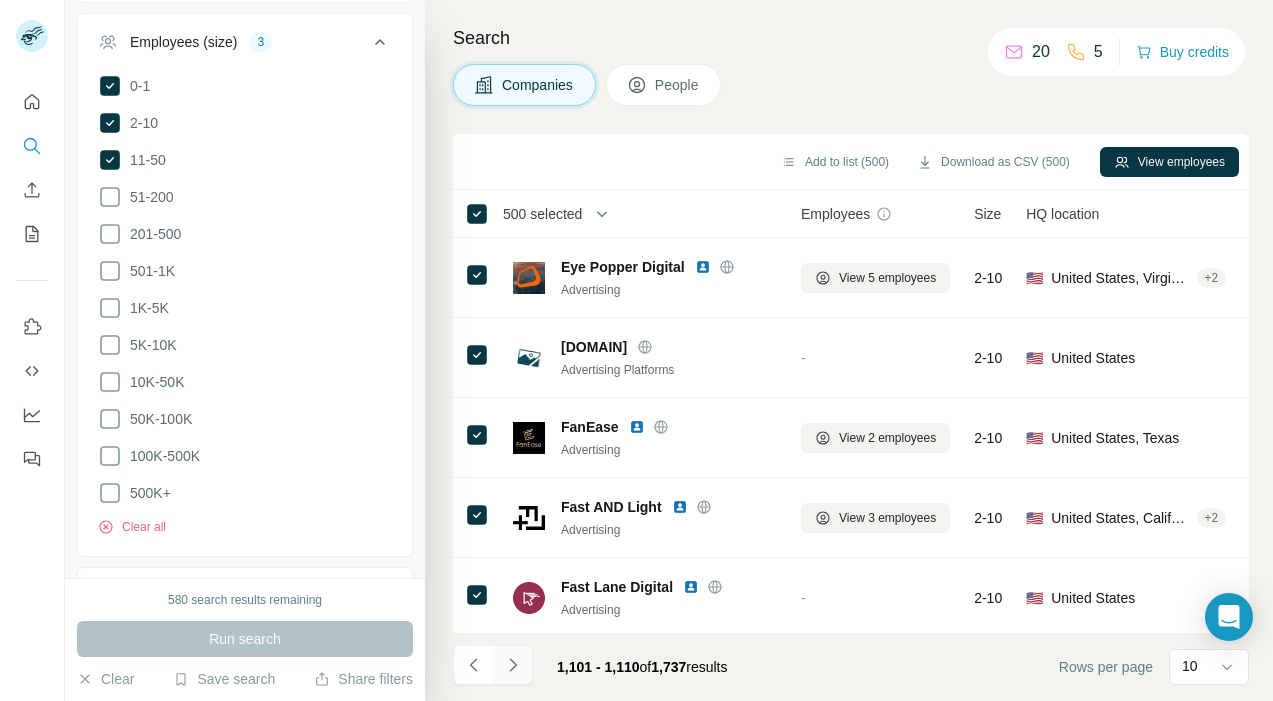 click 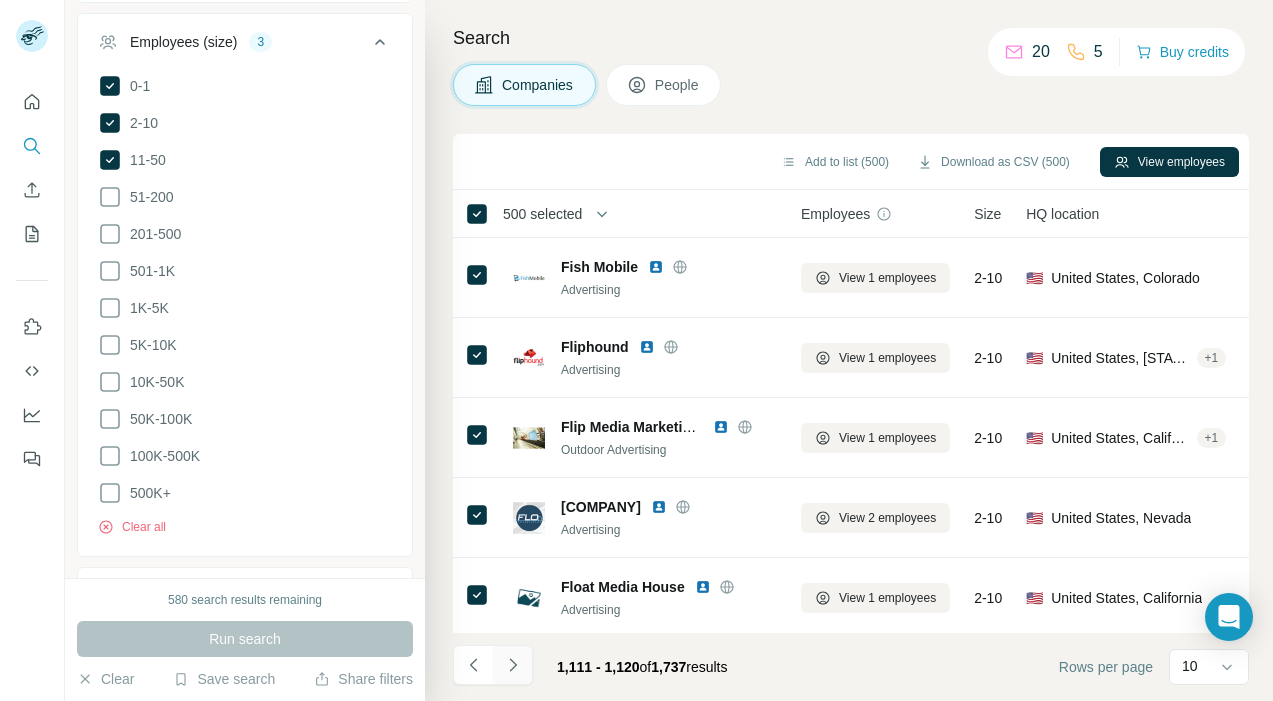 click 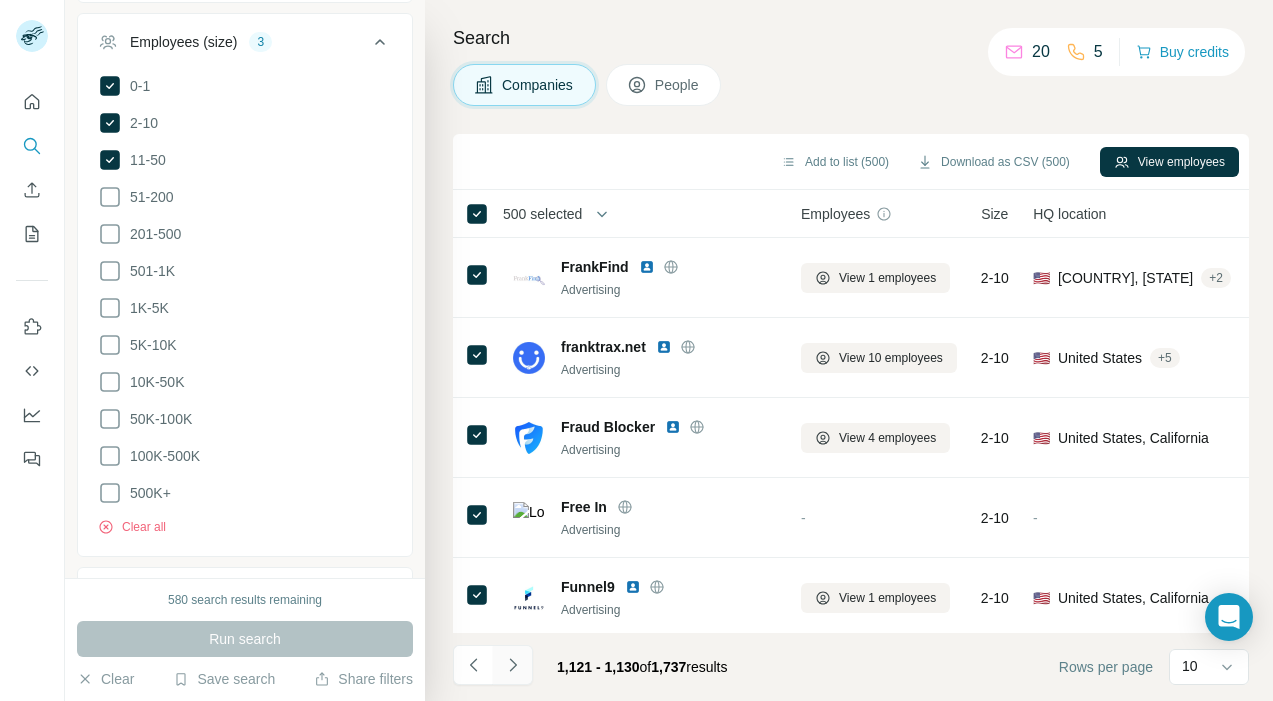 click 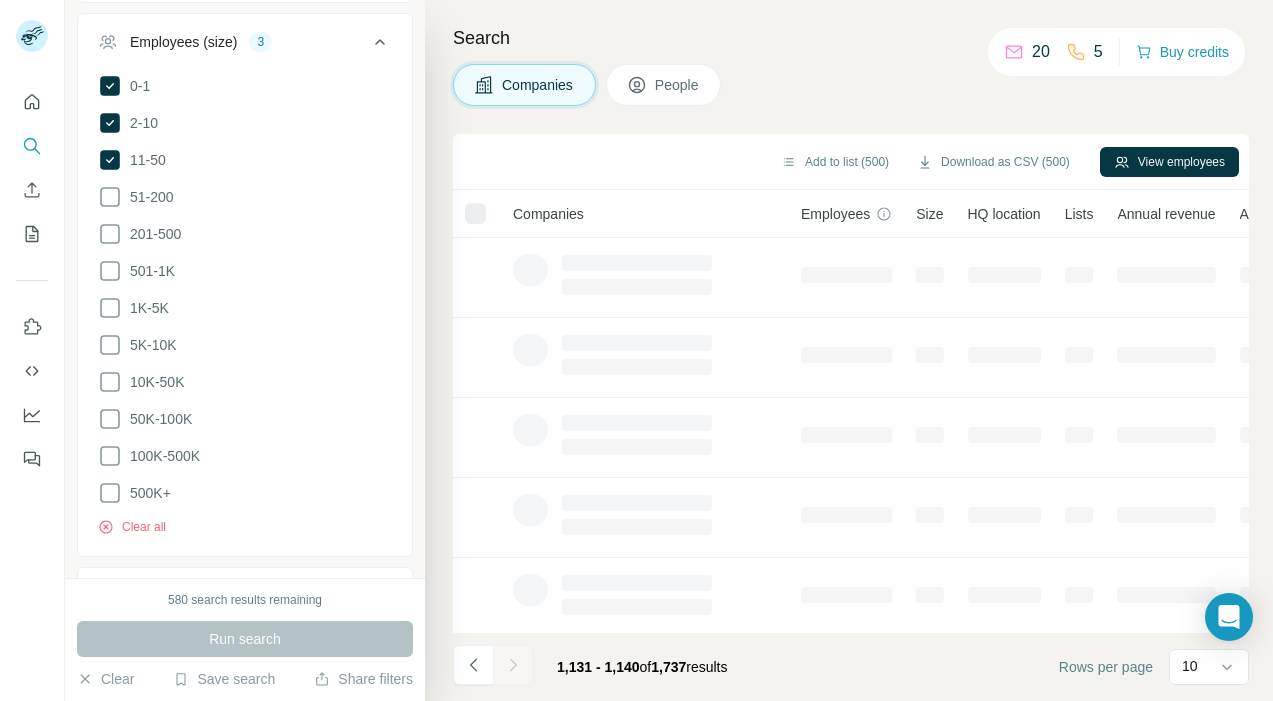 click at bounding box center [513, 665] 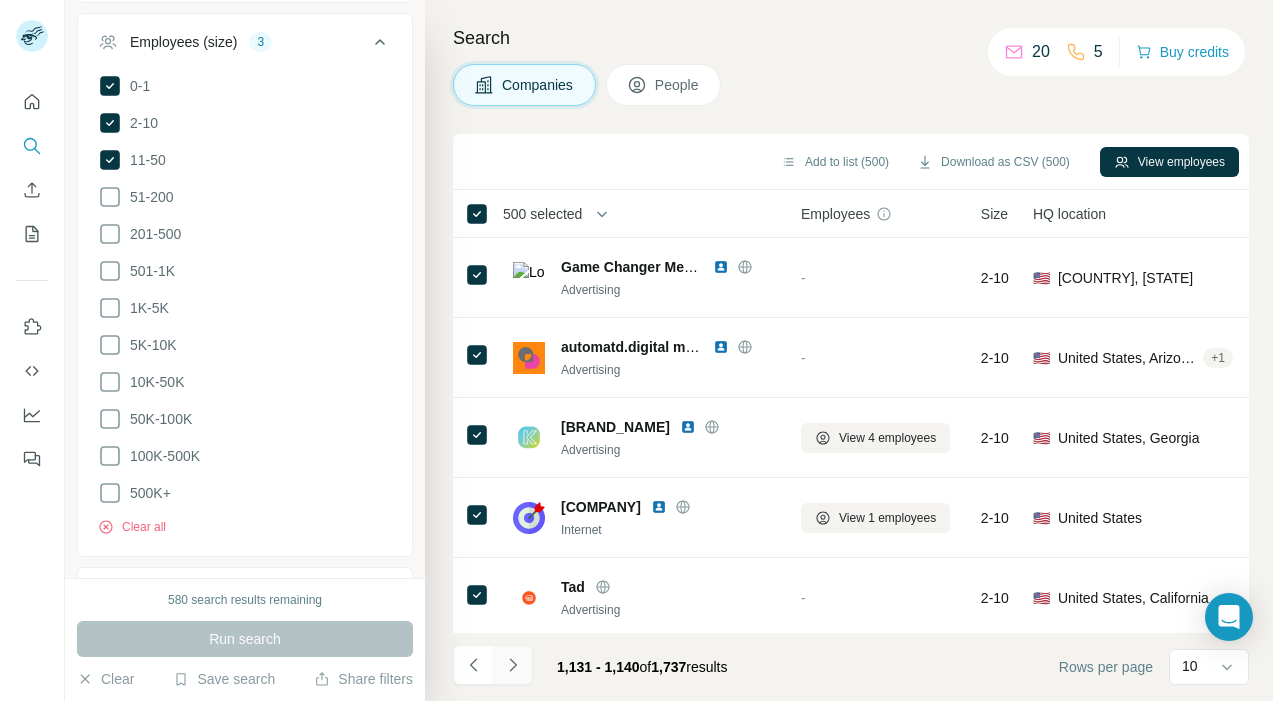 click 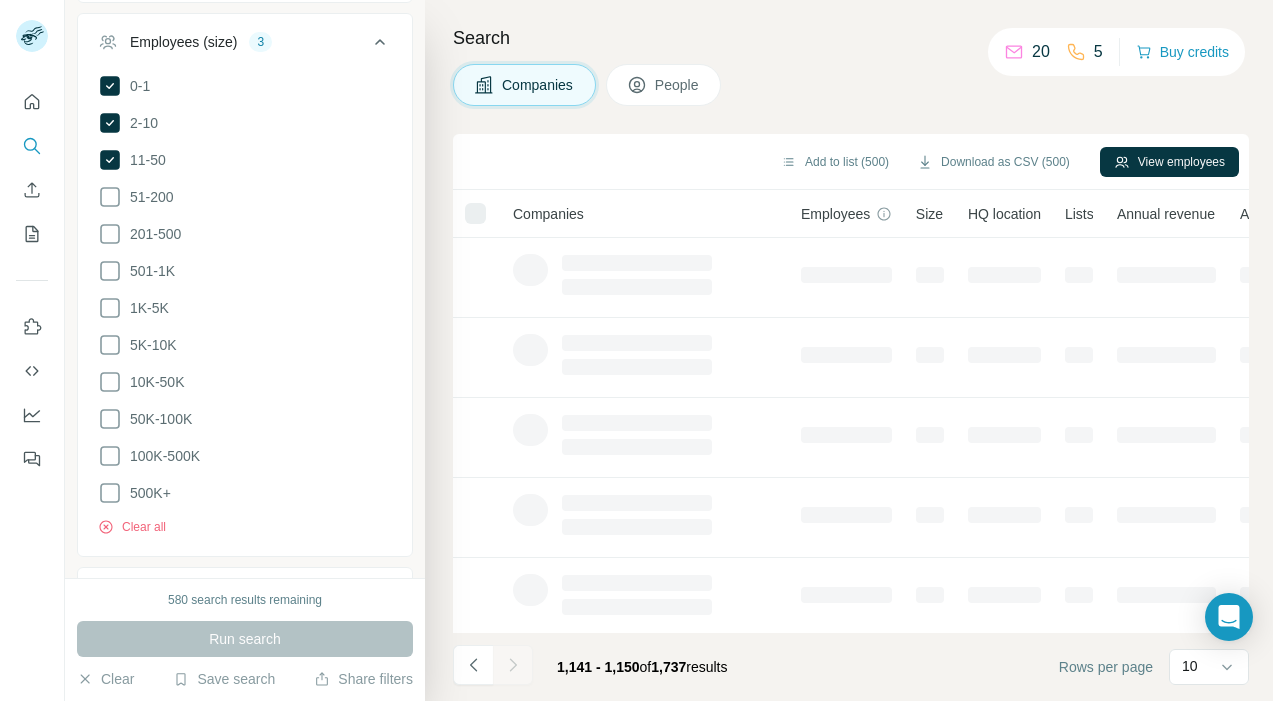 click 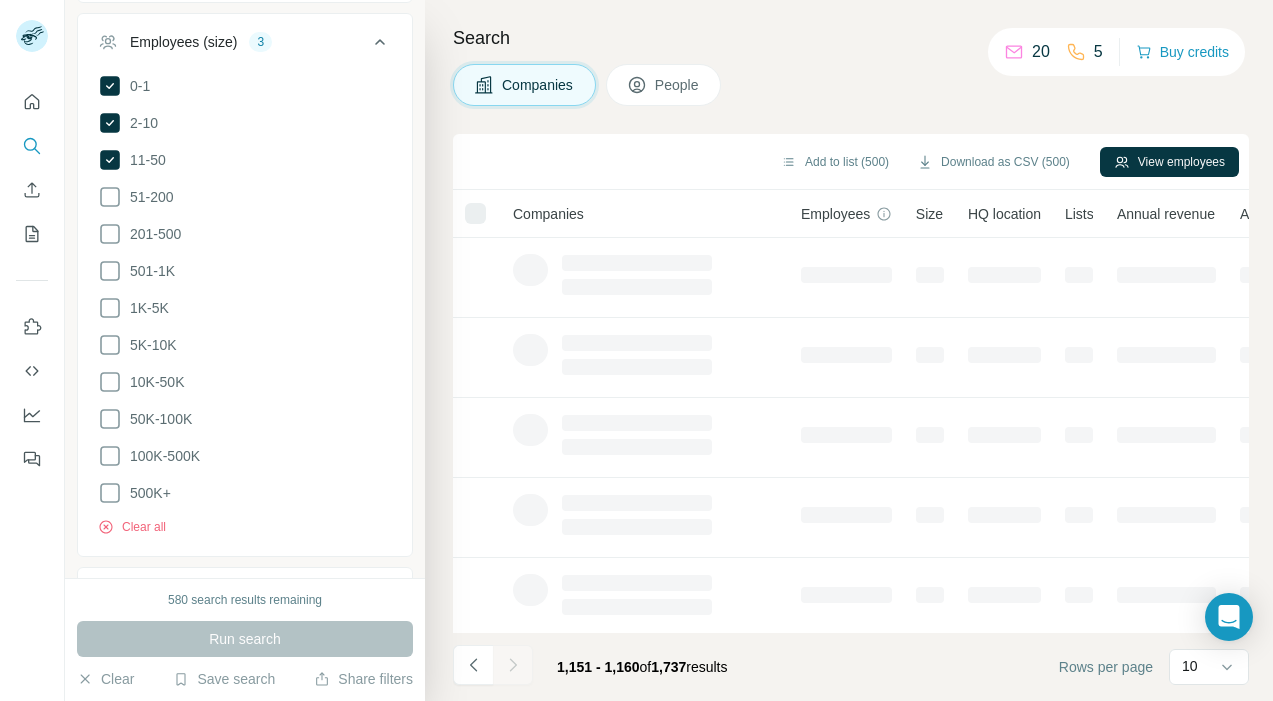 click 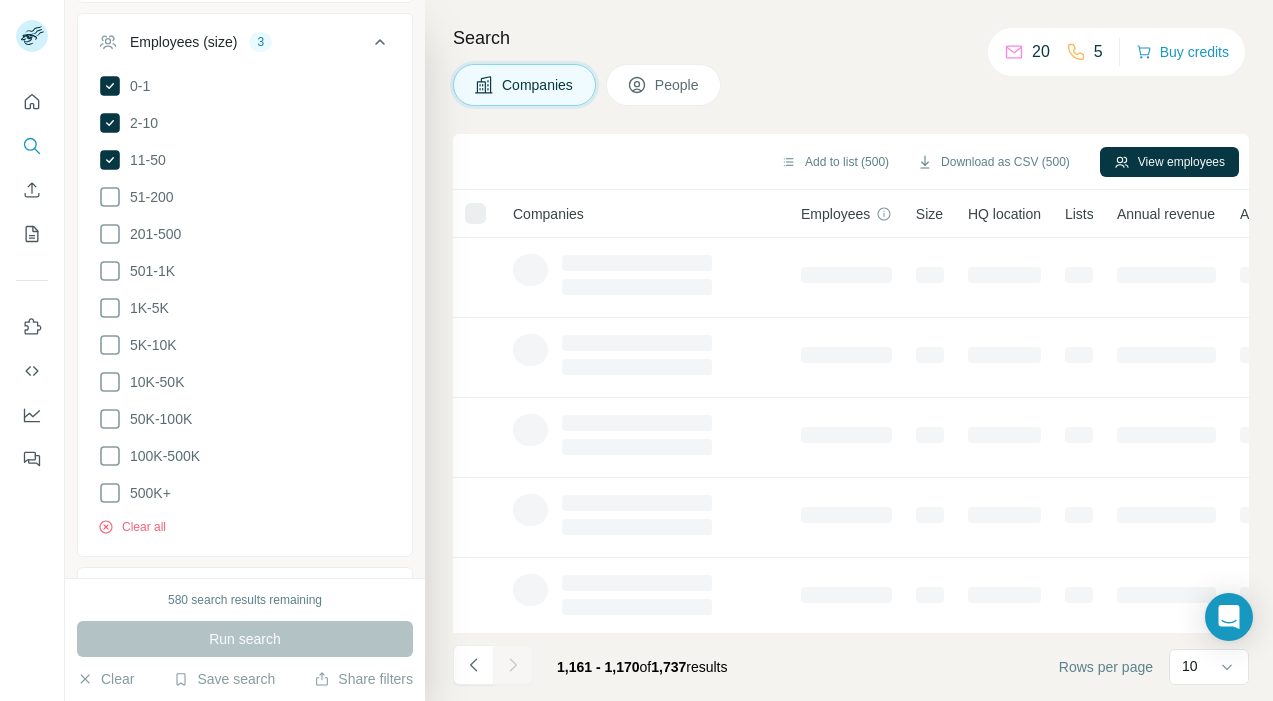 click at bounding box center (513, 665) 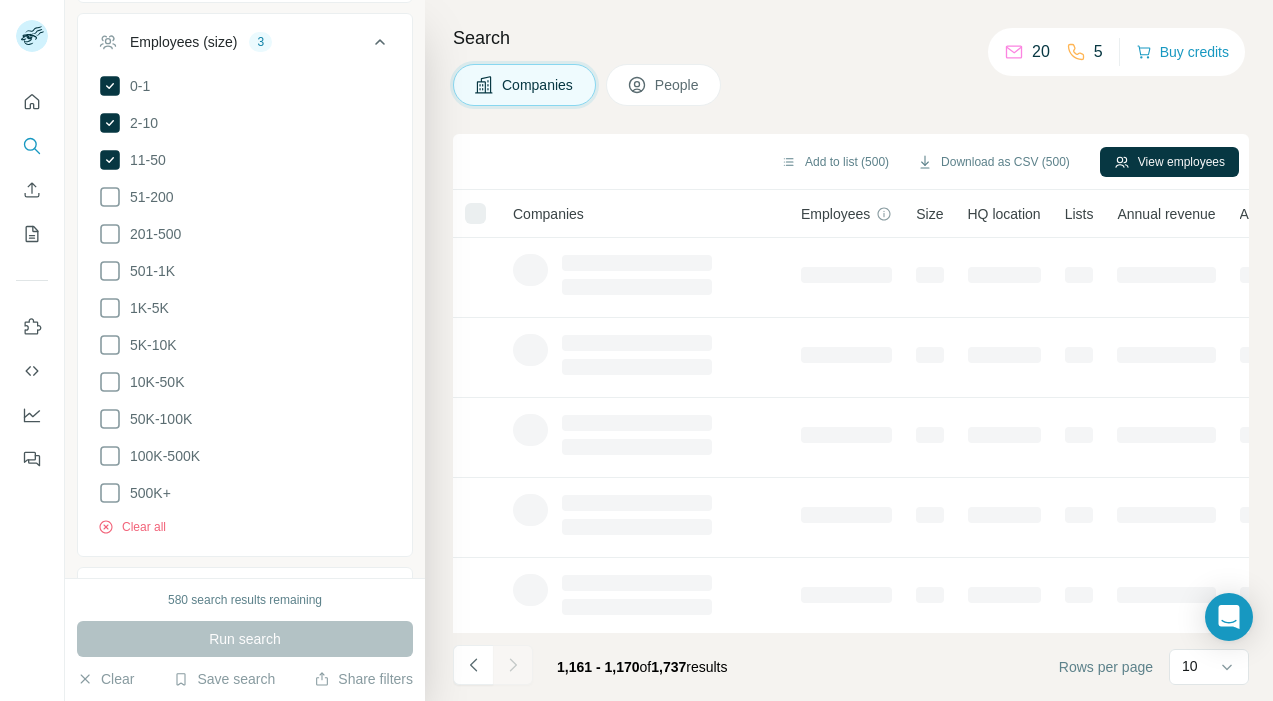 click 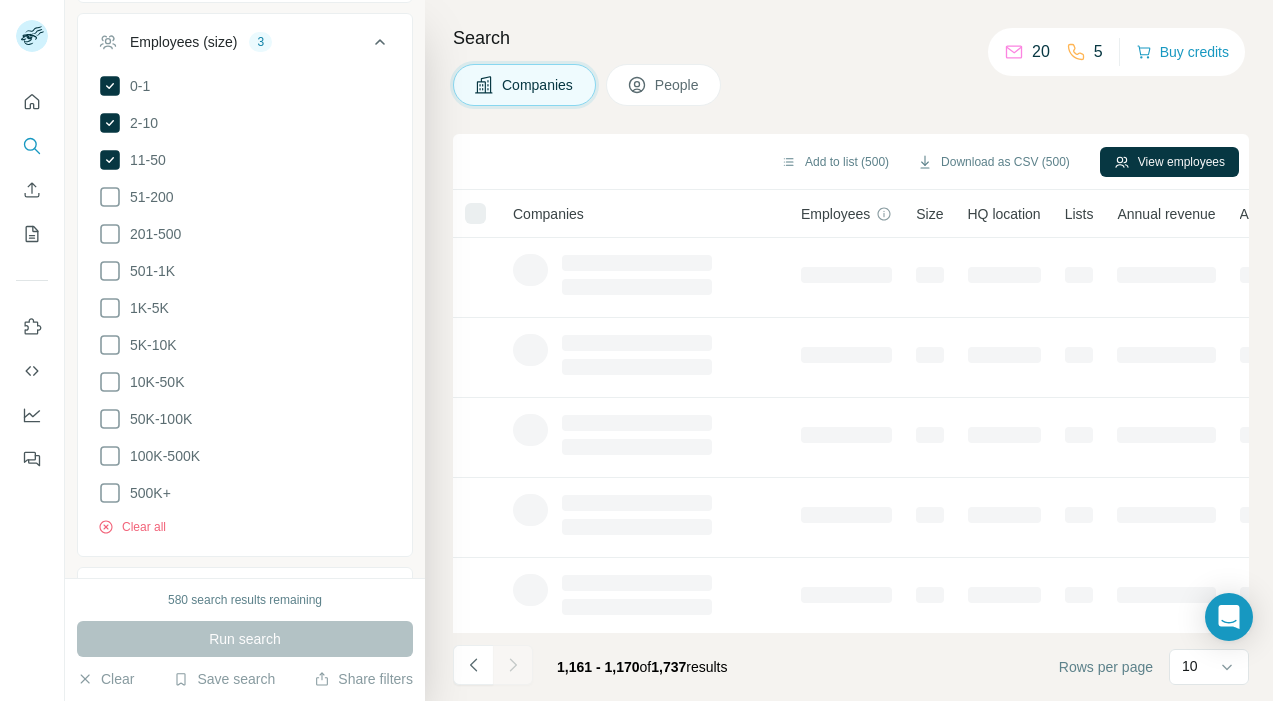 click at bounding box center (513, 665) 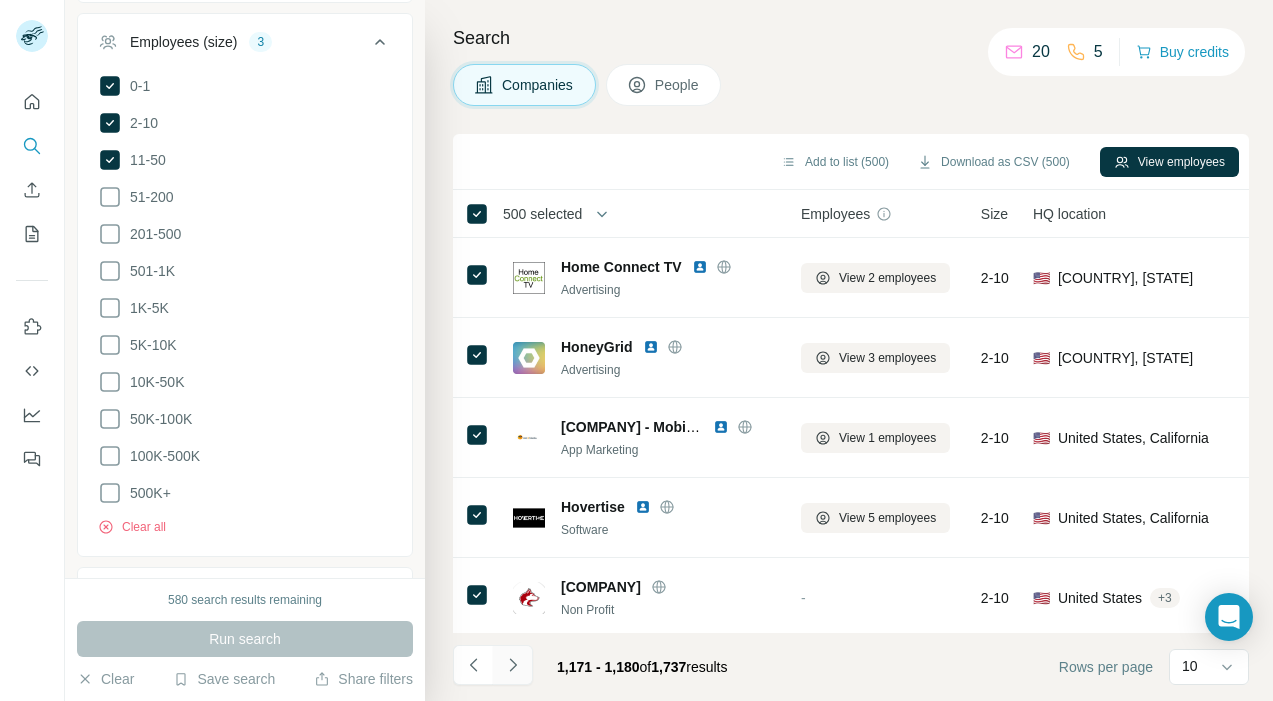 click 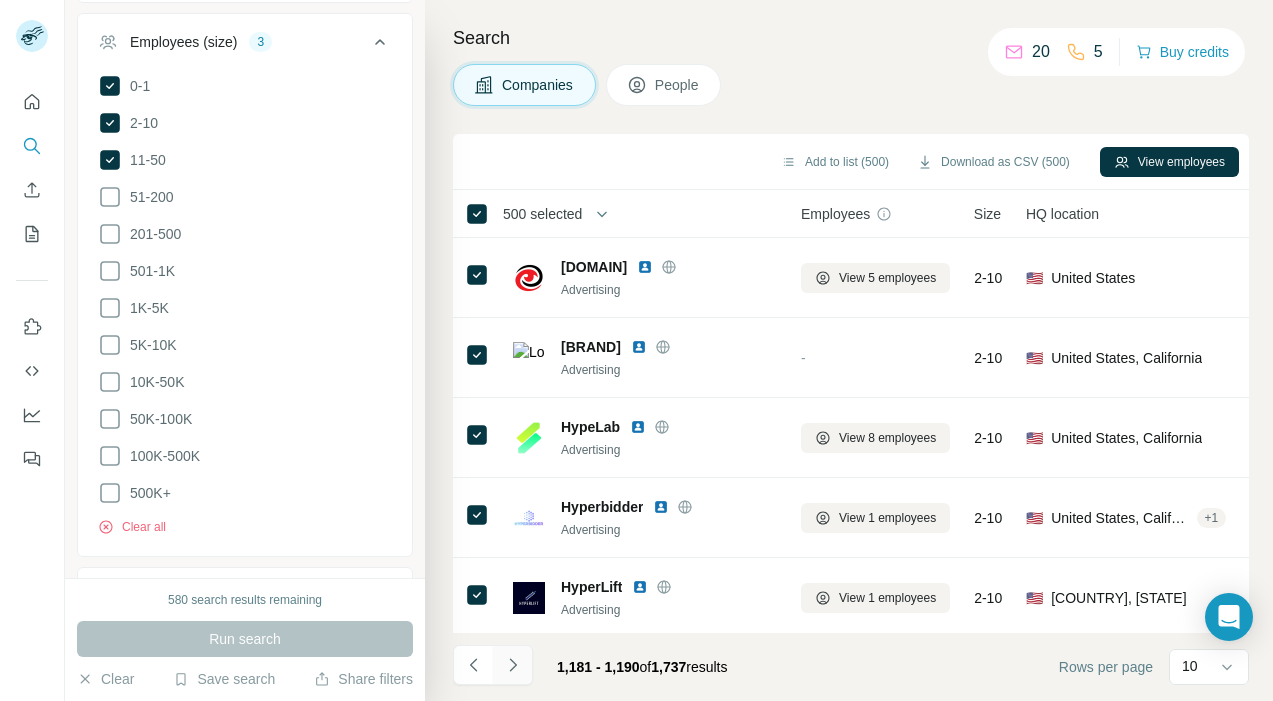 click 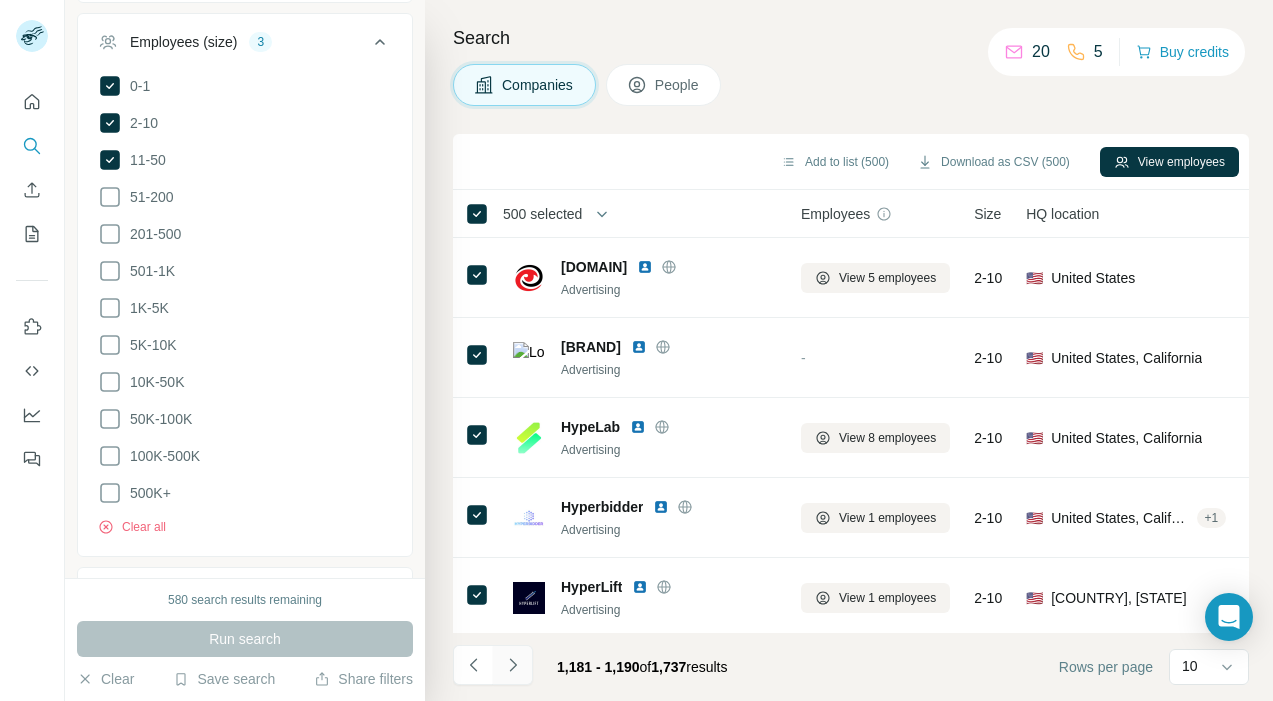 click at bounding box center [513, 665] 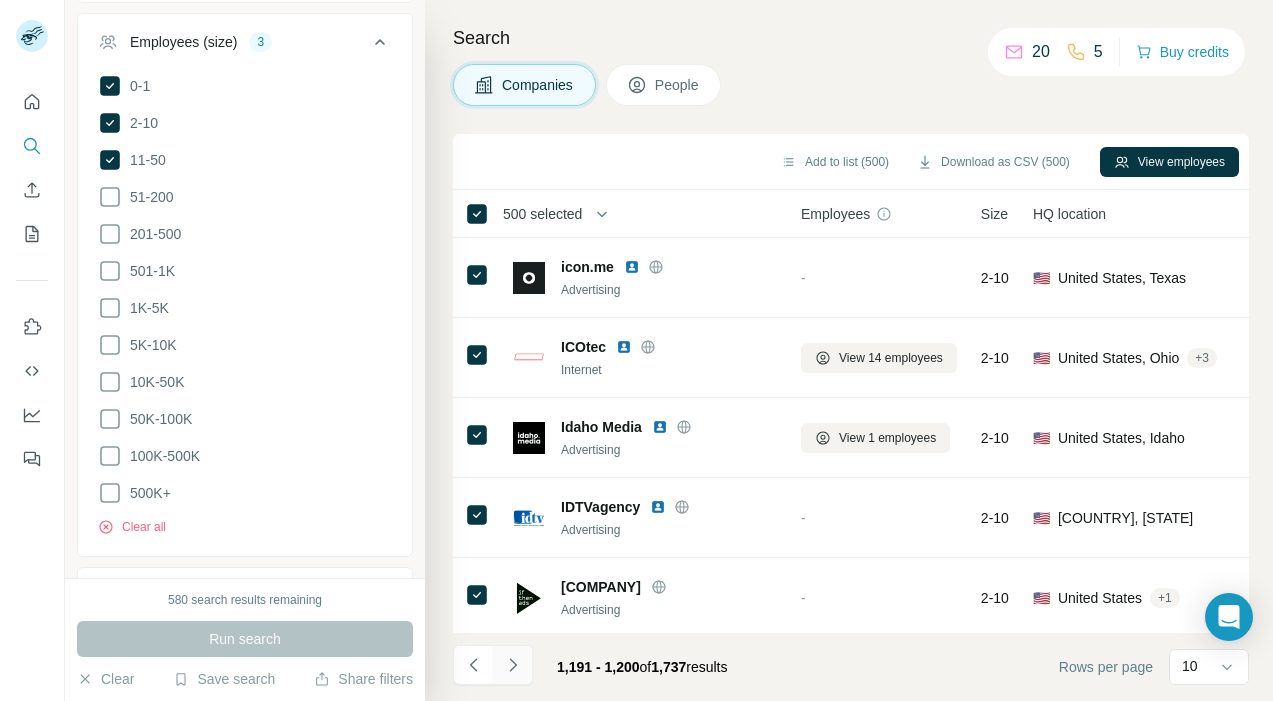 click 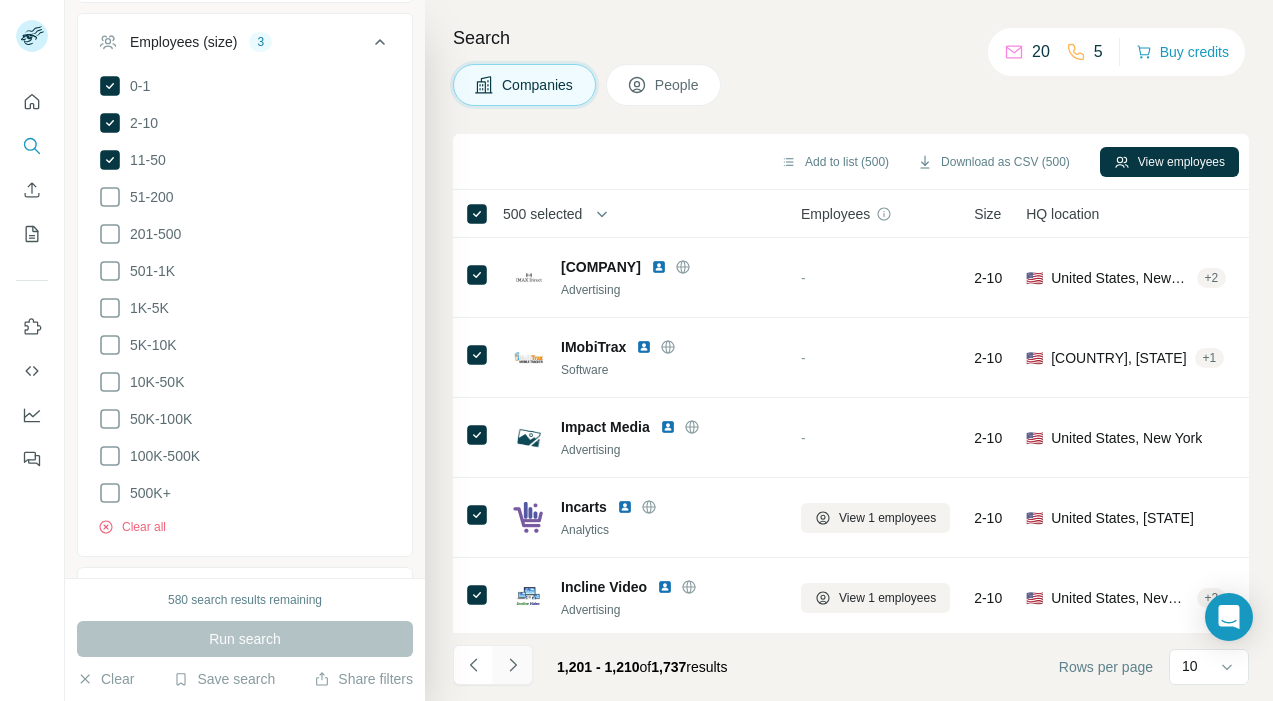 click 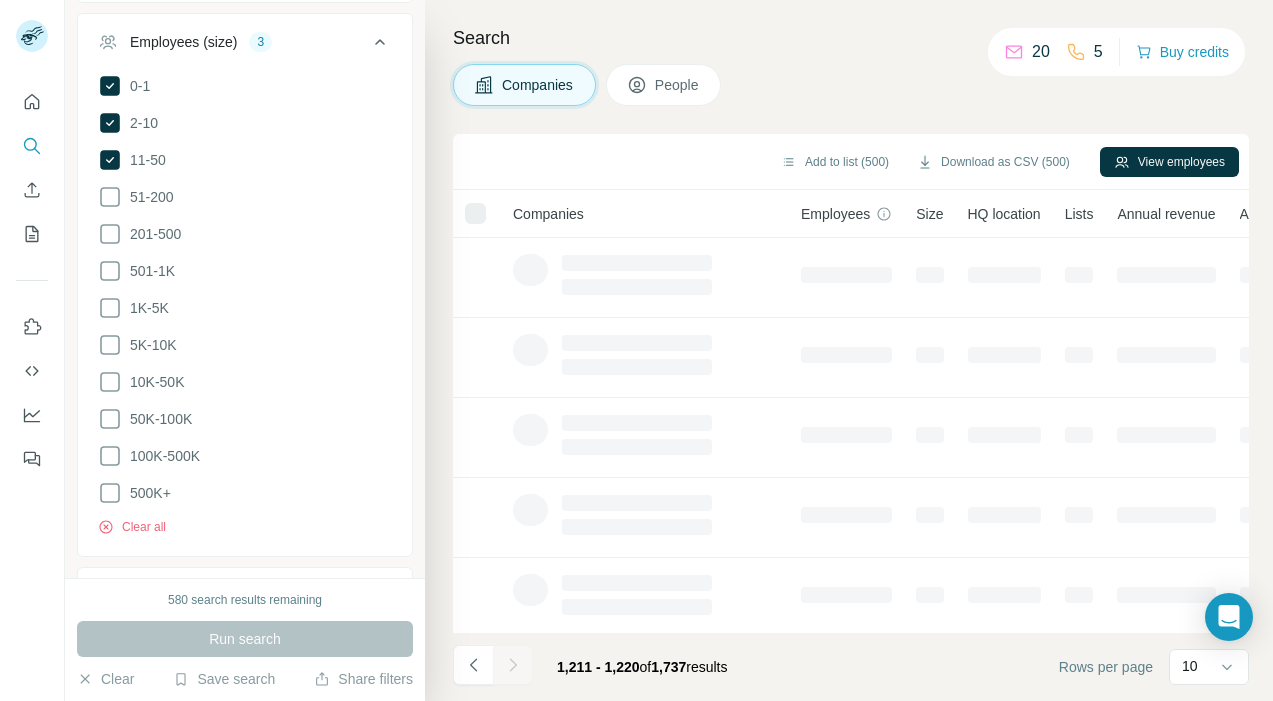 click 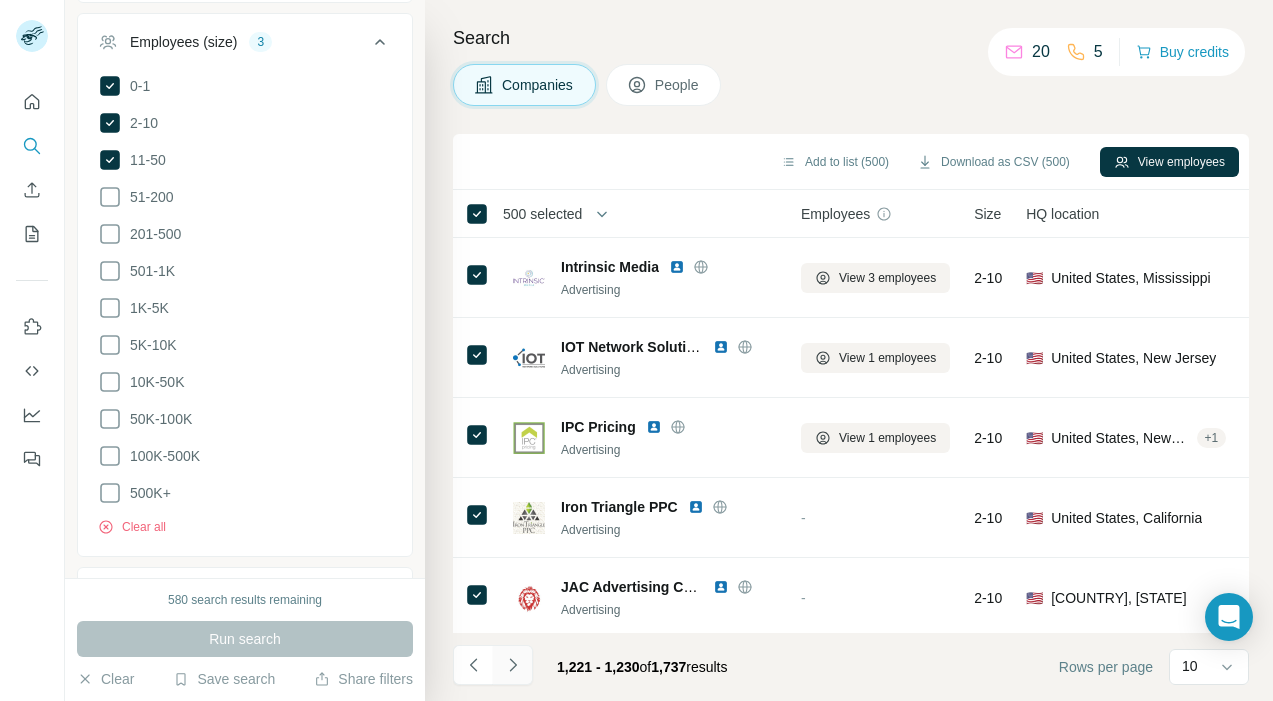 click 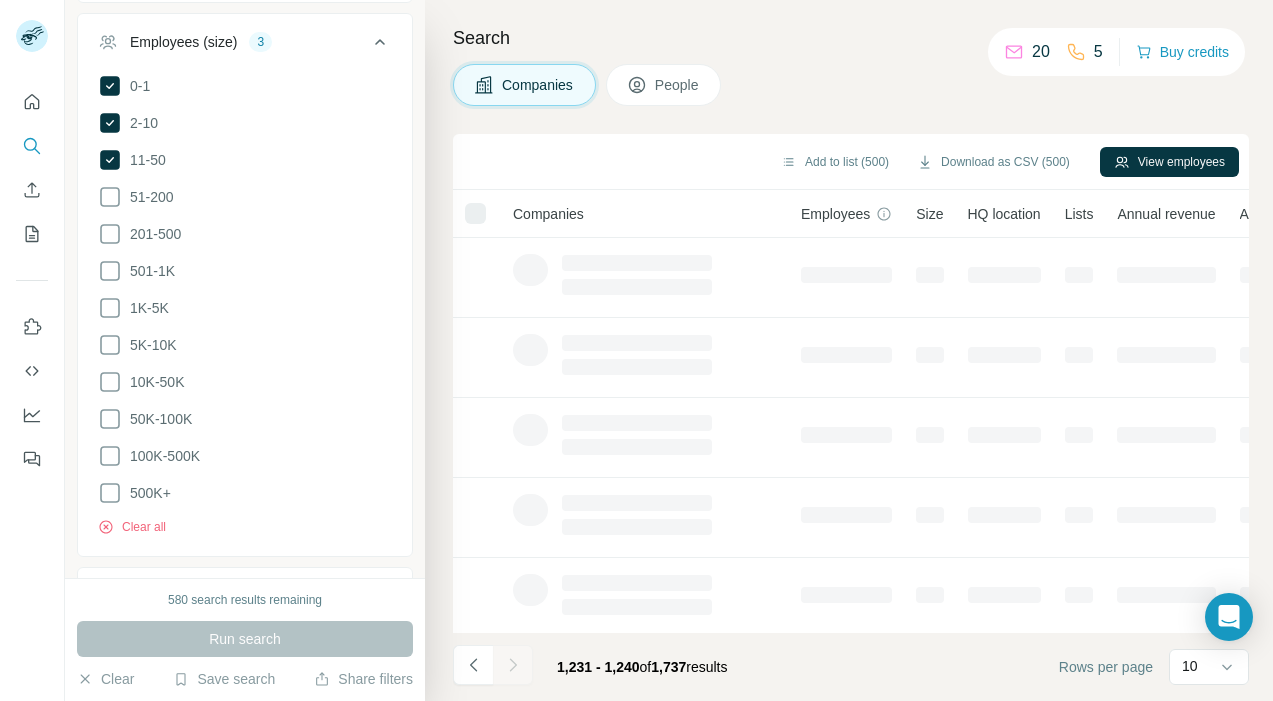 click 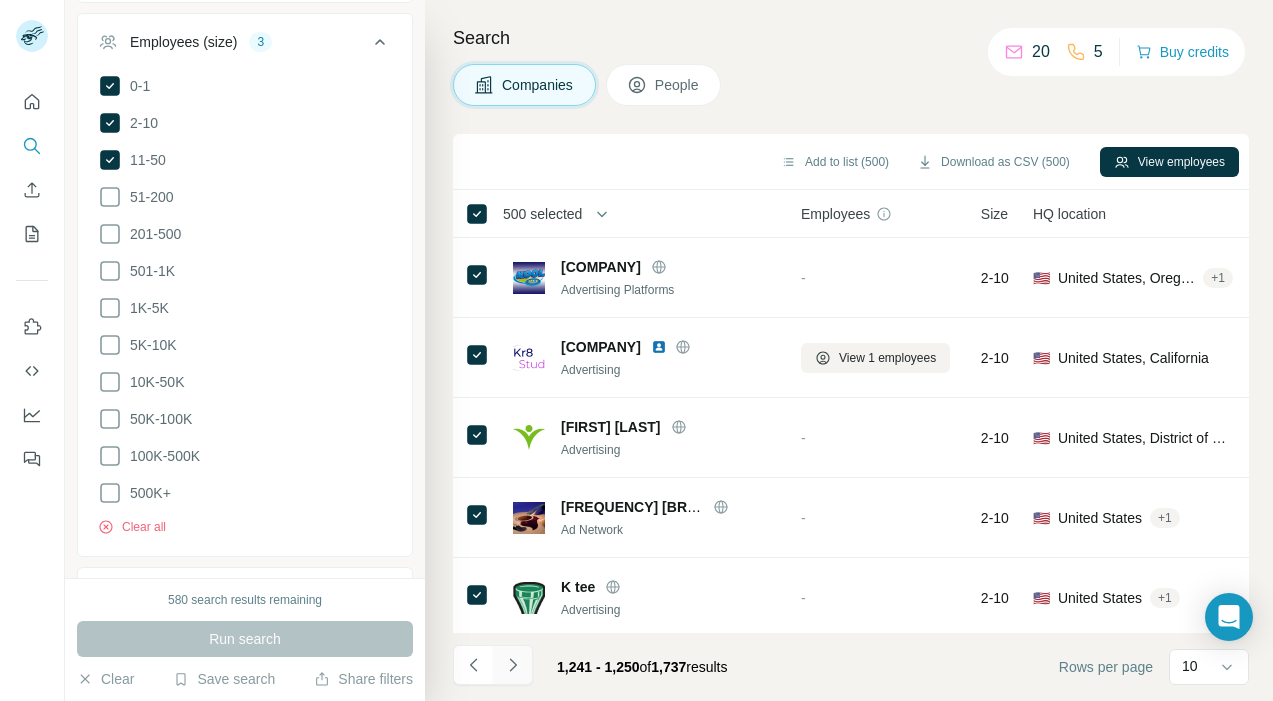 click 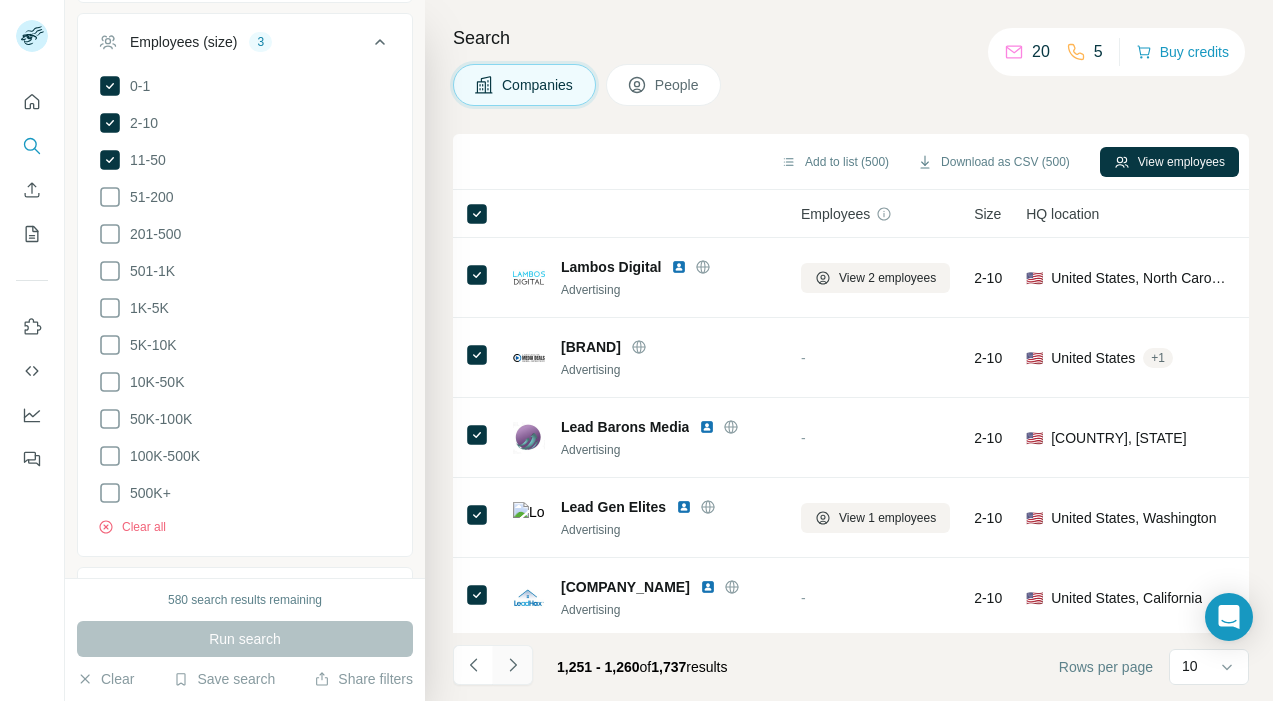 click 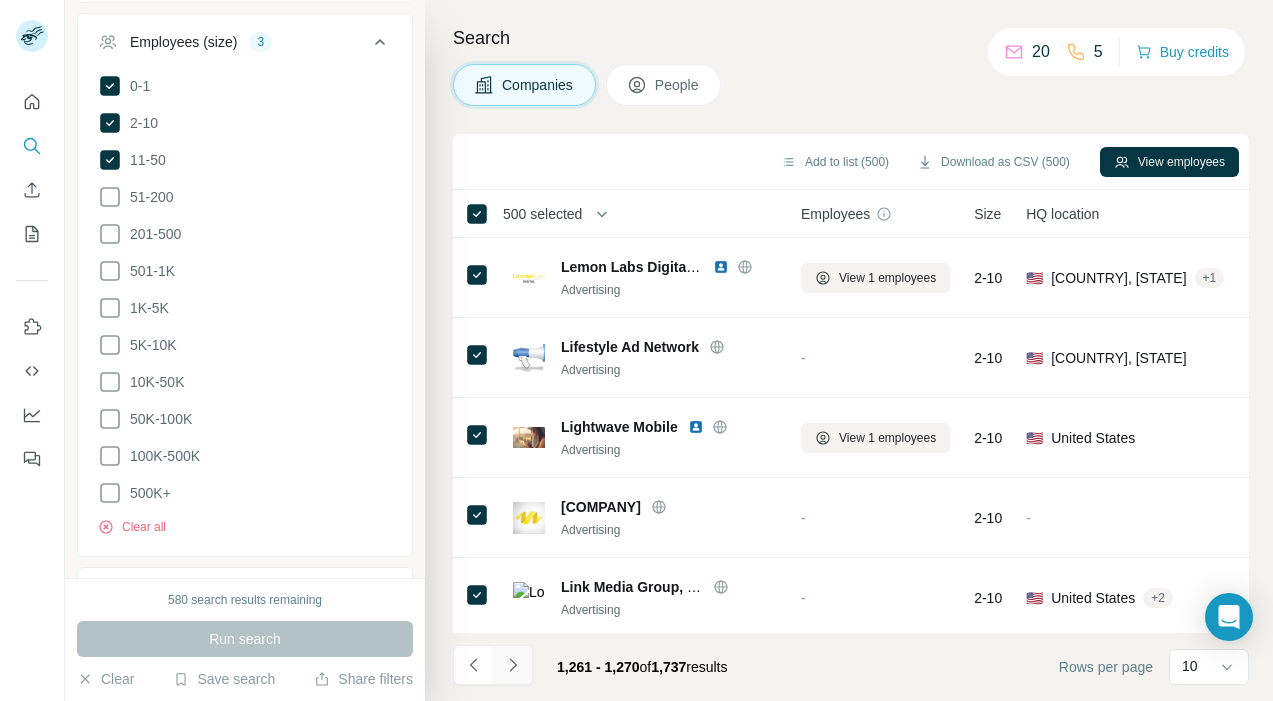 click 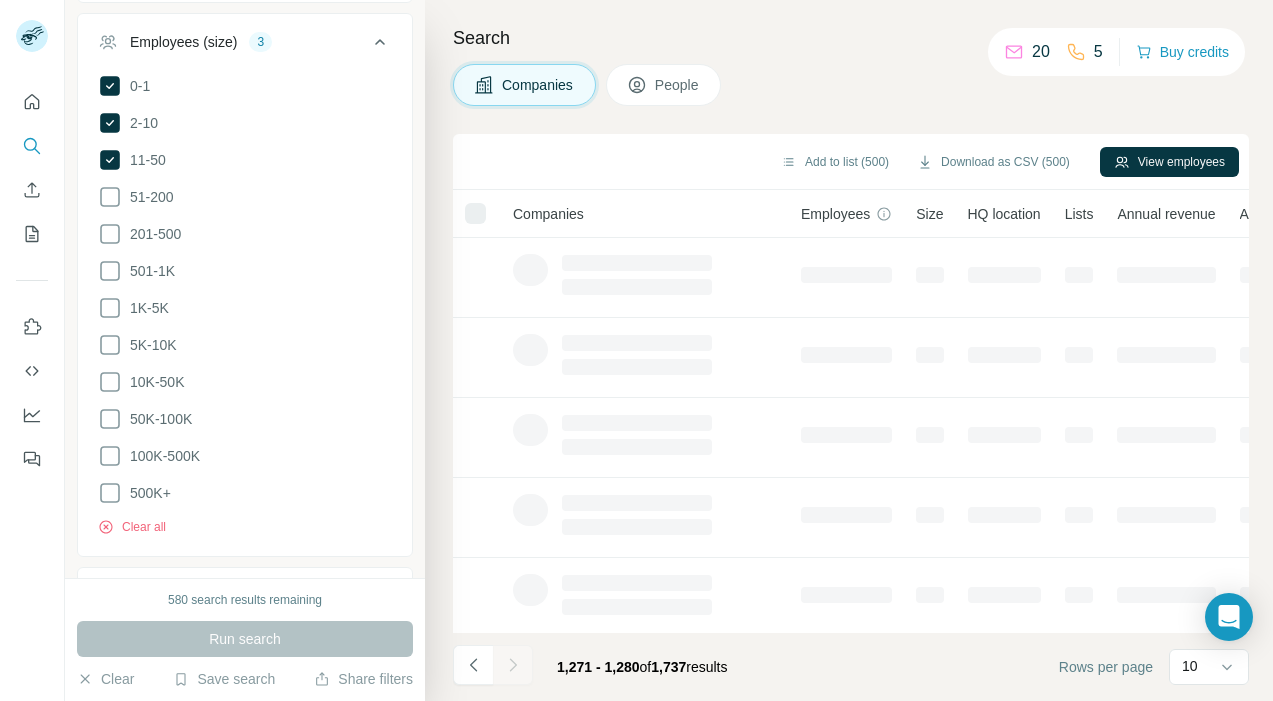click 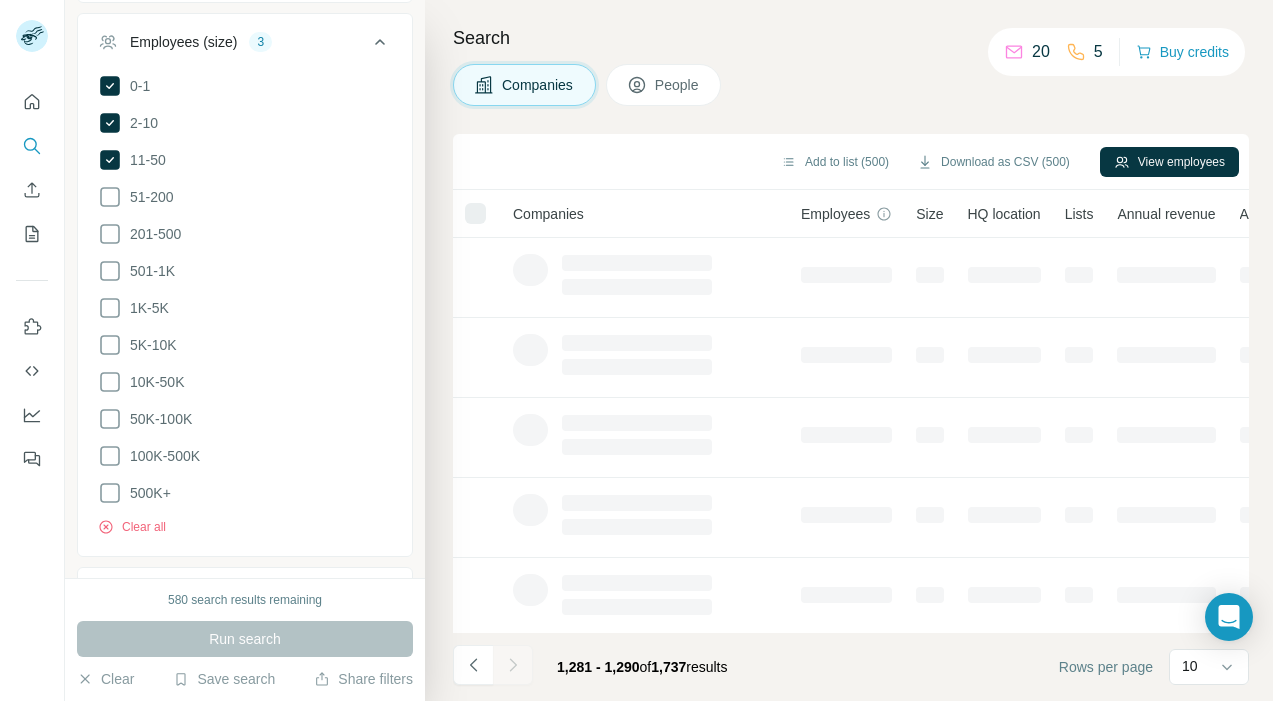 click at bounding box center (513, 665) 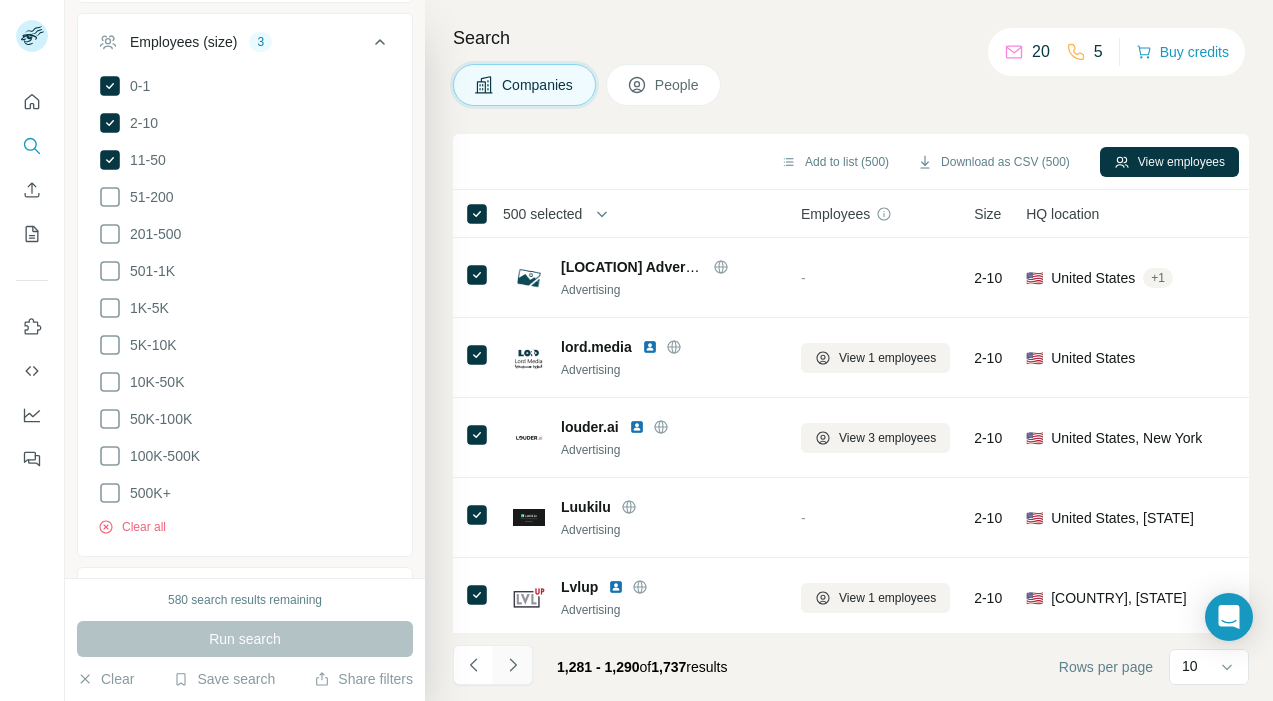 click 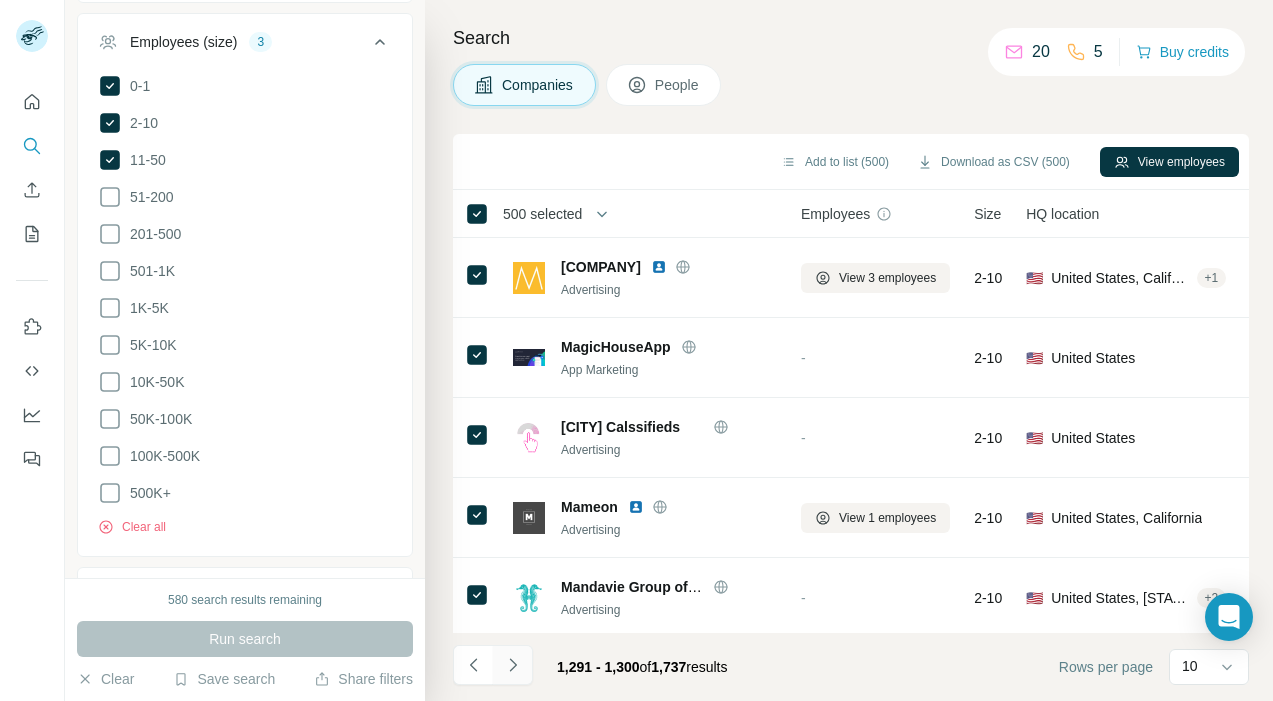 click 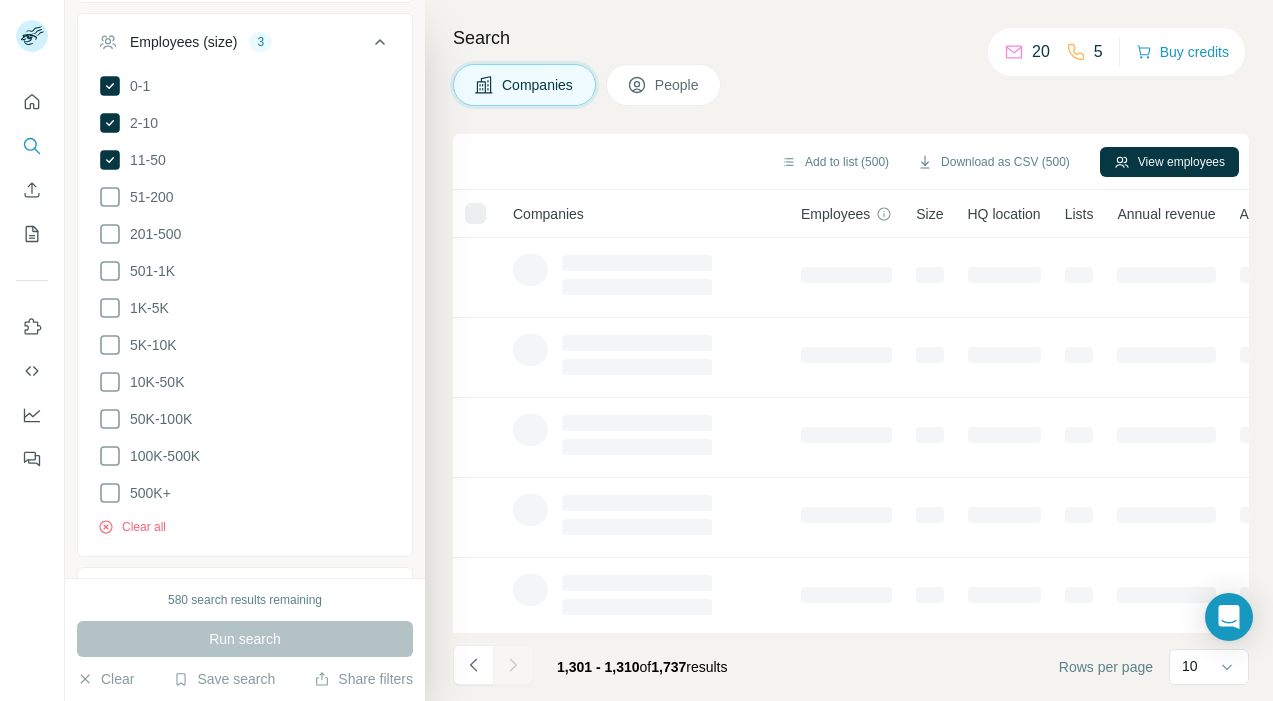 click 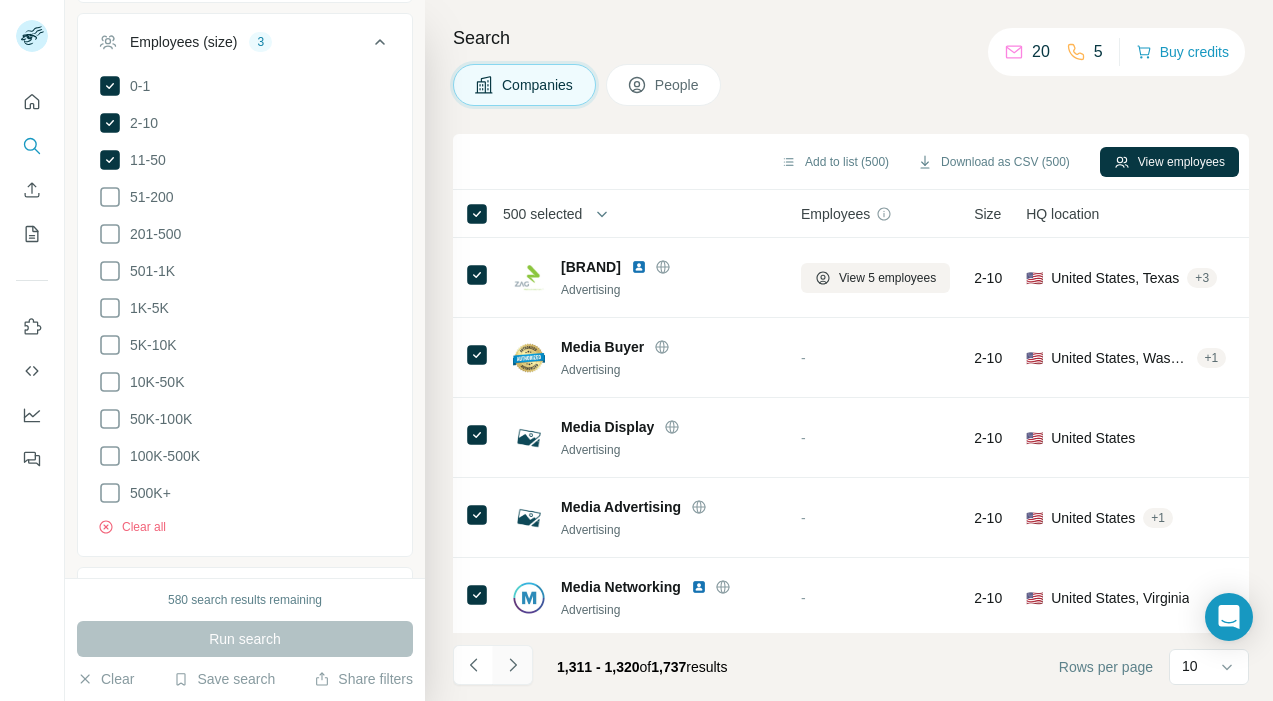 click 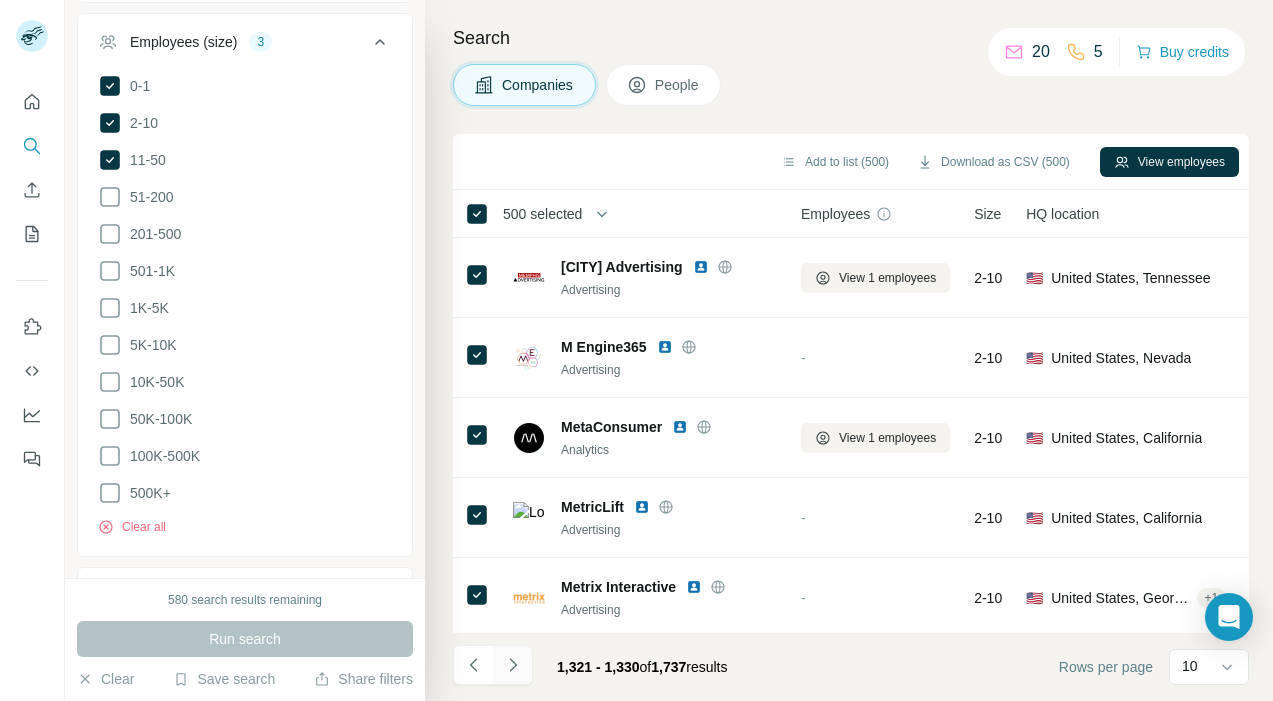 click 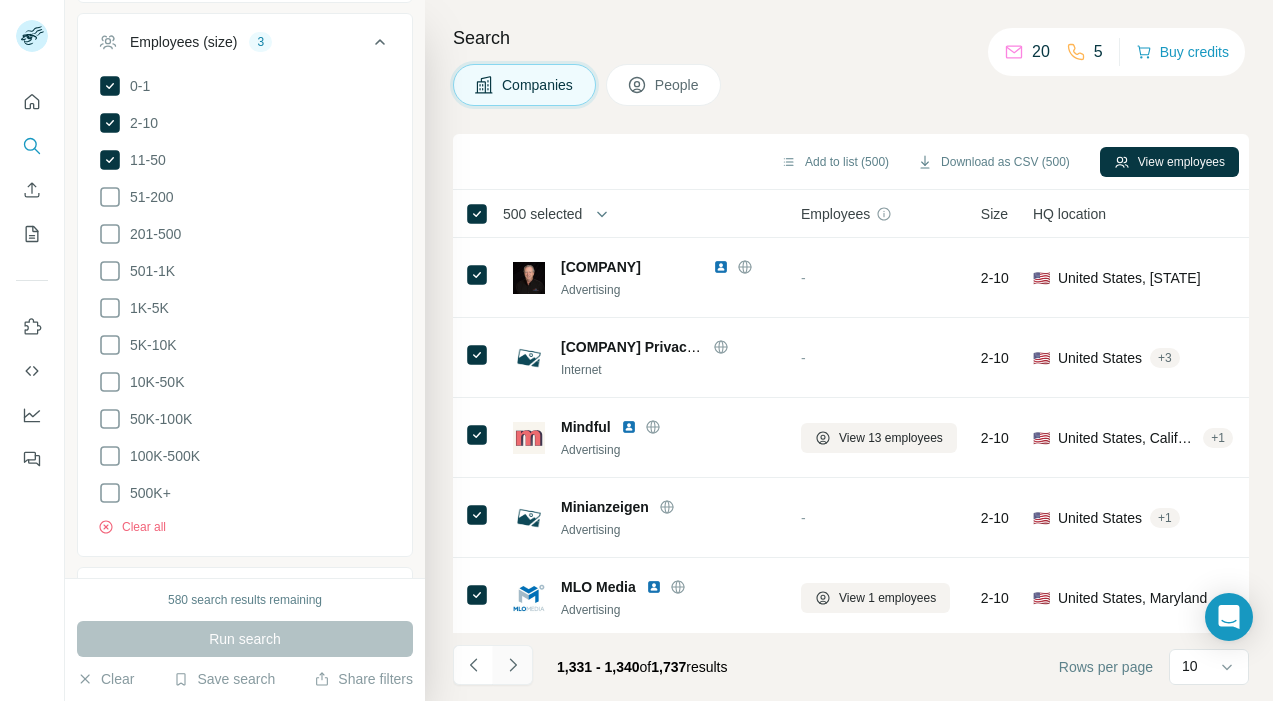 click 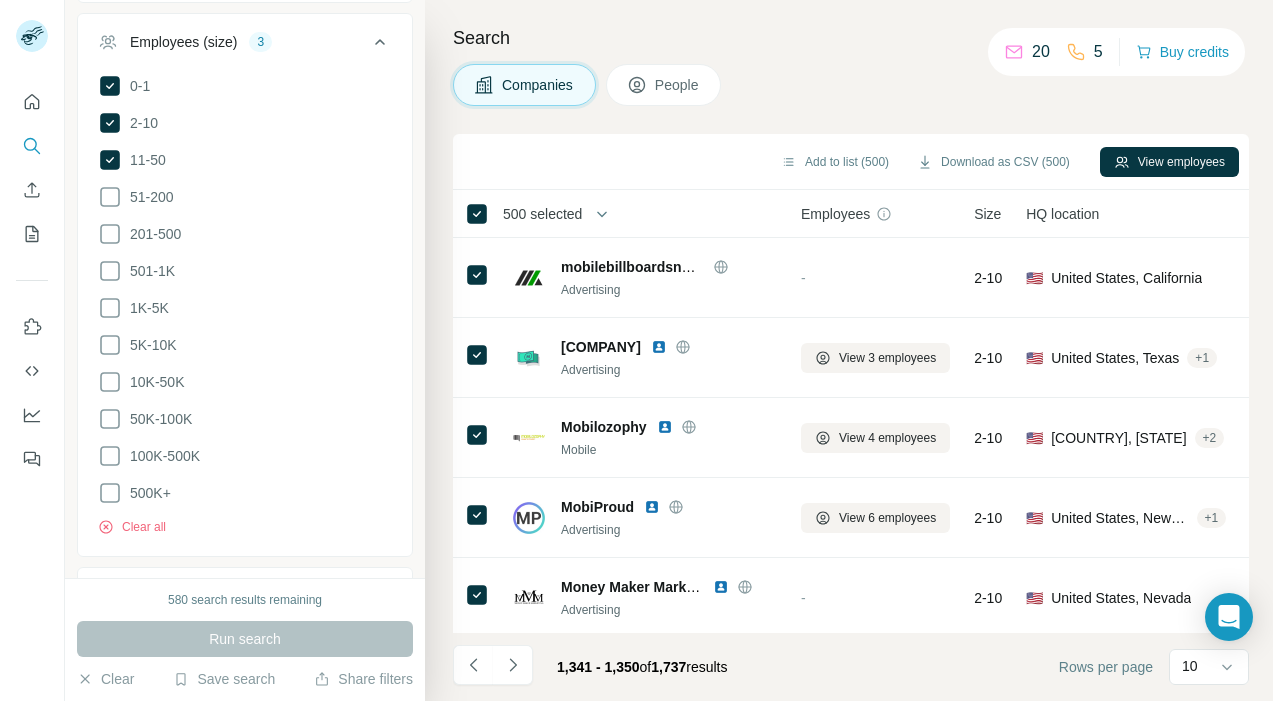 click 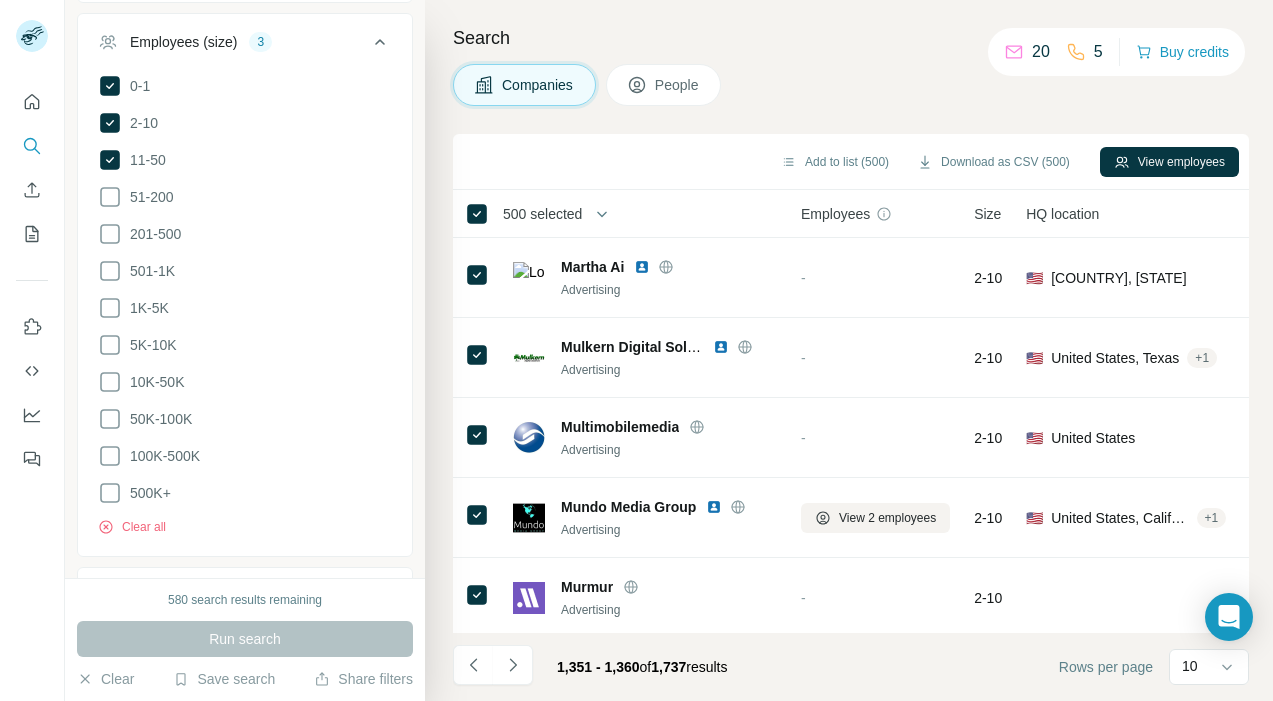 click 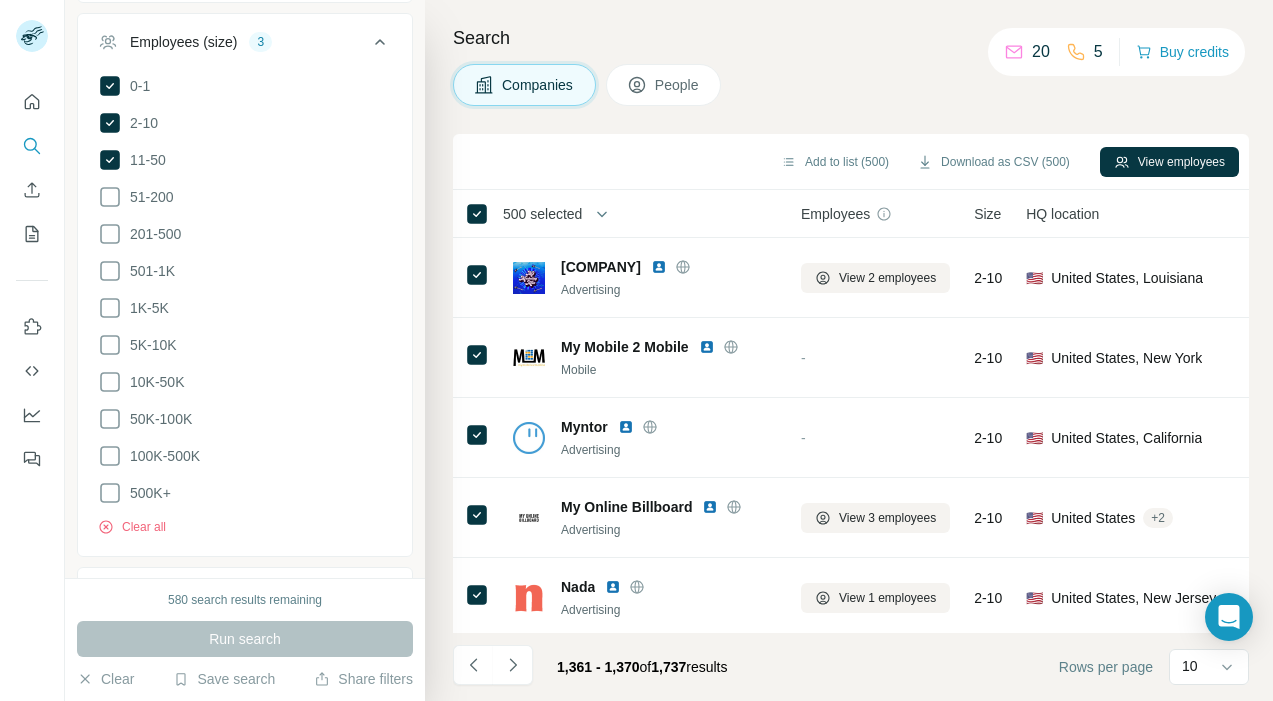 click 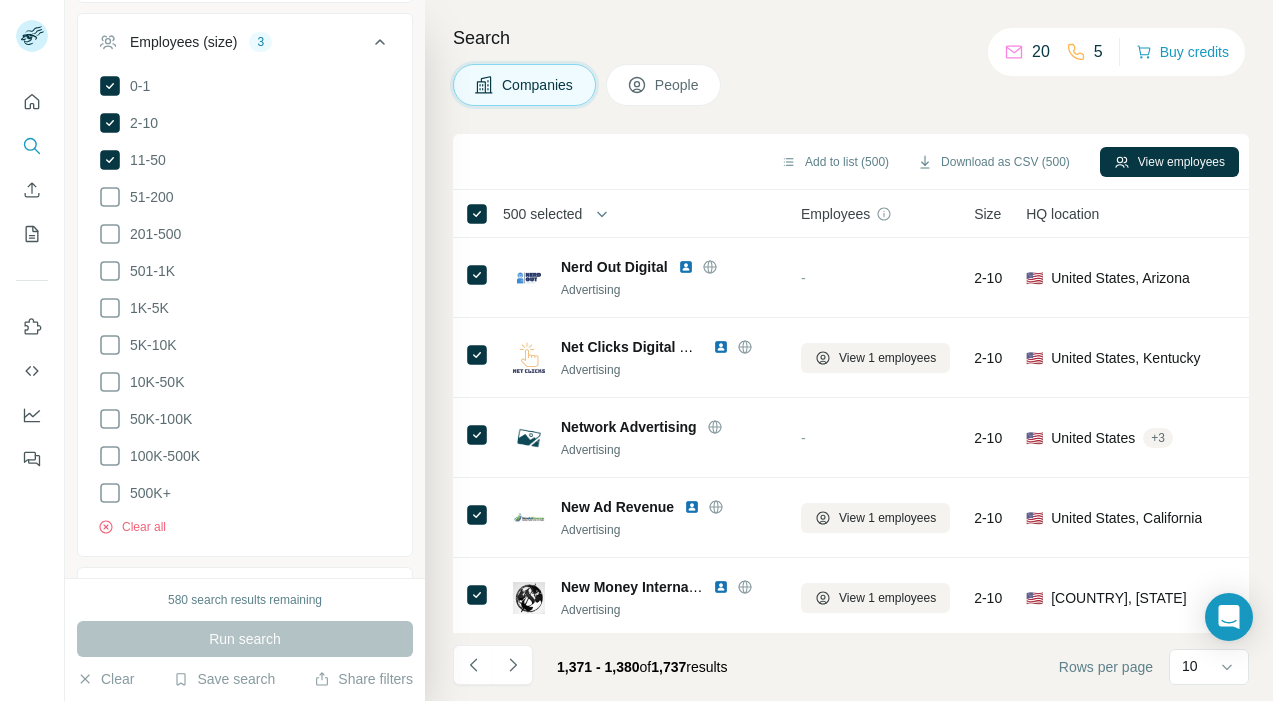 click 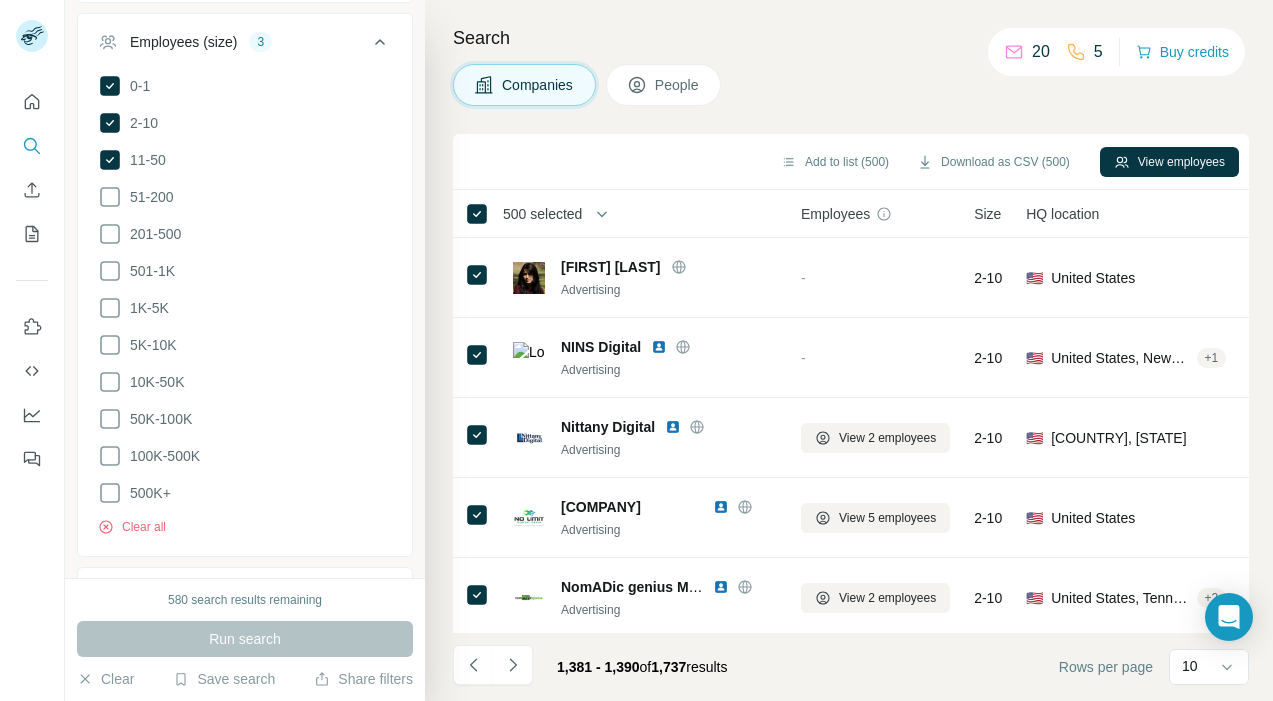 click 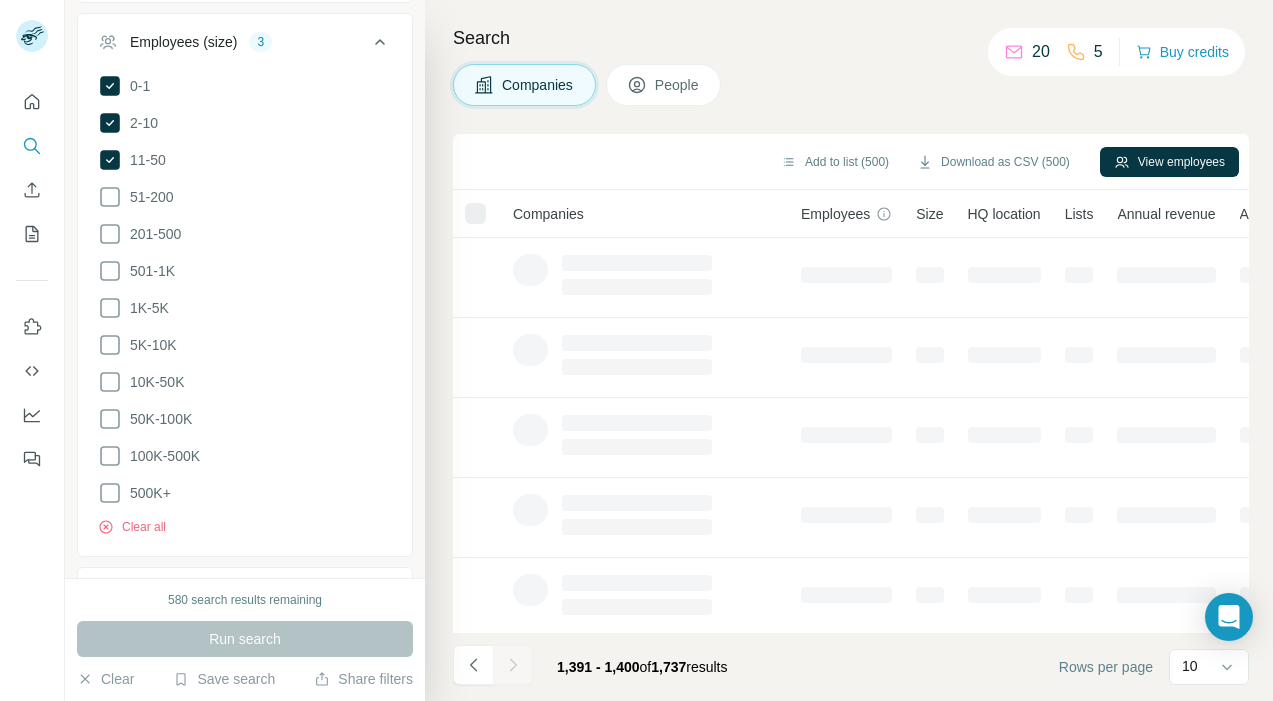scroll, scrollTop: 405, scrollLeft: 0, axis: vertical 